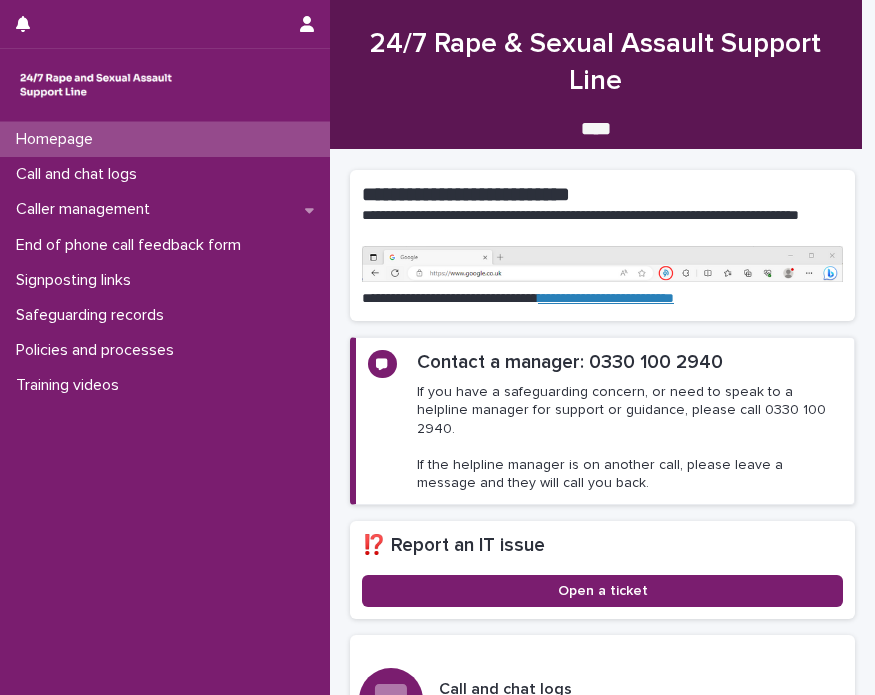 click on "Caller management" at bounding box center [87, 209] 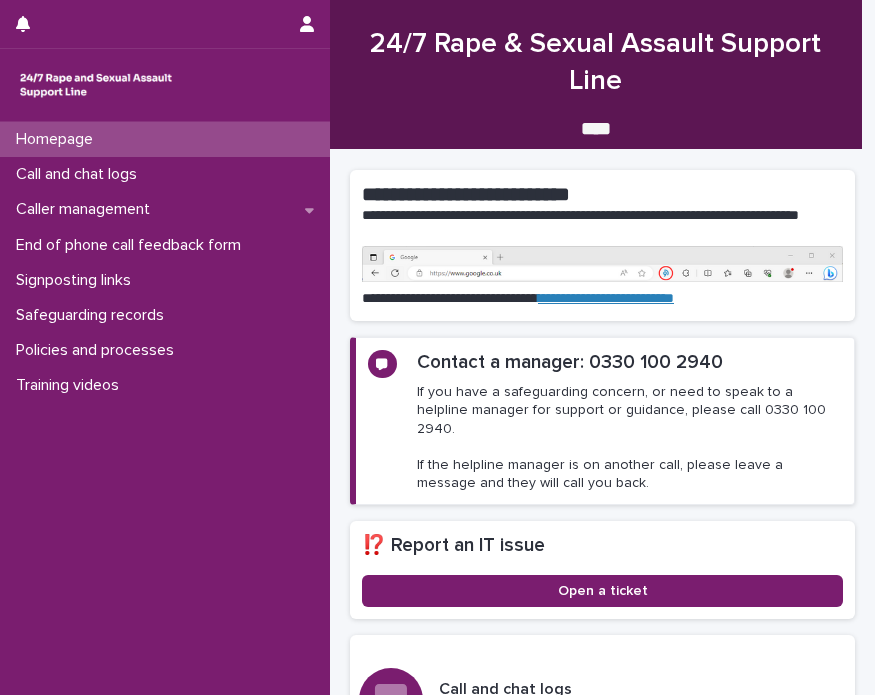 scroll, scrollTop: 0, scrollLeft: 0, axis: both 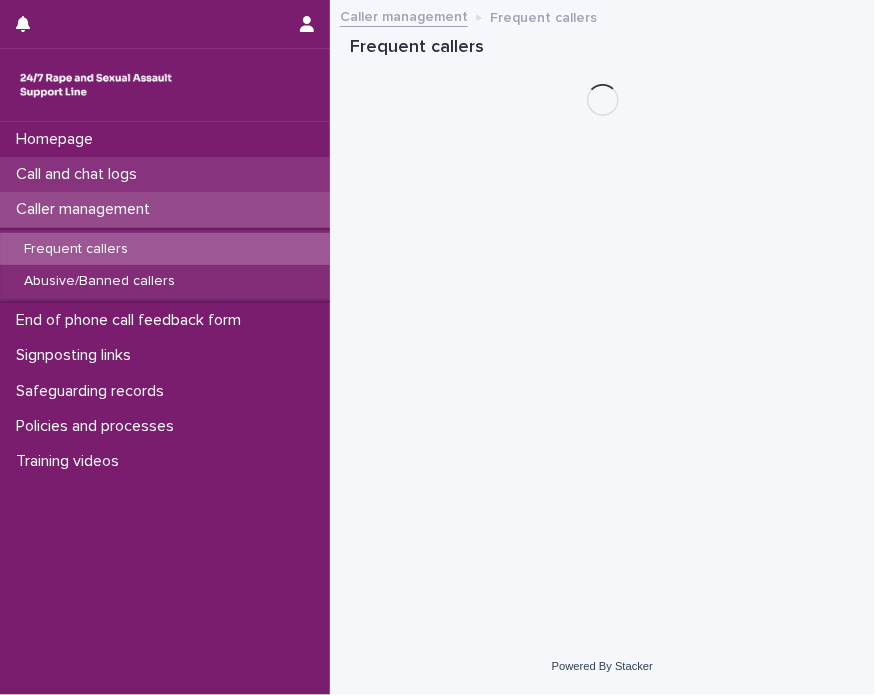 click on "Call and chat logs" at bounding box center (80, 174) 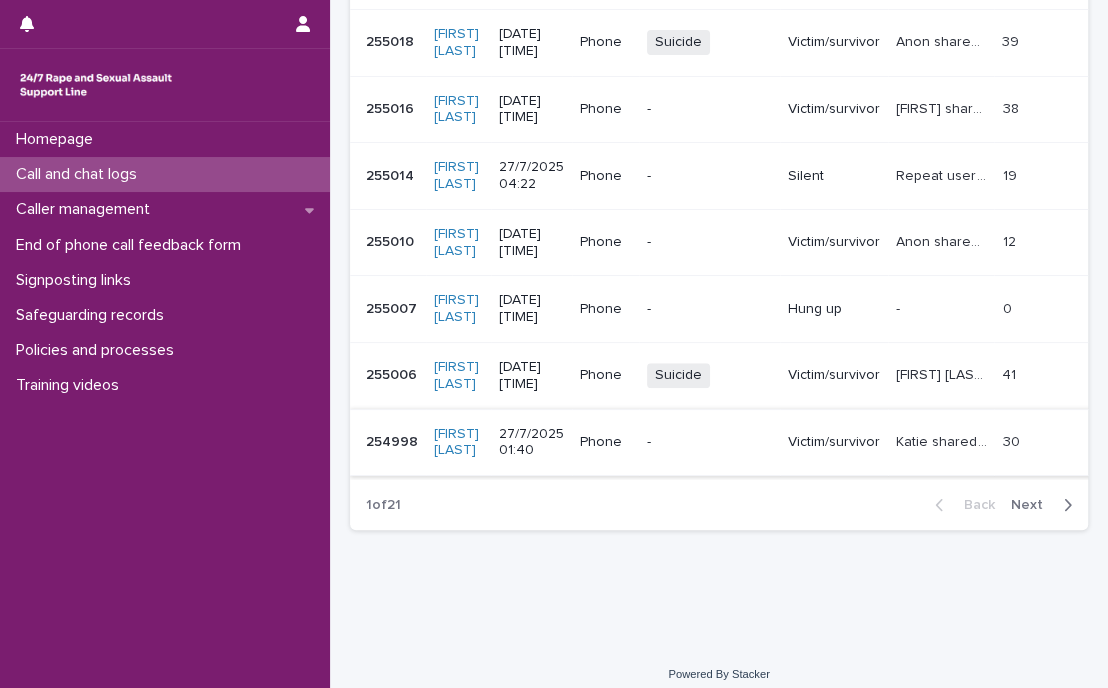 scroll, scrollTop: 660, scrollLeft: 0, axis: vertical 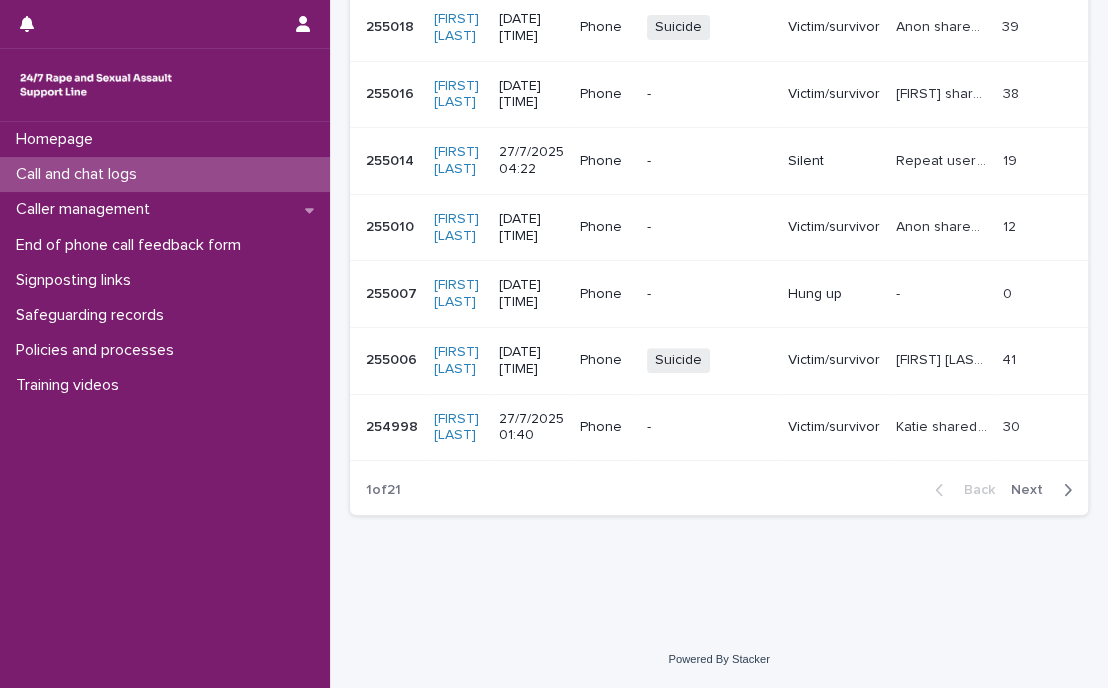 click on "Next" at bounding box center (1033, 490) 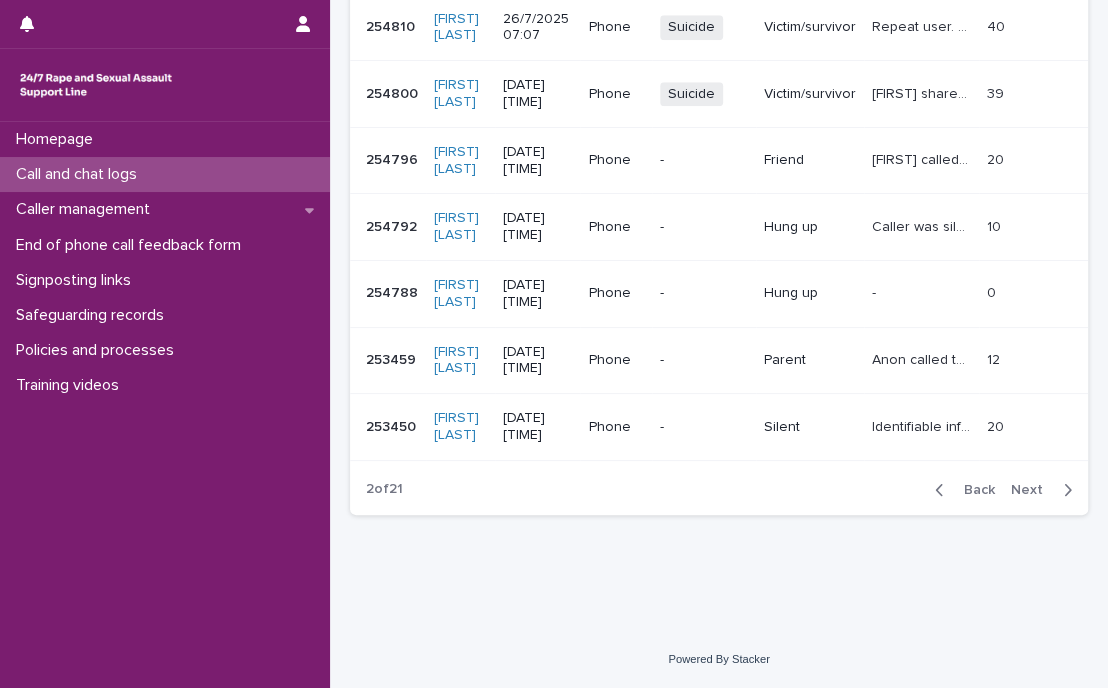 scroll, scrollTop: 632, scrollLeft: 0, axis: vertical 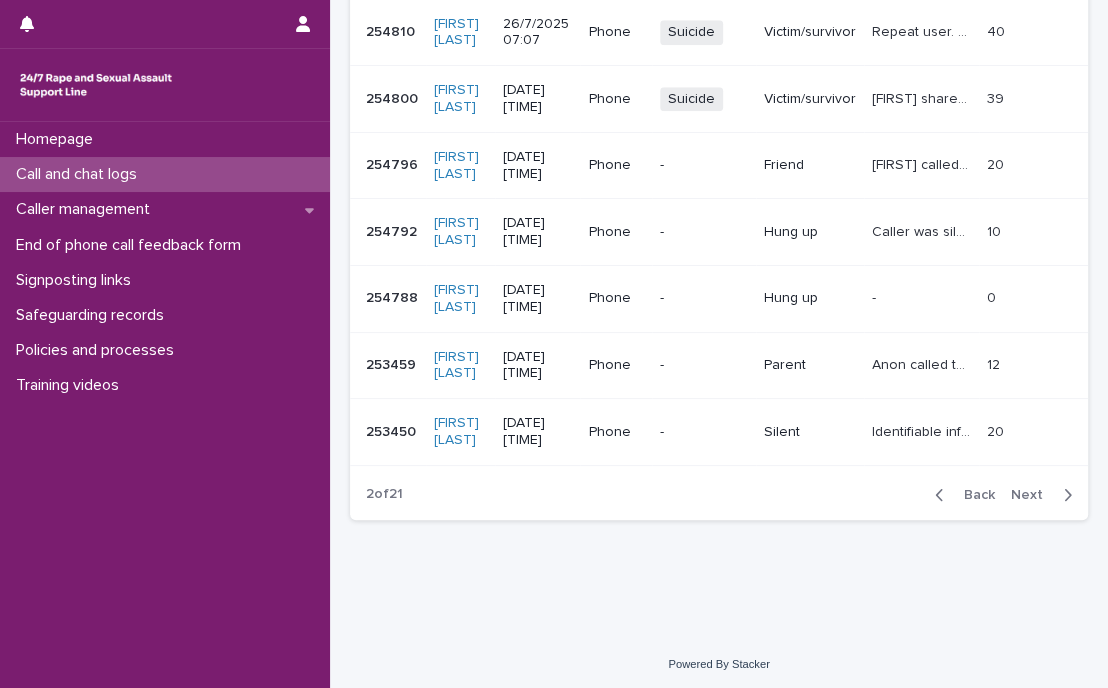 click on "Next" at bounding box center (1033, 495) 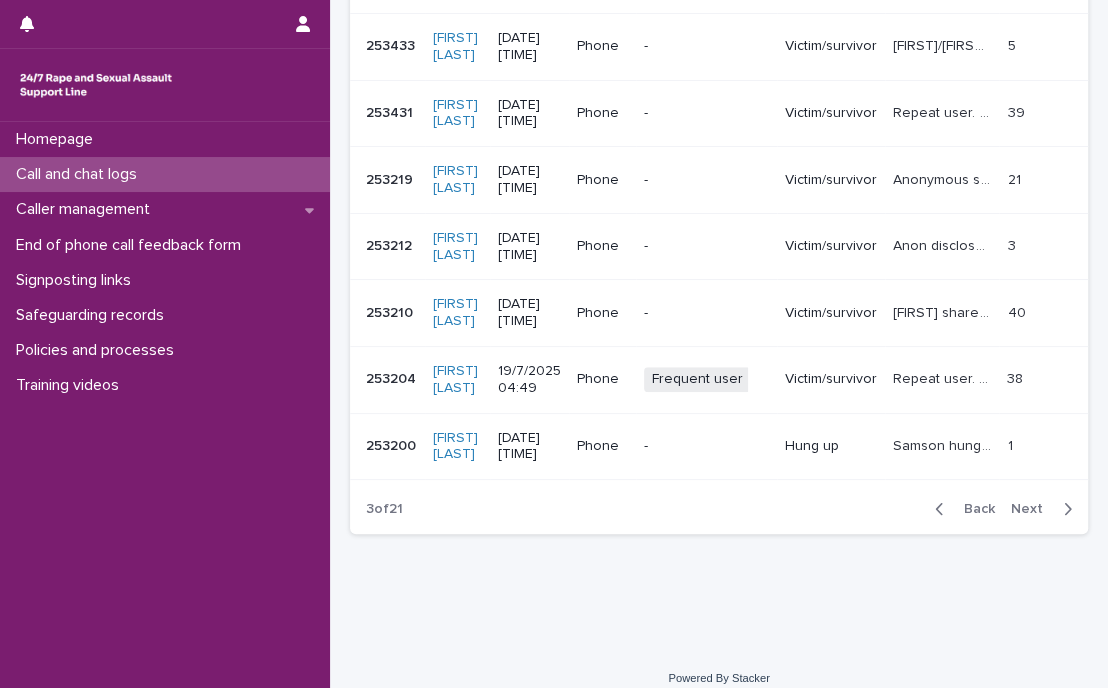 scroll, scrollTop: 646, scrollLeft: 0, axis: vertical 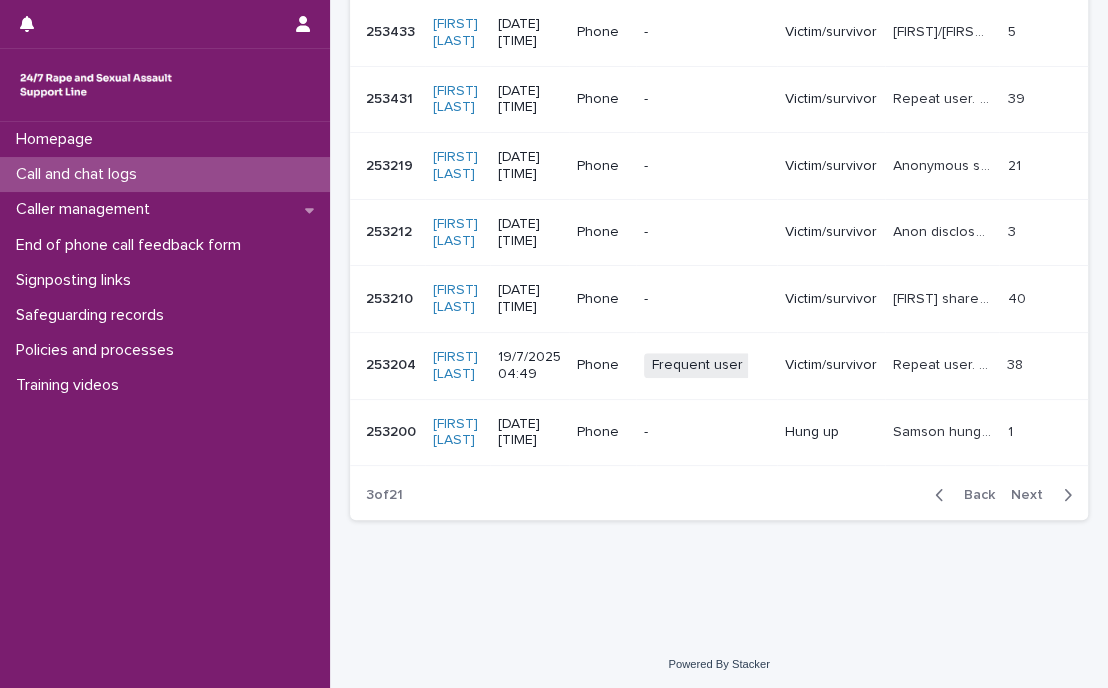 click on "Next" at bounding box center [1033, 495] 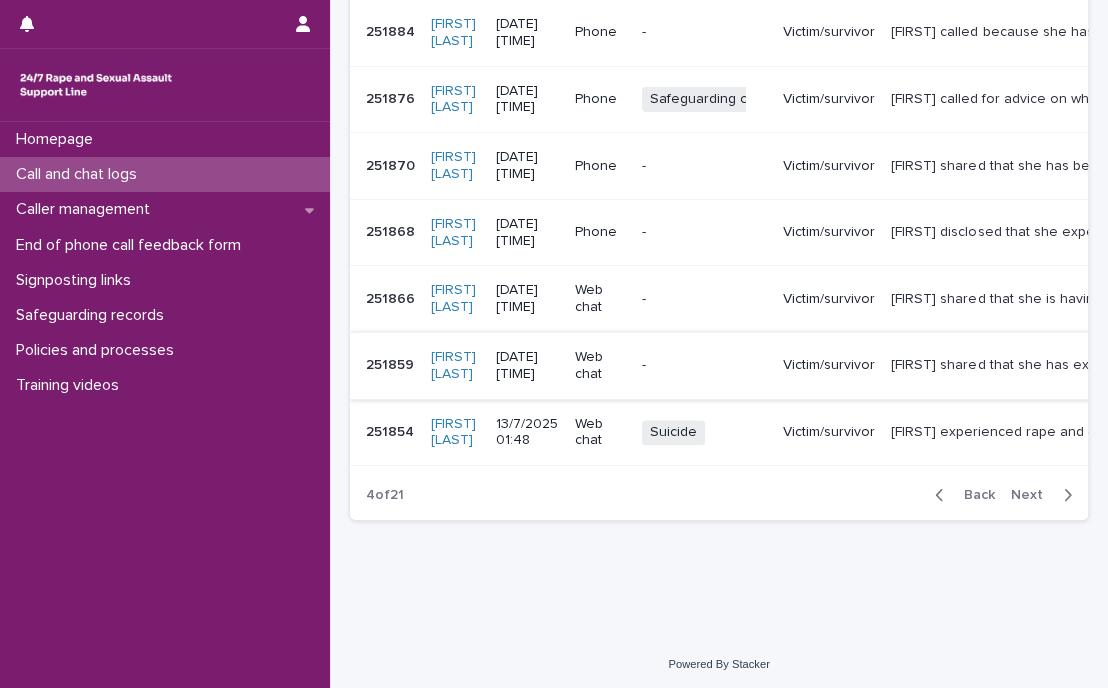 scroll, scrollTop: 282, scrollLeft: 0, axis: vertical 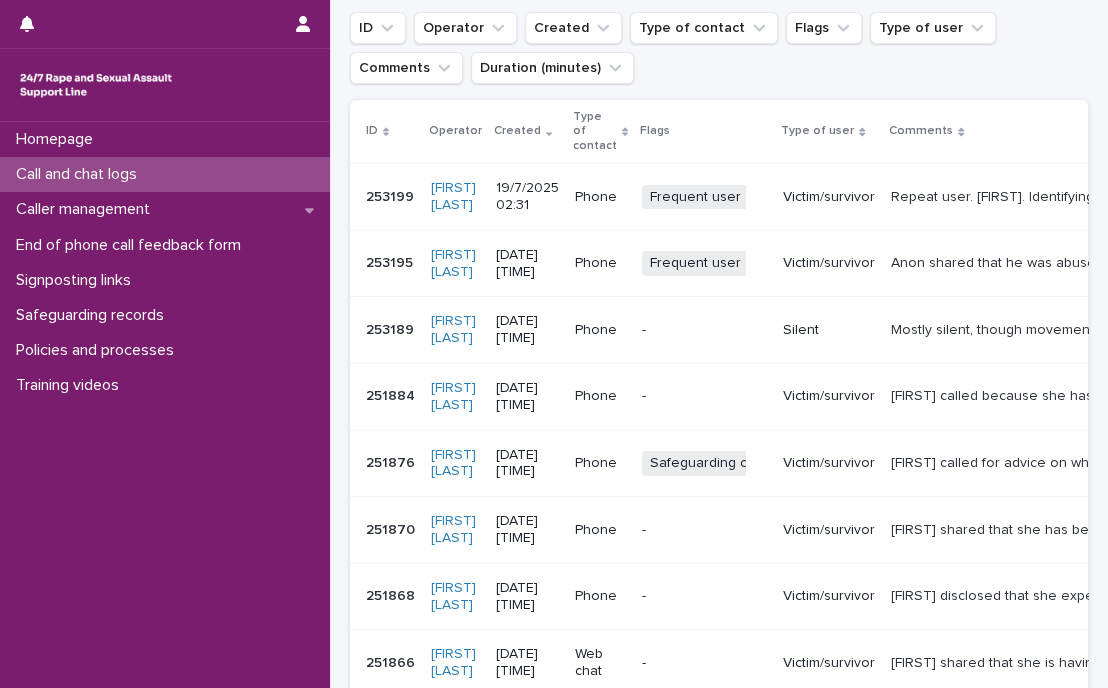 click on "-" at bounding box center [704, 330] 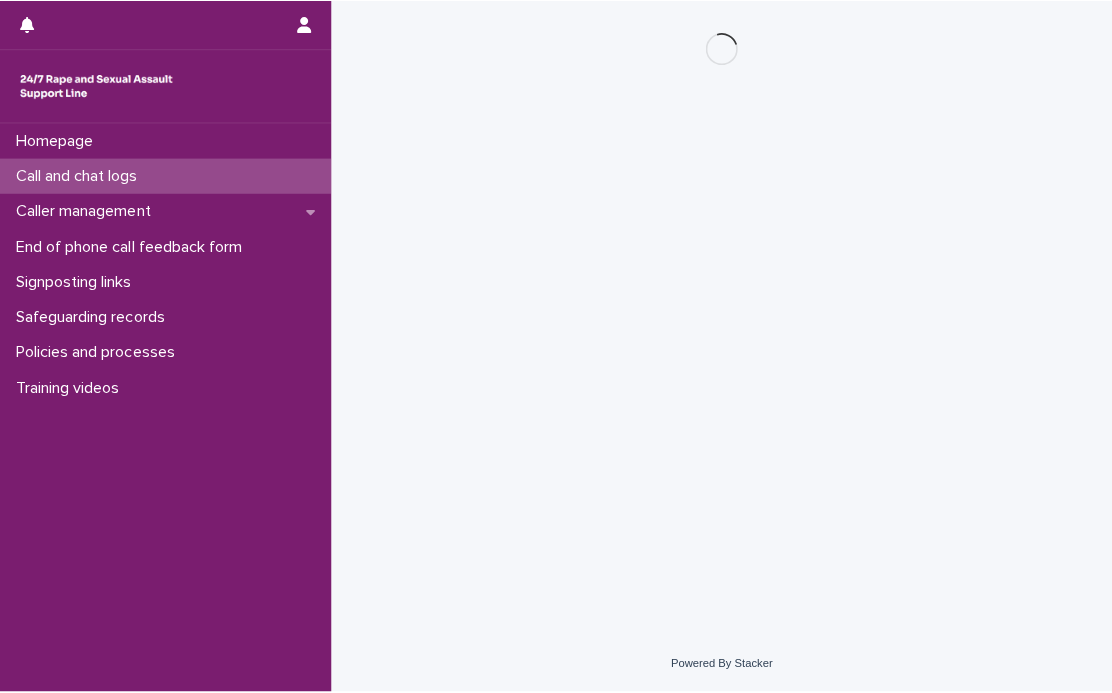 scroll, scrollTop: 0, scrollLeft: 0, axis: both 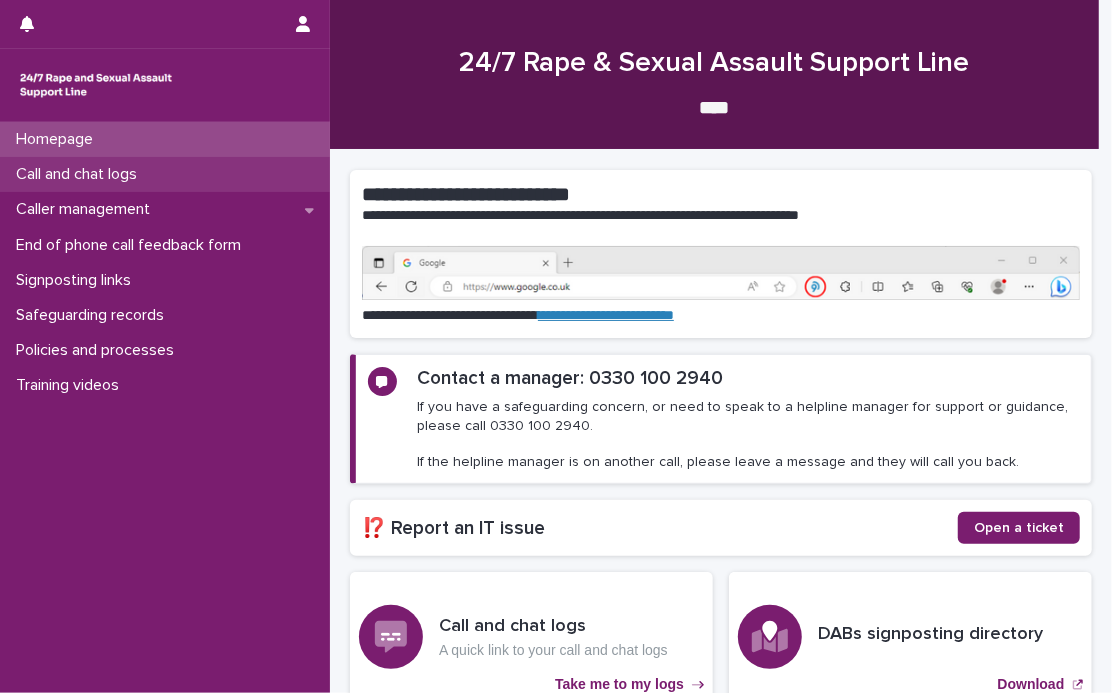 click on "Call and chat logs" at bounding box center (80, 174) 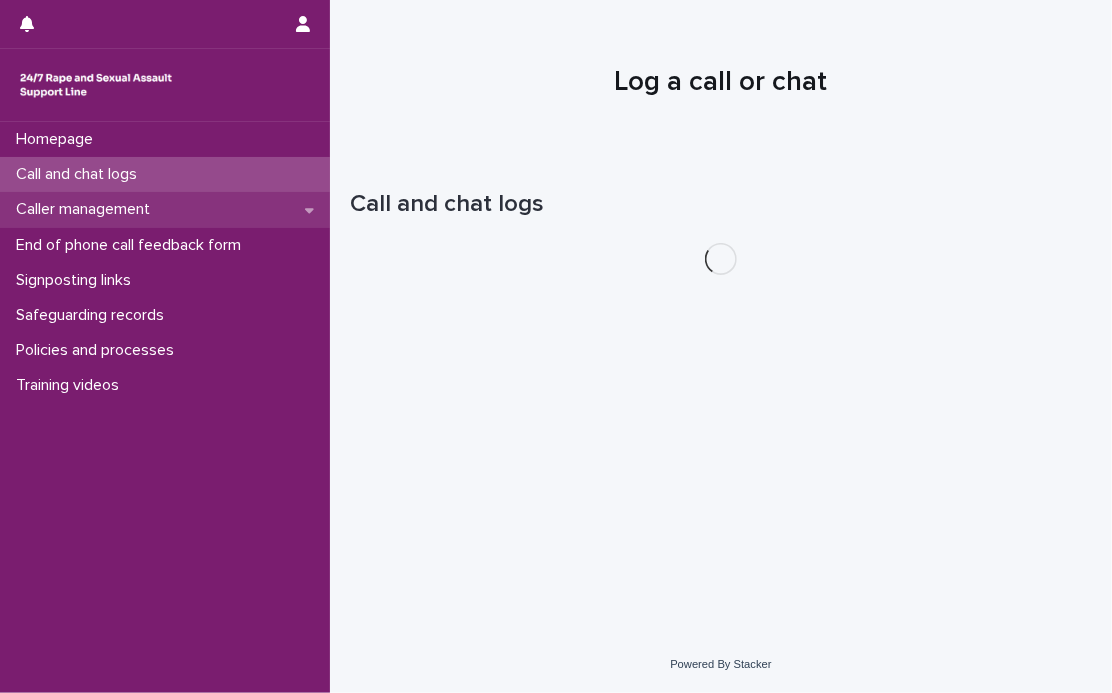 click on "Caller management" at bounding box center [87, 209] 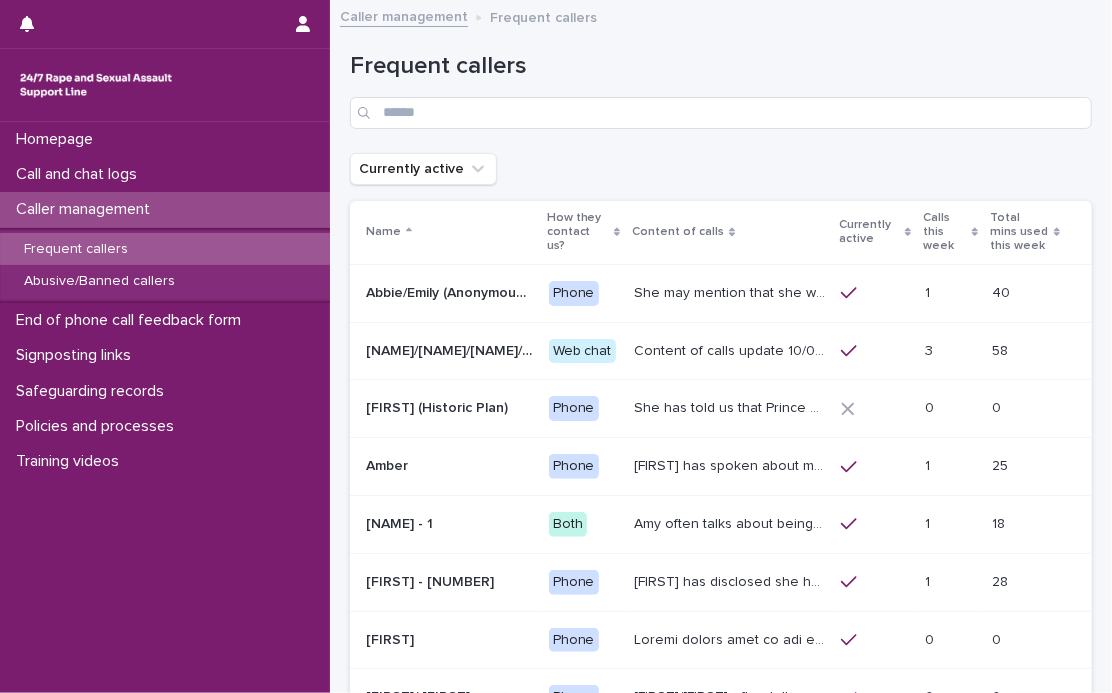 click on "Frequent callers" at bounding box center [76, 249] 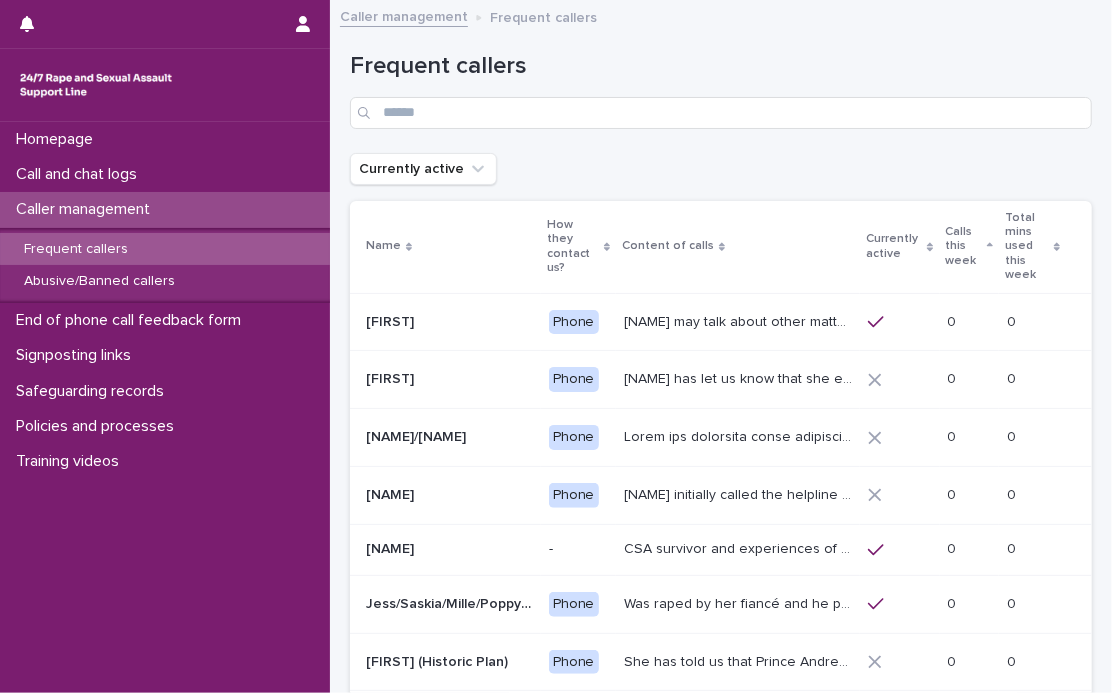 click on "Calls this week" at bounding box center [964, 246] 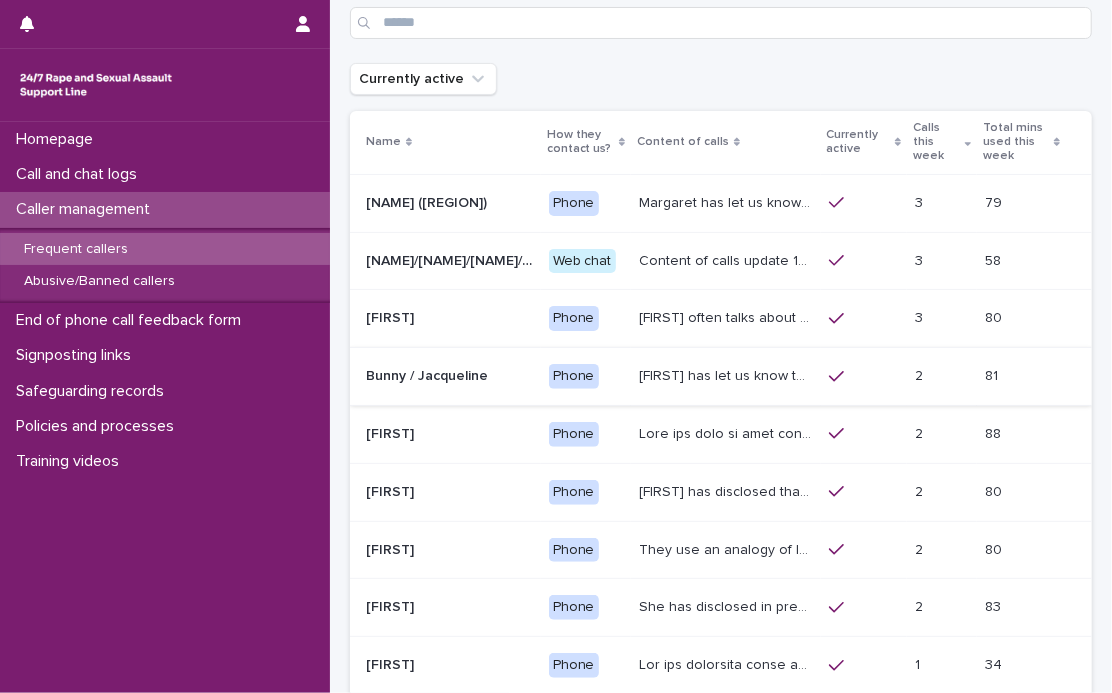 scroll, scrollTop: 181, scrollLeft: 0, axis: vertical 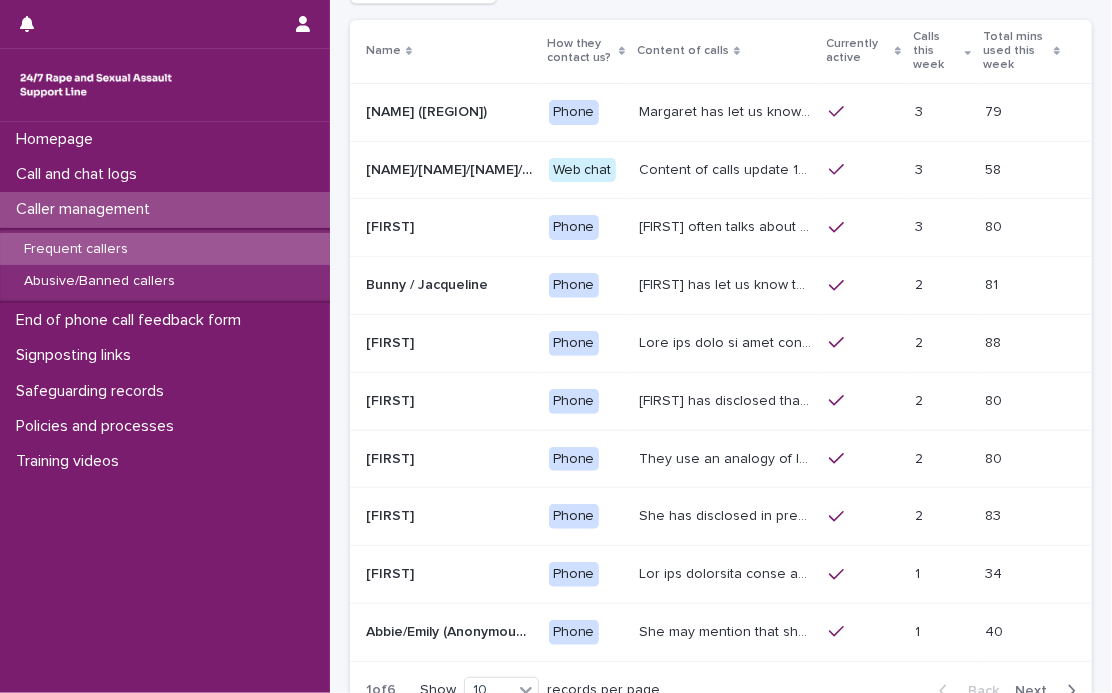 click on "[FIRST] often talks about experiencing sexual violence by a family friend six years ago, and again by a friend while on holiday last year.
She talks about how difficult these traumatic experiences have affected her,  that she has struggled with suicidal thoughts and attempts.
She has mentioned being dismissed and unsupported by medical professionals and emergency service.
She has complex [CONDITION] (CPTSD)
[FIRST] often talks about experiencing sexual violence by a family friend six years ago, and again by a friend while on holiday last year.
She talks about how difficult these traumatic experiences have affected her,  that she has struggled with suicidal thoughts and attempts.
She has mentioned being dismissed and unsupported by medical professionals and emergency service.
She has complex [CONDITION] (CPTSD)" at bounding box center (725, 227) 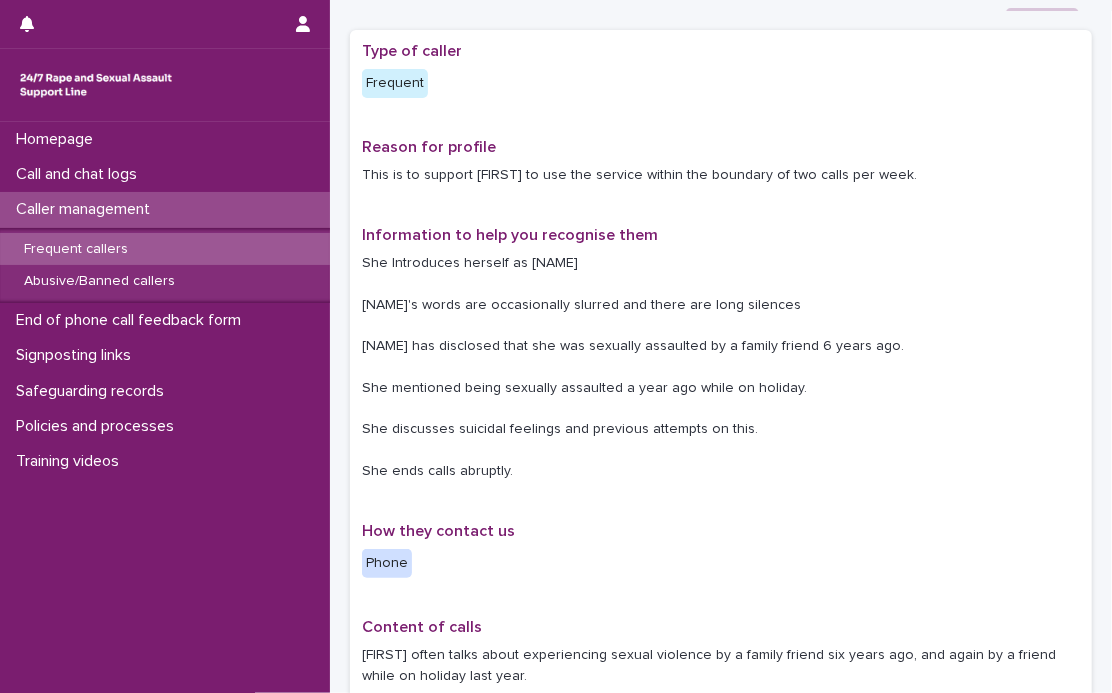 scroll, scrollTop: 0, scrollLeft: 0, axis: both 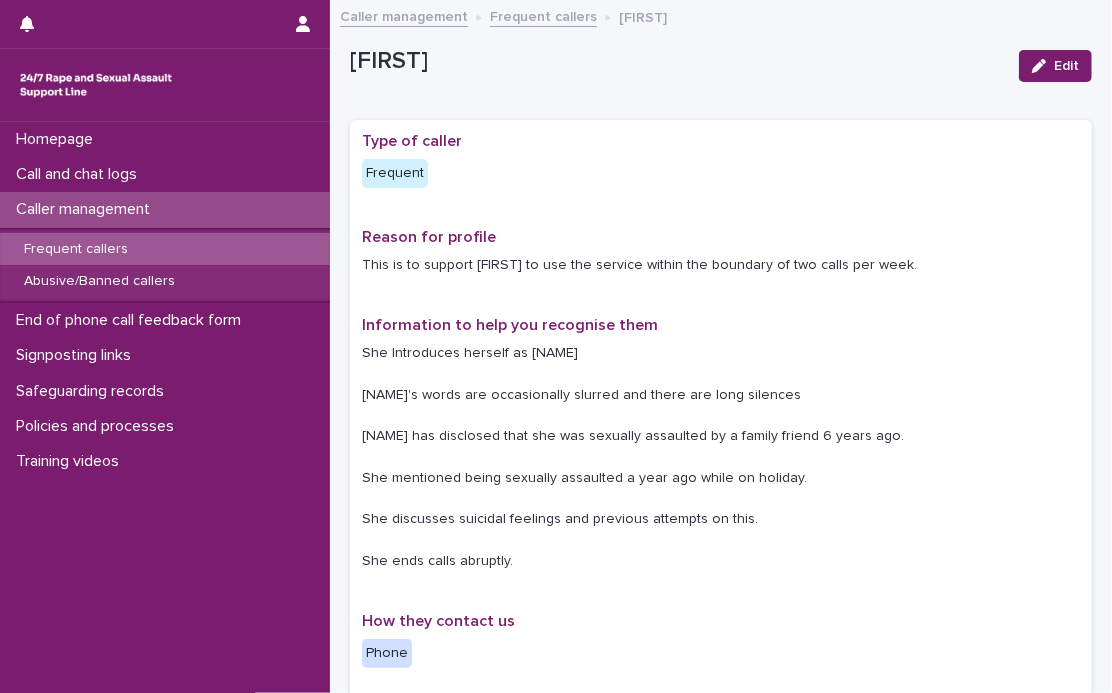 click on "Frequent callers" at bounding box center (543, 15) 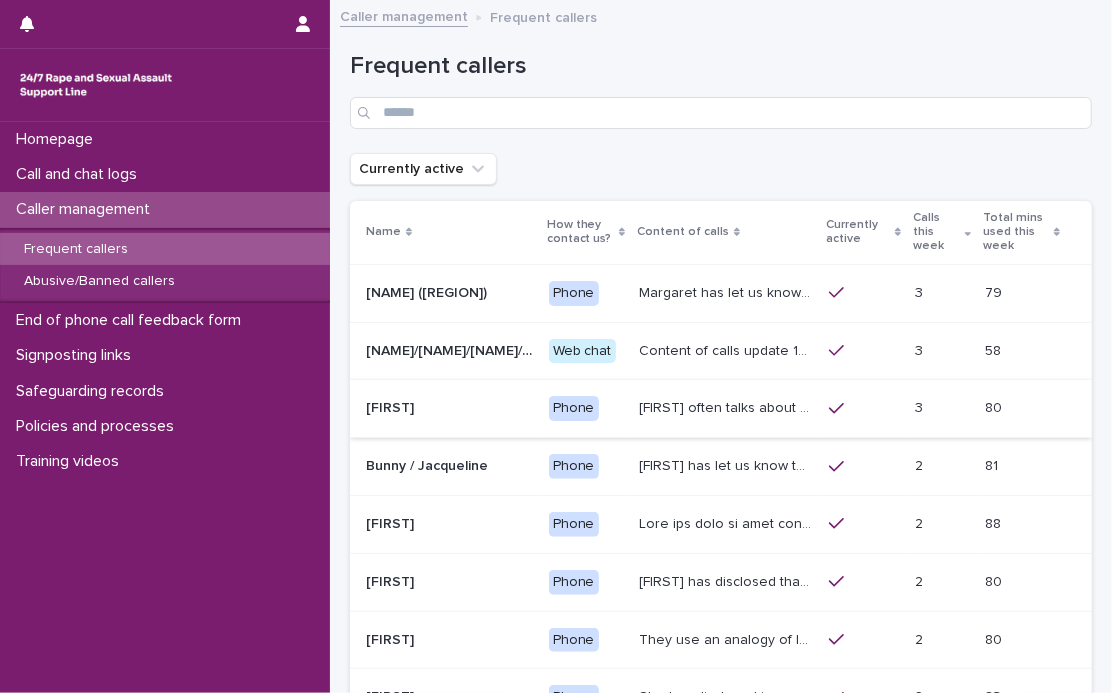 scroll, scrollTop: 181, scrollLeft: 0, axis: vertical 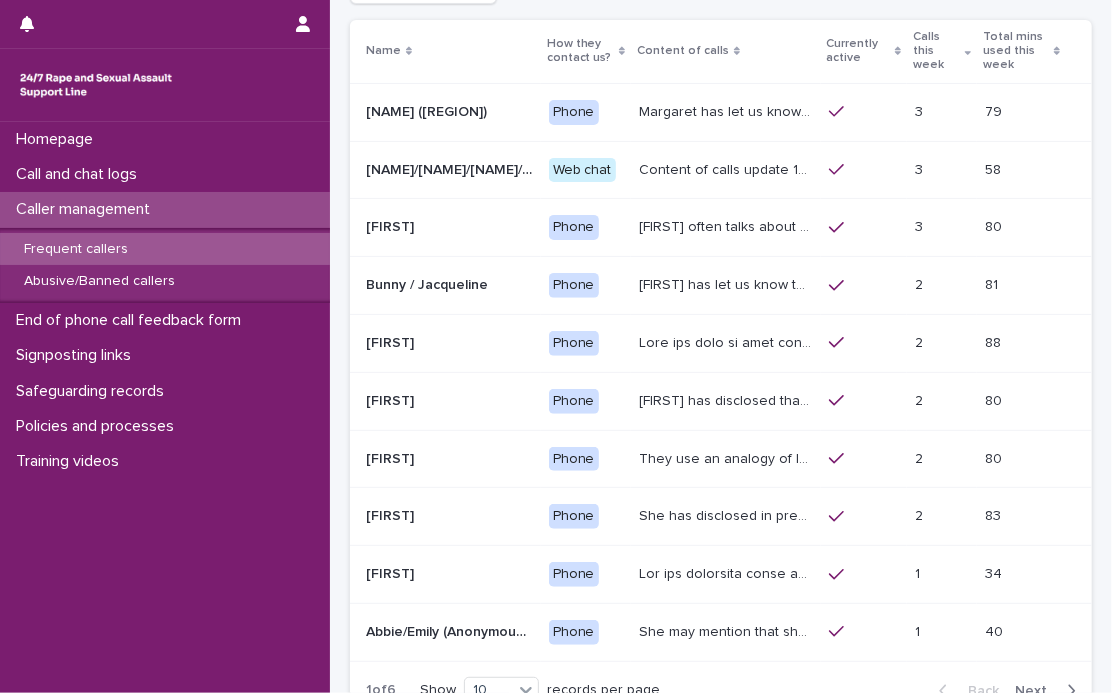 click on "She has disclosed in previous calls that she is a survivor of rape by her ex-partner who is a police officer.
She has also mentioned that she used to work as a police officer for 16 years. She has also disclosed a few times that she is experiencing discrimination and intimidation by the perpetrator’s colleagues.
Lisa has said that the case is in court and has been ongoing for 5 years." at bounding box center [727, 514] 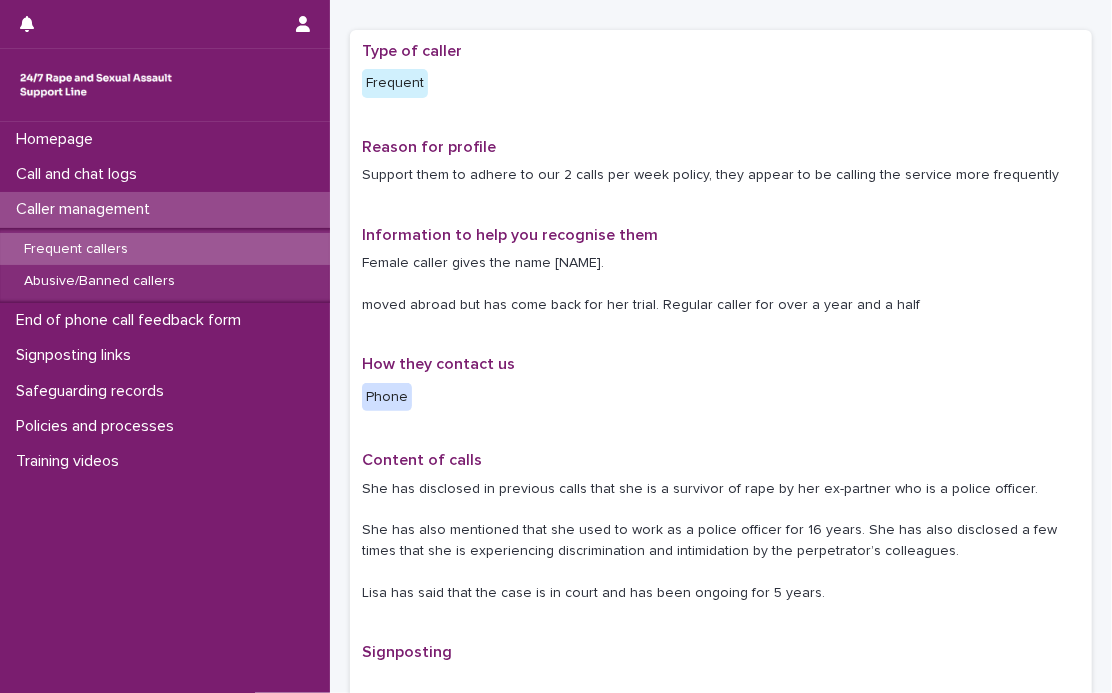 scroll, scrollTop: 0, scrollLeft: 0, axis: both 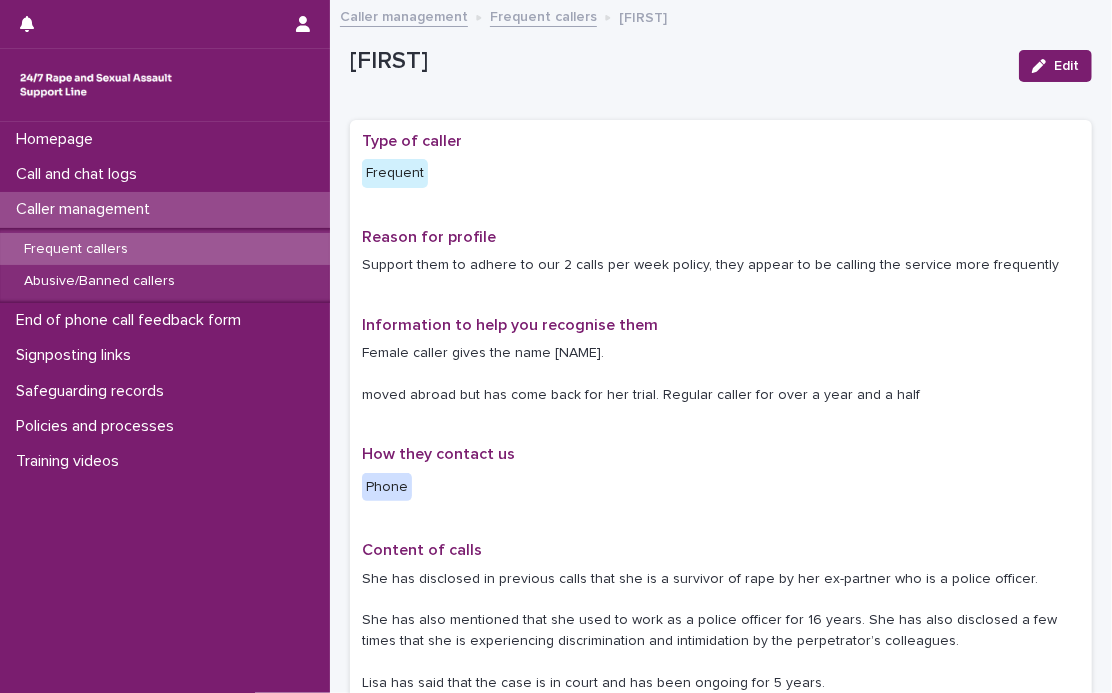 click on "Frequent callers" at bounding box center [543, 15] 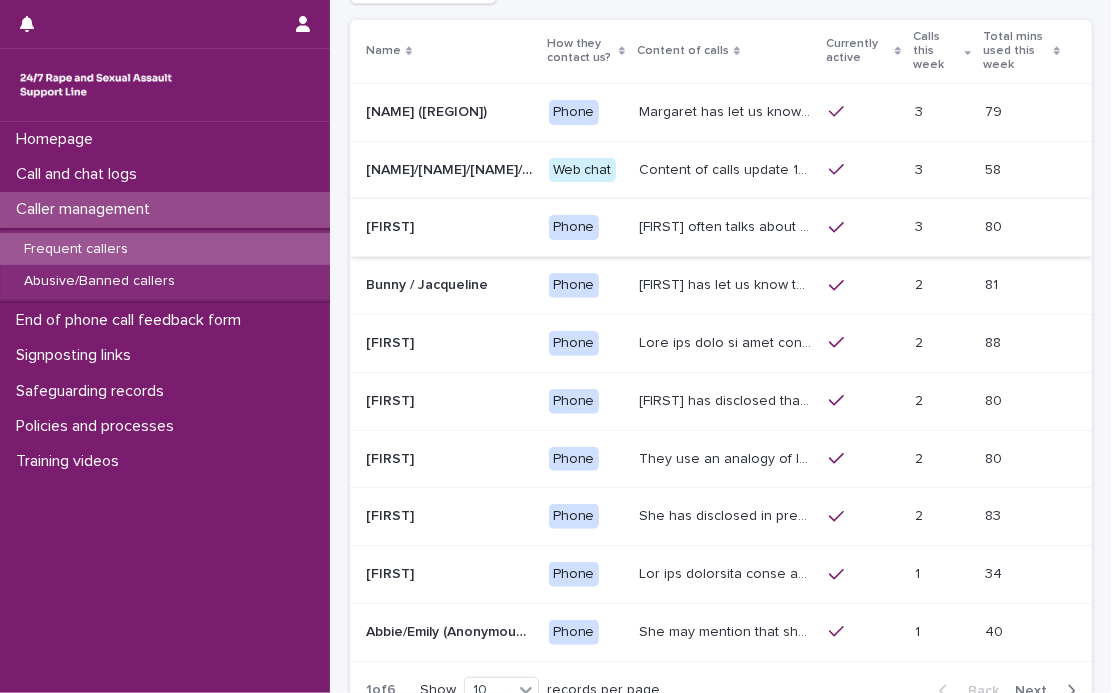 scroll, scrollTop: 272, scrollLeft: 0, axis: vertical 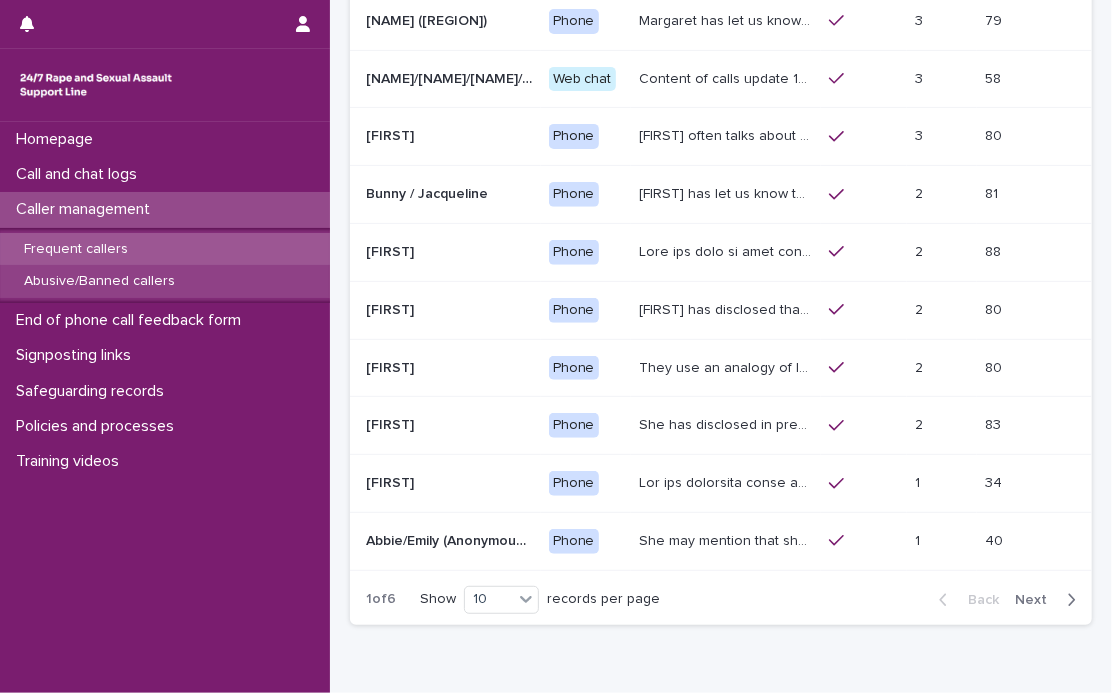 click on "Abusive/Banned callers" at bounding box center (165, 281) 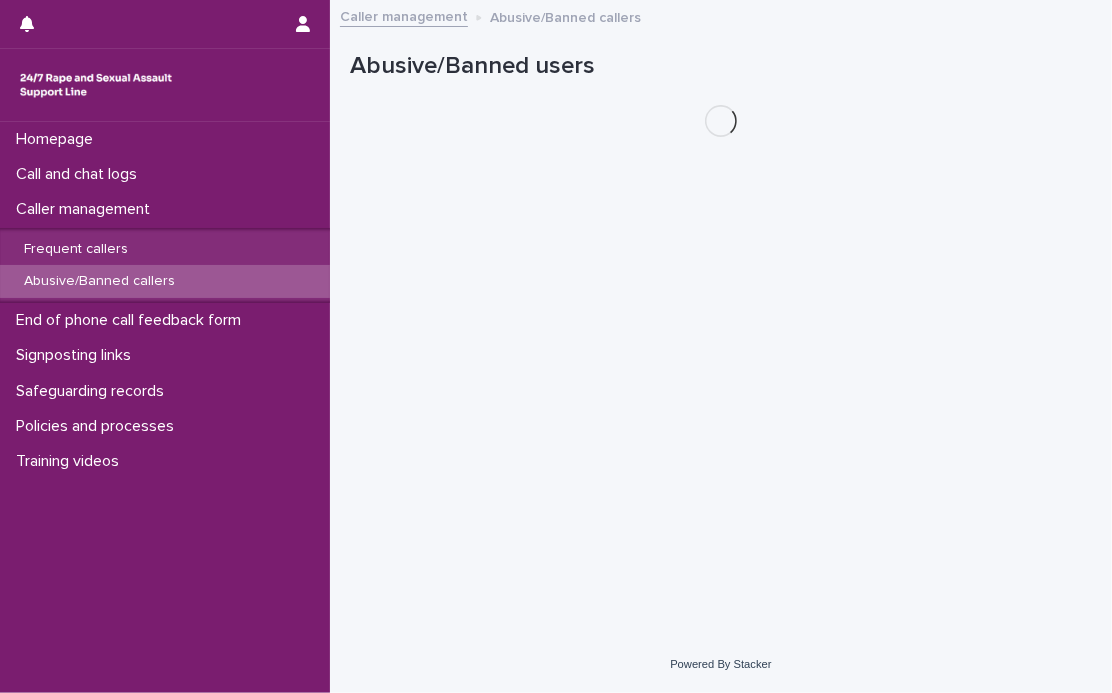 scroll, scrollTop: 0, scrollLeft: 0, axis: both 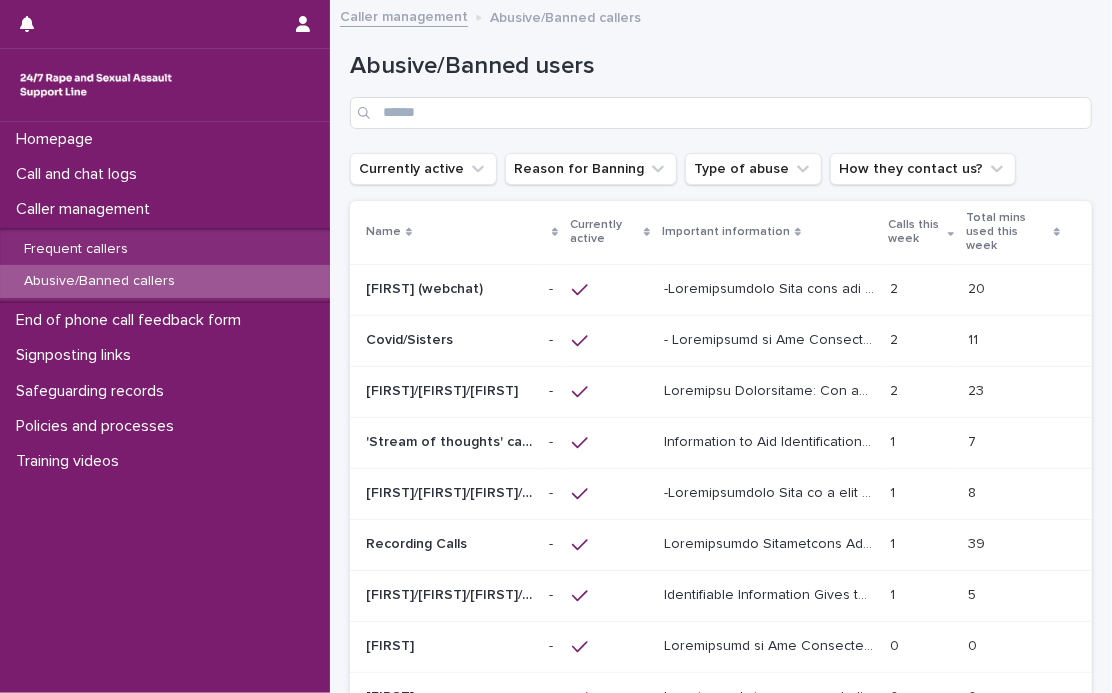 click at bounding box center [771, 389] 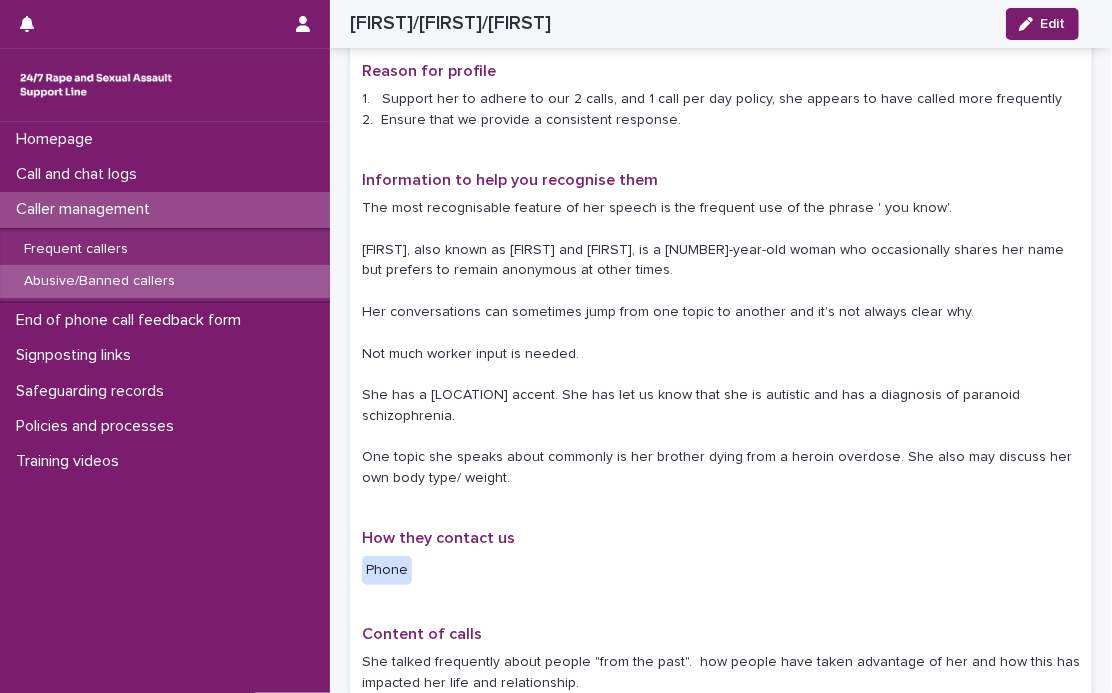 scroll, scrollTop: 0, scrollLeft: 0, axis: both 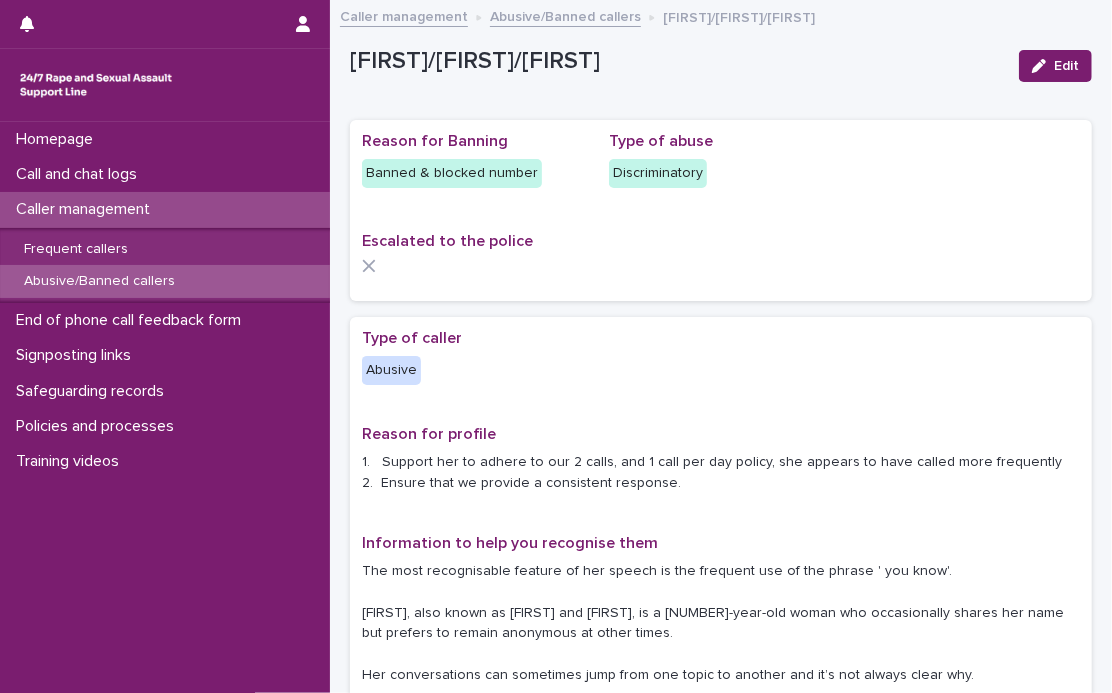 click on "Abusive/Banned callers" at bounding box center [565, 15] 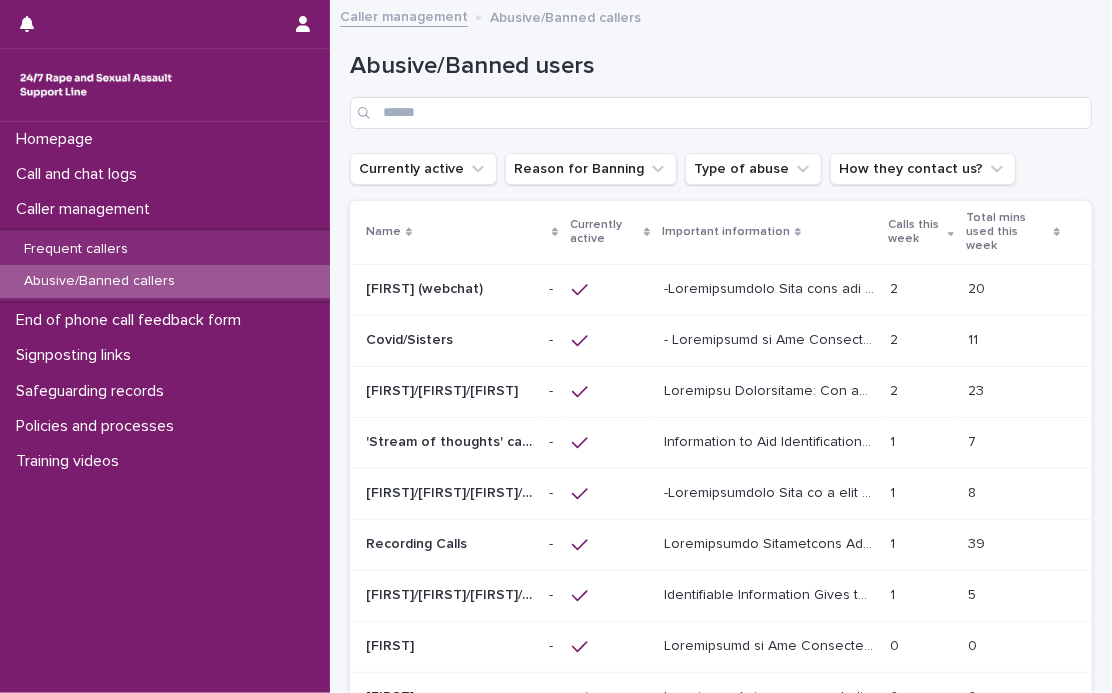 click at bounding box center [771, 491] 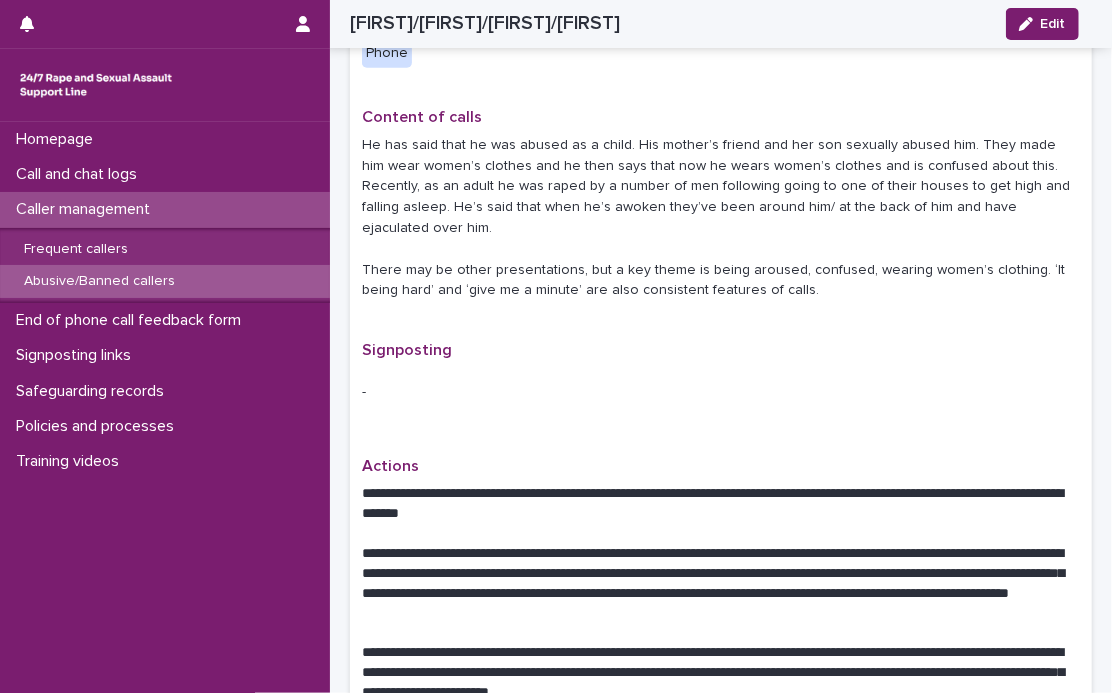 scroll, scrollTop: 727, scrollLeft: 0, axis: vertical 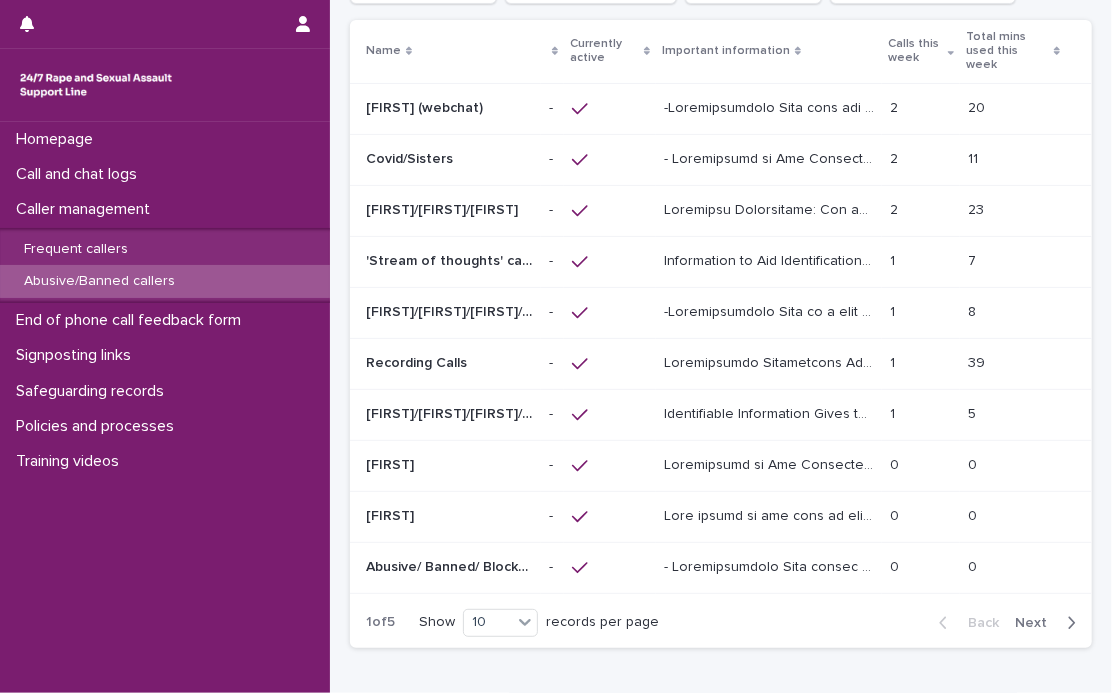 click on "Identifiable Information
Gives the names Kevin, Dean, Neil, David, James, Ben or or sometimes stays anonymous. He uses different accents including a Scottish accent and a northern accent.
Caller will often speak in a graphic way about female relatives being abused and him witnessing it. He describes a situation where he was perpetrating sexual abuse himself by spying on his sister in the shower. He then goes on to say his mother caught him and he was sexually abused by either his aunt or mother and sister after this.
Since the week of 15th July, he also described a situation in which he was tied to a chair by his mother and sometimes his sisters, this has been mentioned several times again in September
He does not talk about feelings or emotions and has been heard making masturbation noises during calls." at bounding box center [771, 412] 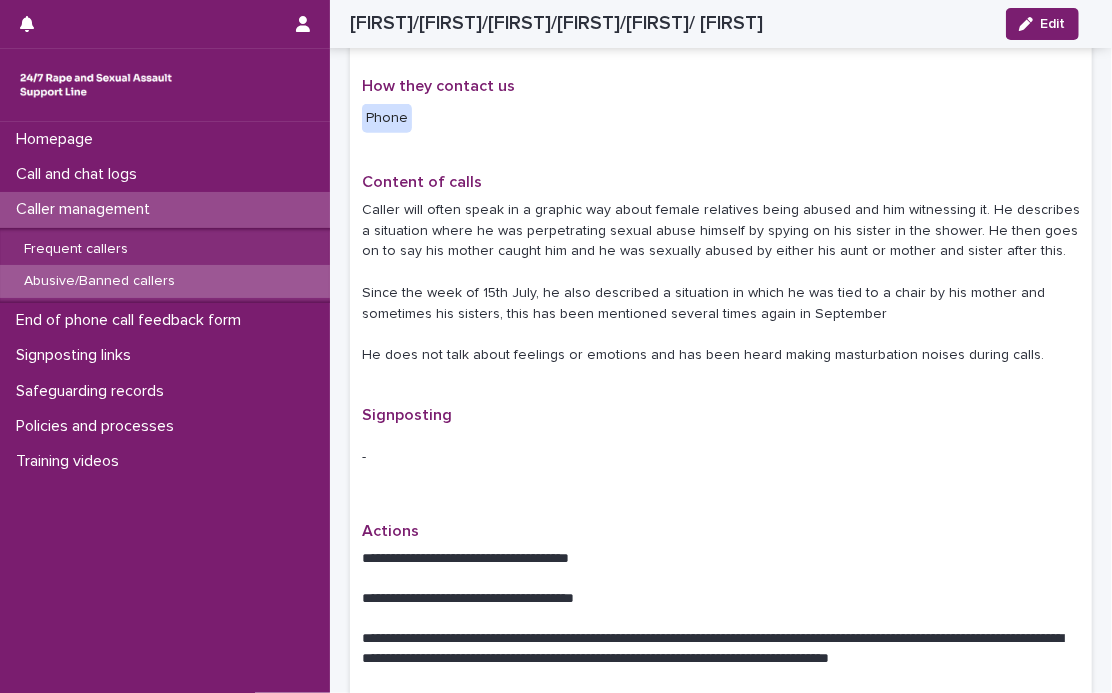 scroll, scrollTop: 0, scrollLeft: 0, axis: both 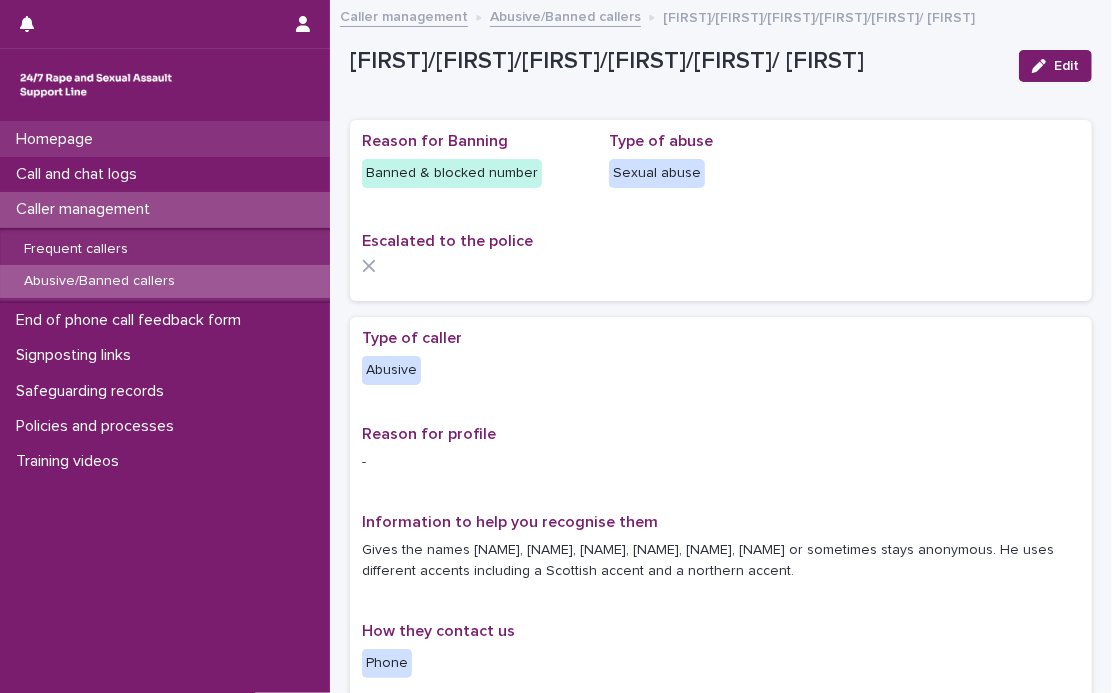 click on "Homepage" at bounding box center (58, 139) 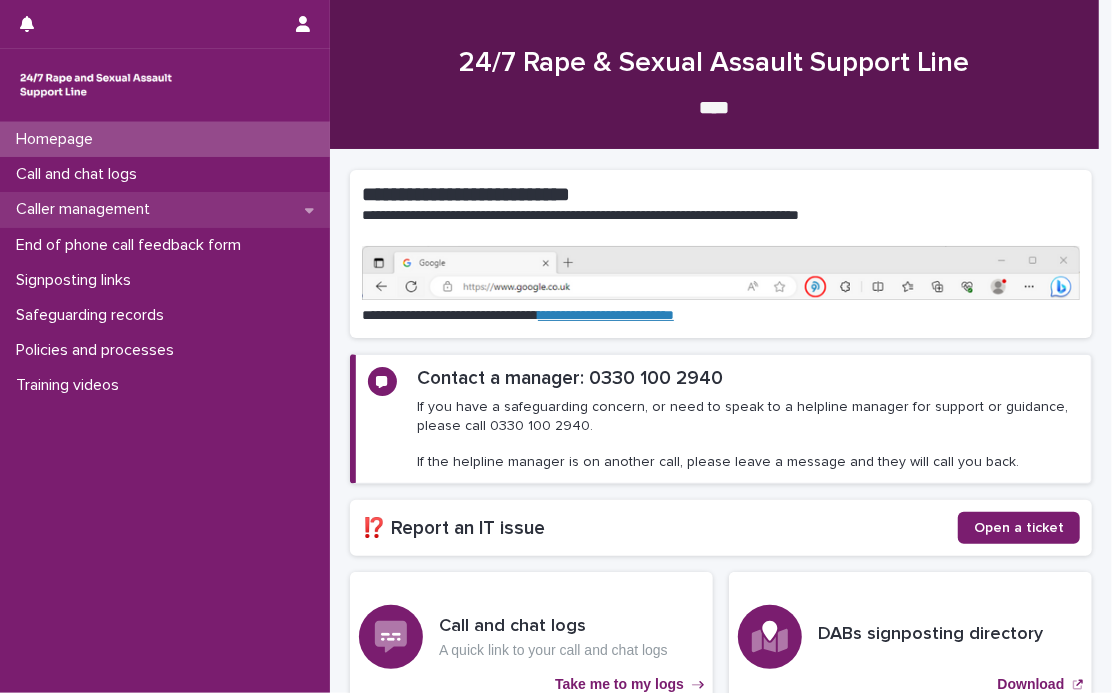 click on "Caller management" at bounding box center [87, 209] 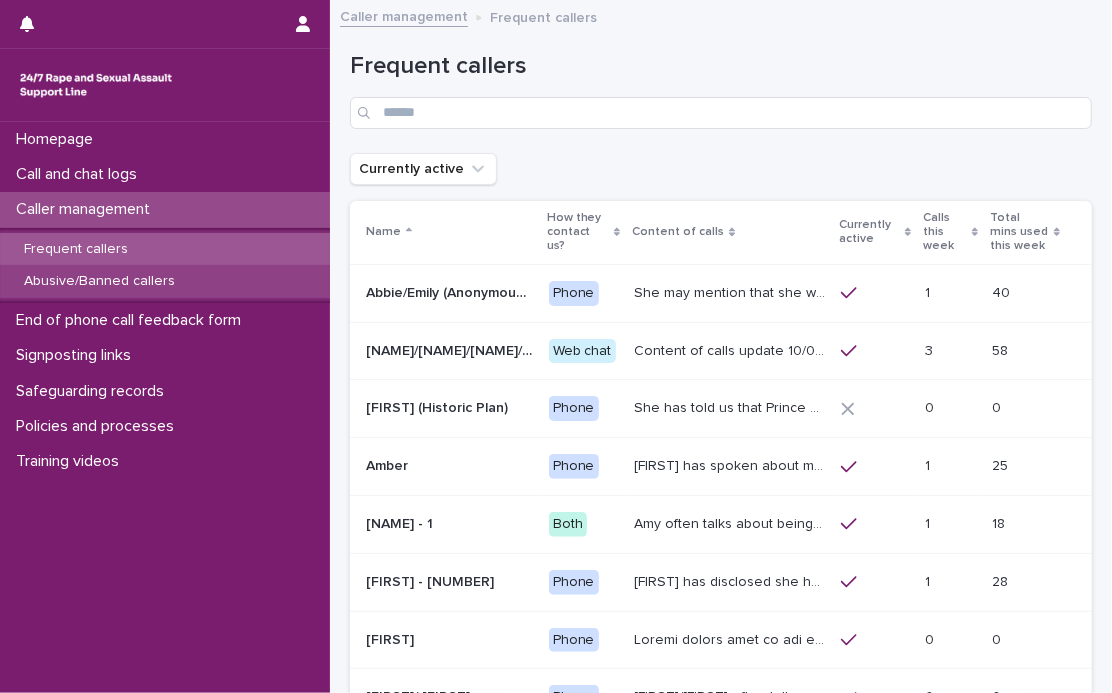 click on "Abusive/Banned callers" at bounding box center [99, 281] 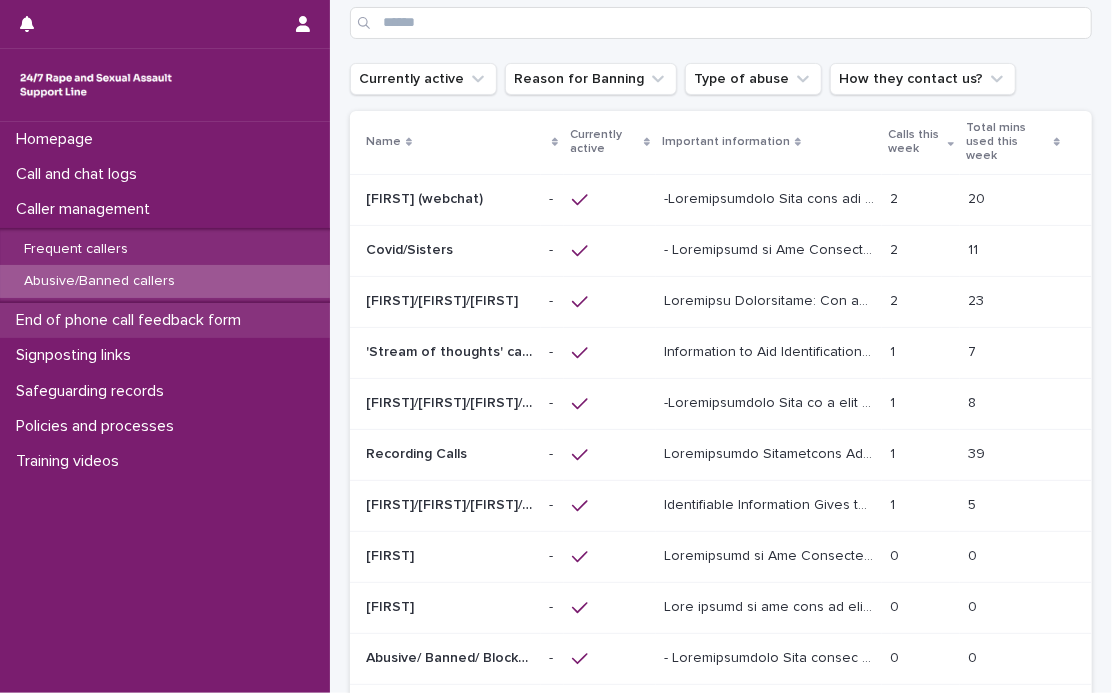 scroll, scrollTop: 0, scrollLeft: 0, axis: both 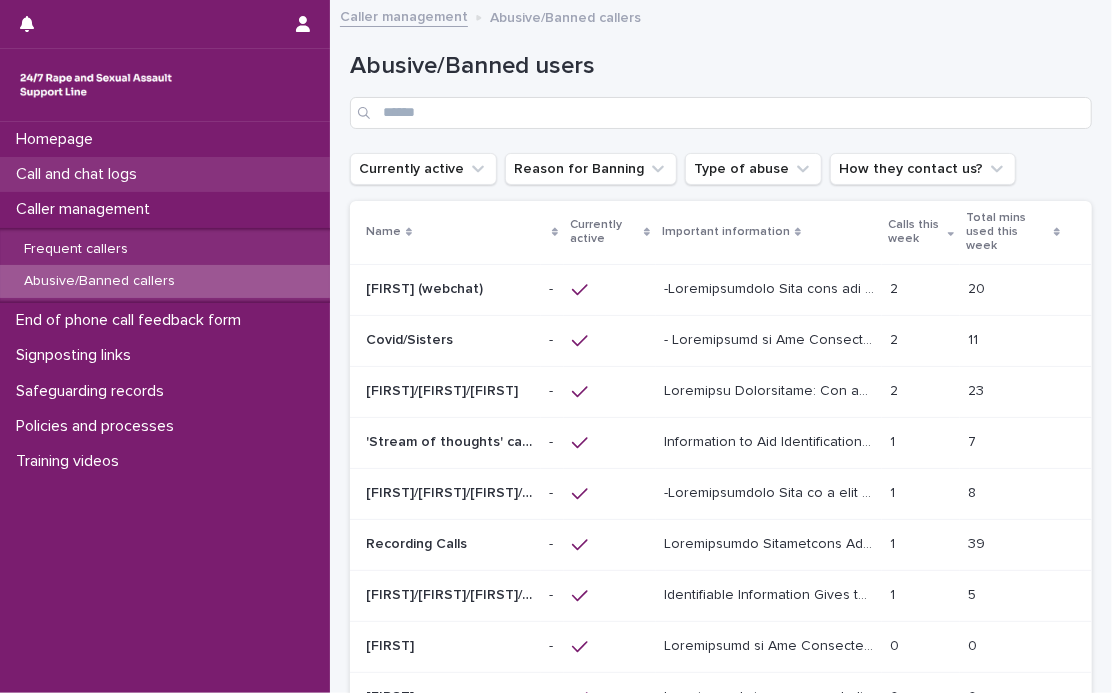 click on "Call and chat logs" at bounding box center [80, 174] 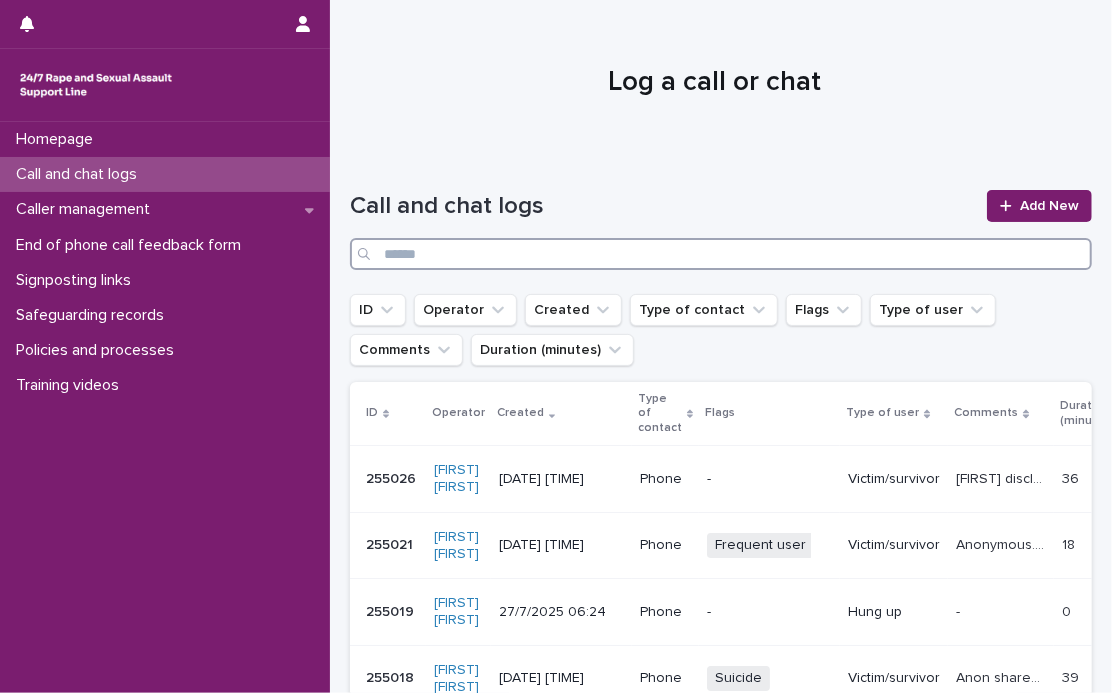 click at bounding box center [721, 254] 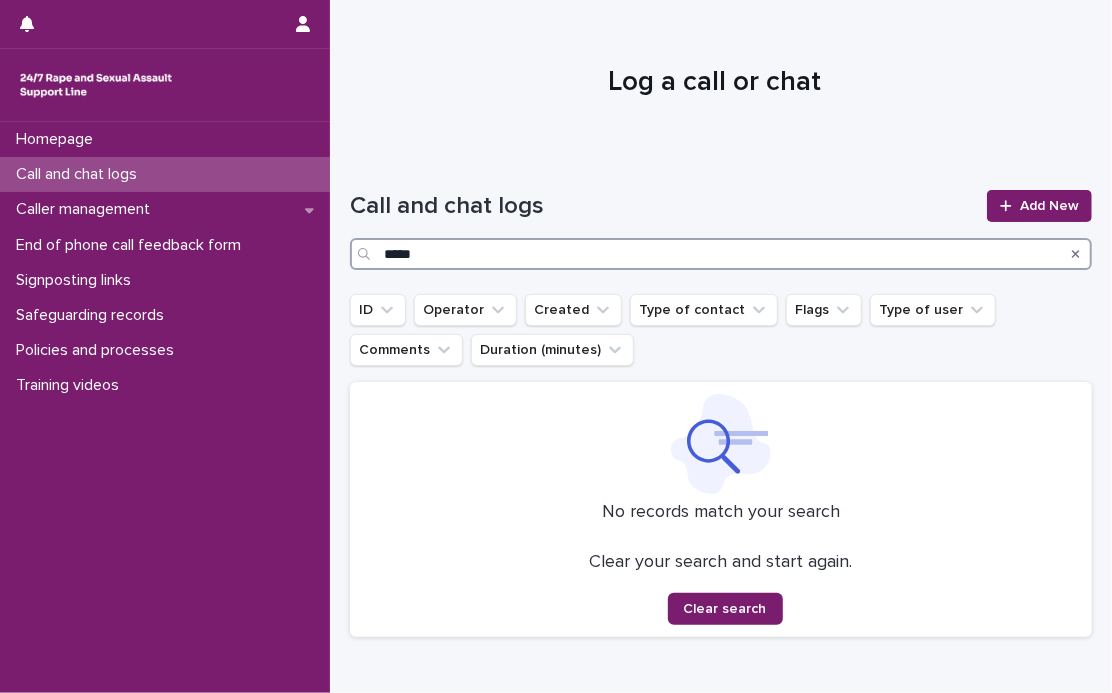 scroll, scrollTop: 90, scrollLeft: 0, axis: vertical 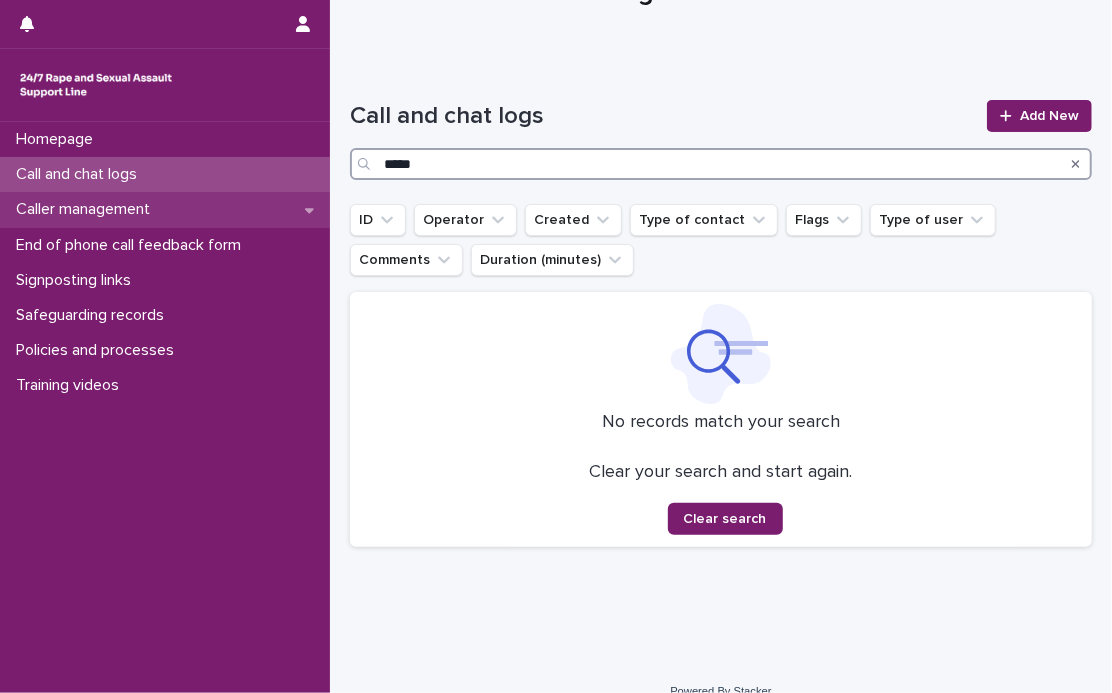type on "*****" 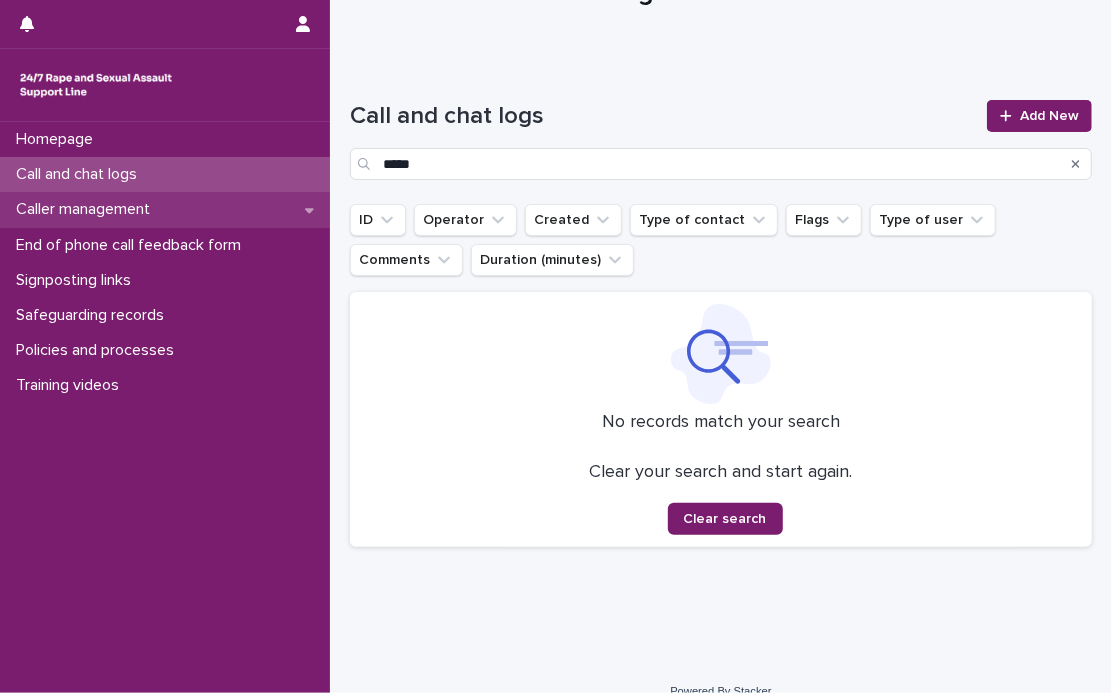 click on "Caller management" at bounding box center [87, 209] 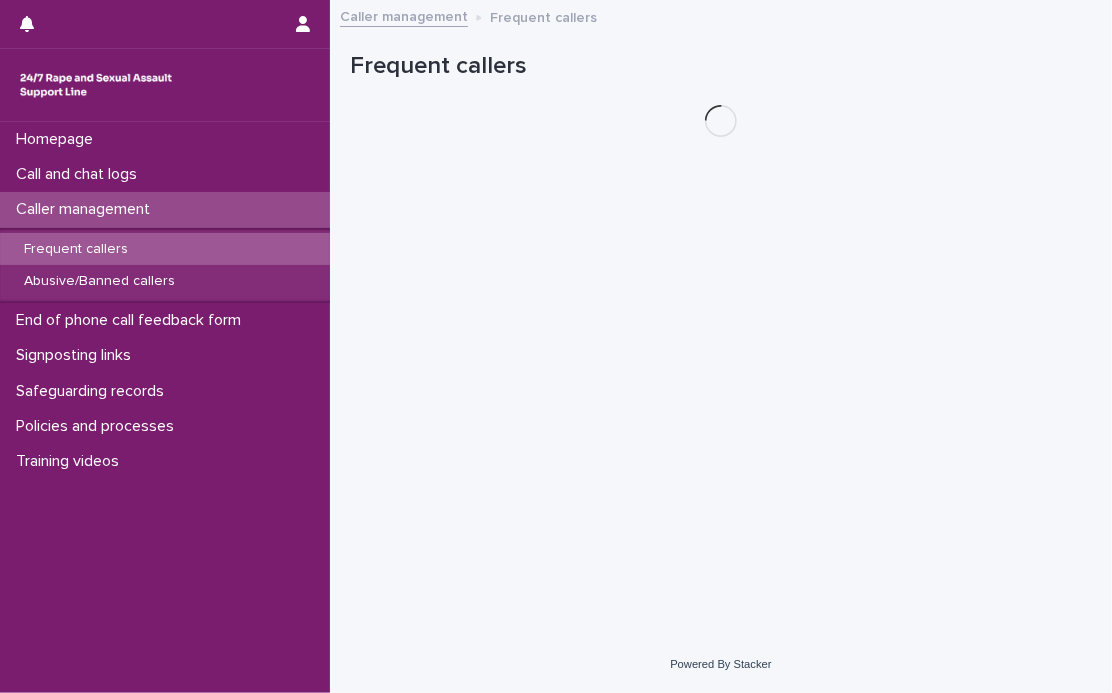 scroll, scrollTop: 0, scrollLeft: 0, axis: both 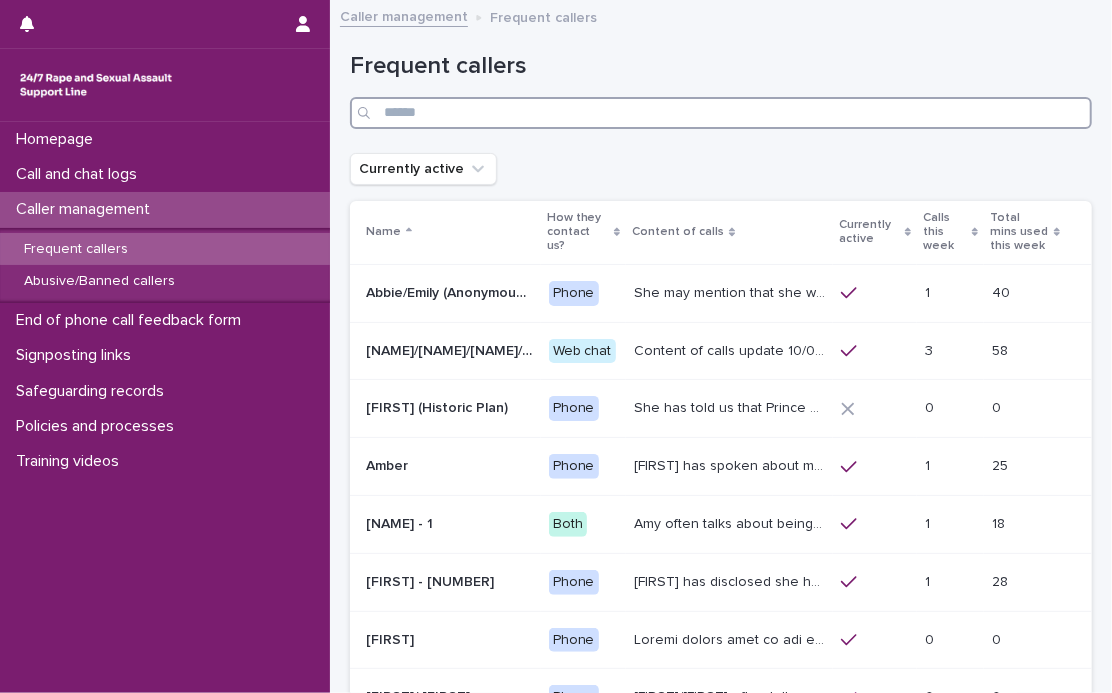 click at bounding box center [721, 113] 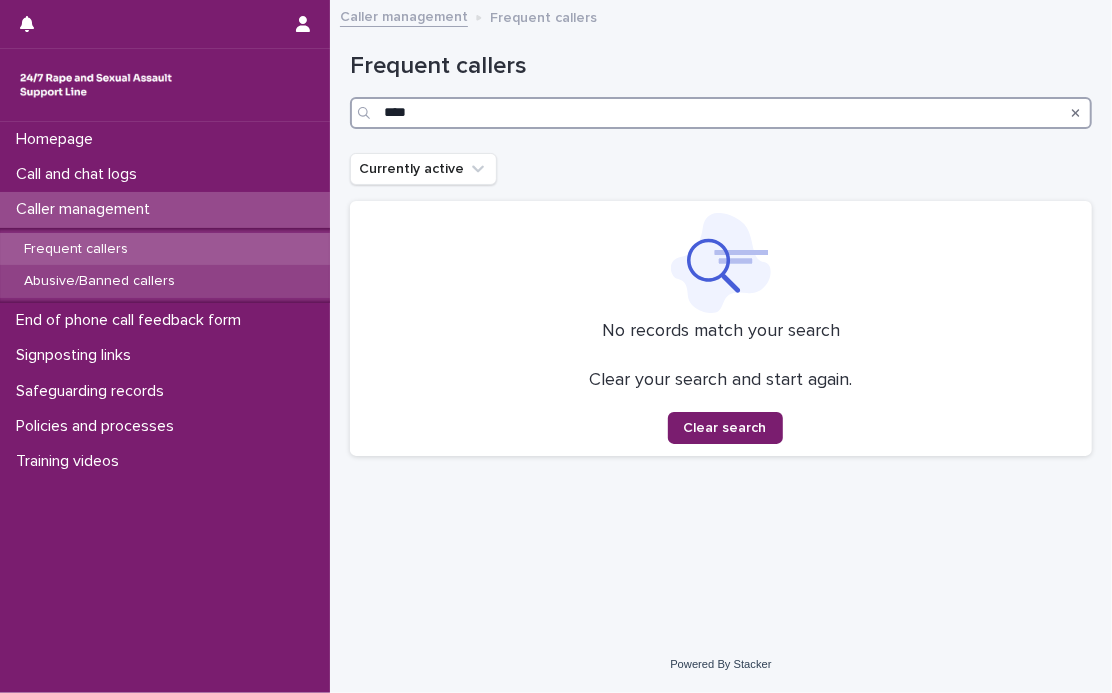 type on "****" 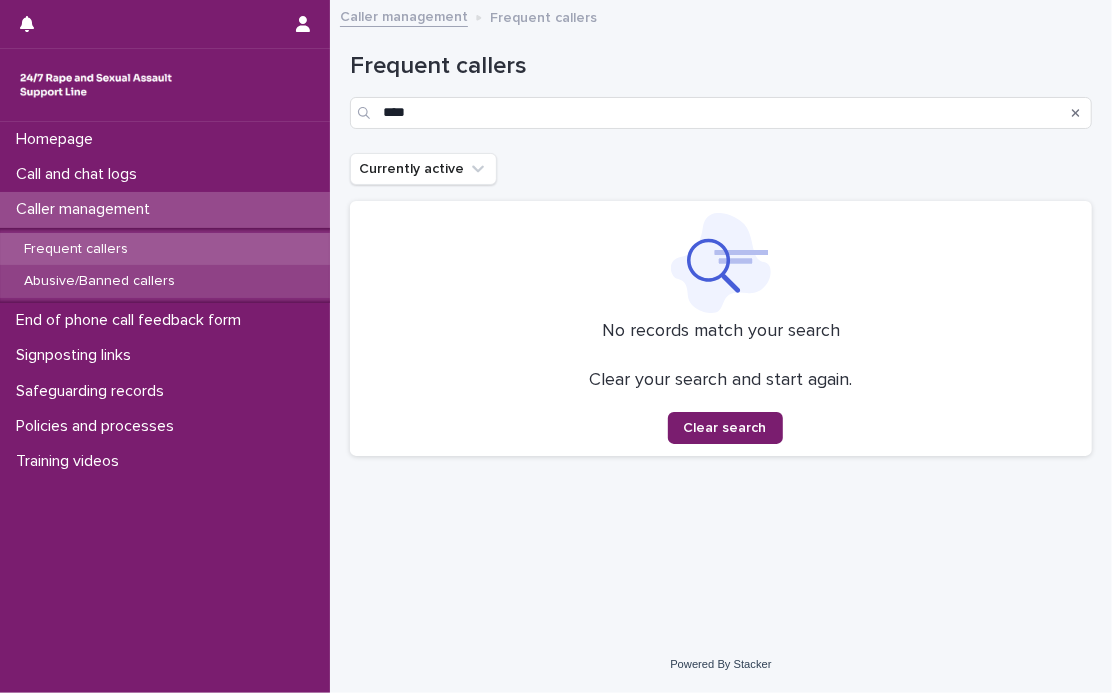 click on "Abusive/Banned callers" at bounding box center (99, 281) 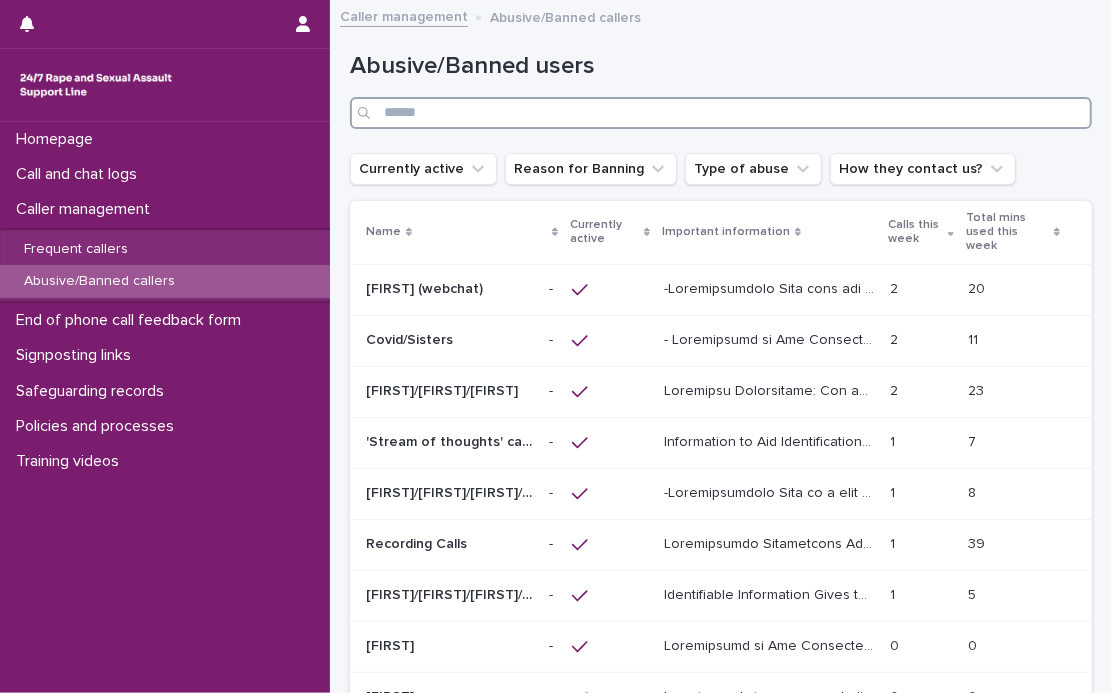 click at bounding box center [721, 113] 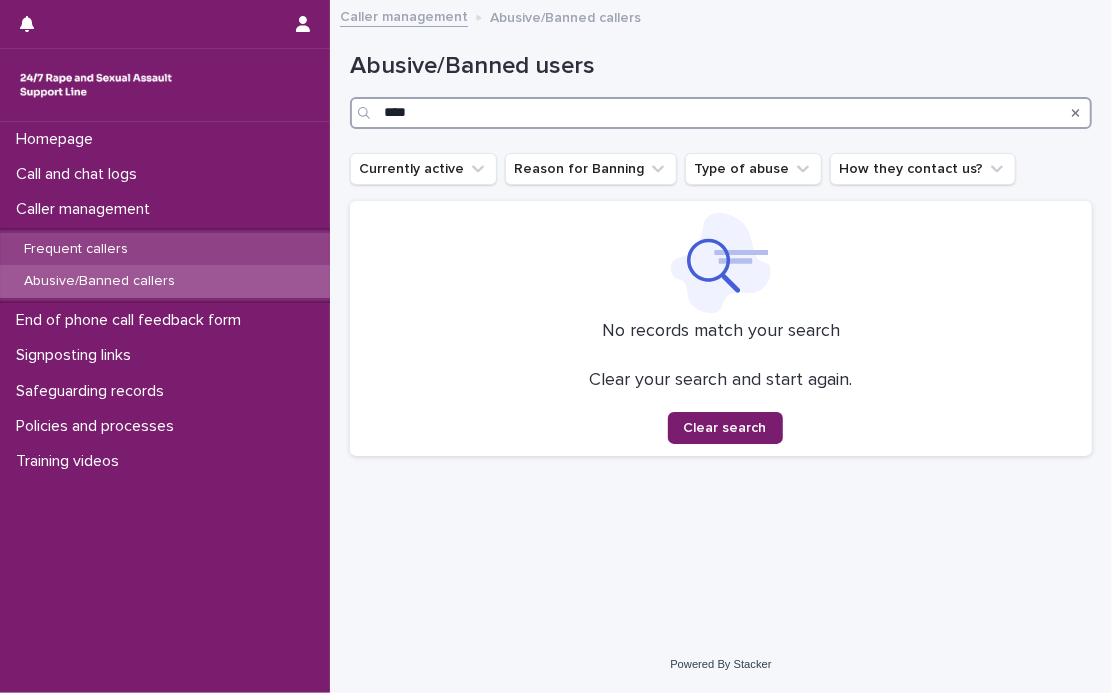 type on "****" 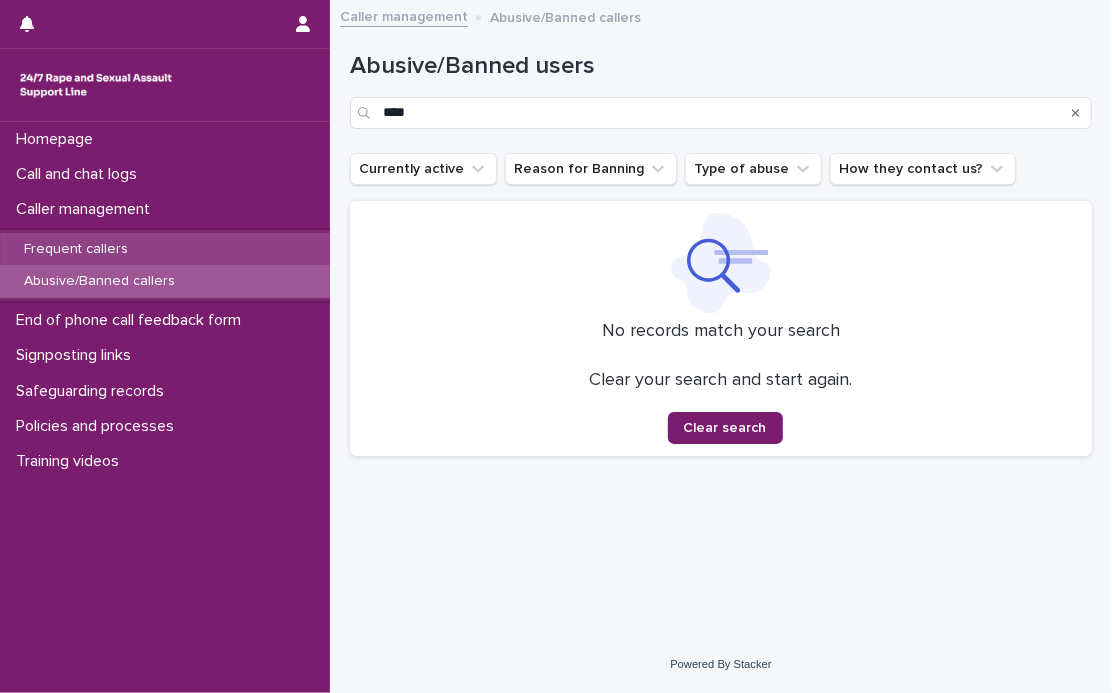 click on "Frequent callers" at bounding box center (76, 249) 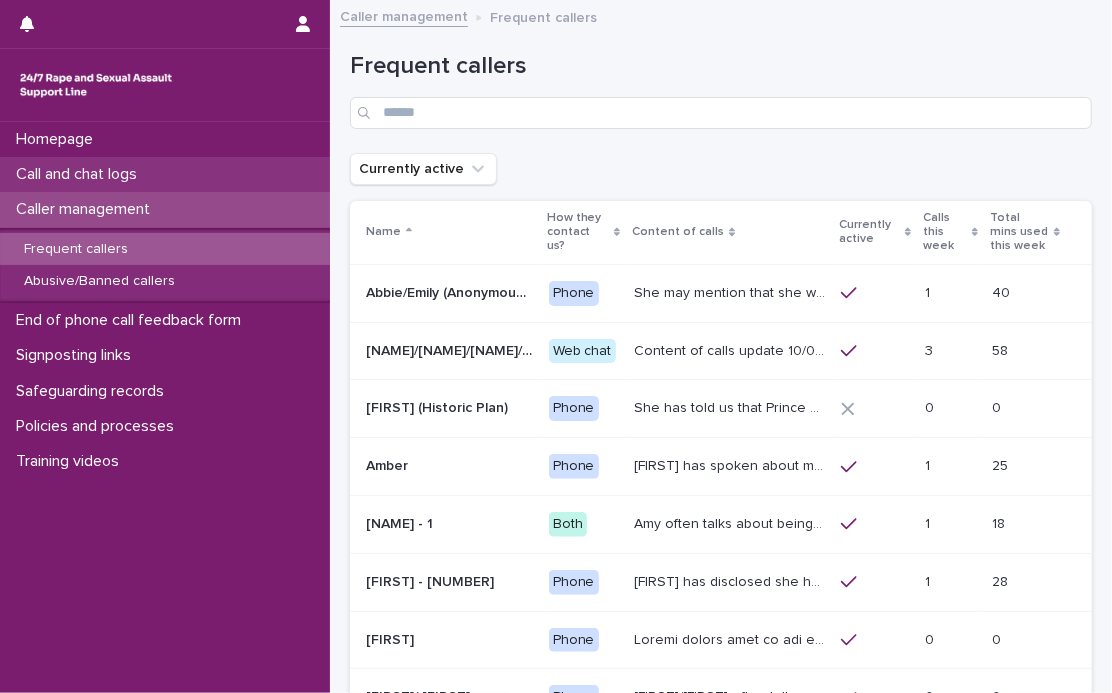 drag, startPoint x: 131, startPoint y: 244, endPoint x: 111, endPoint y: 181, distance: 66.09841 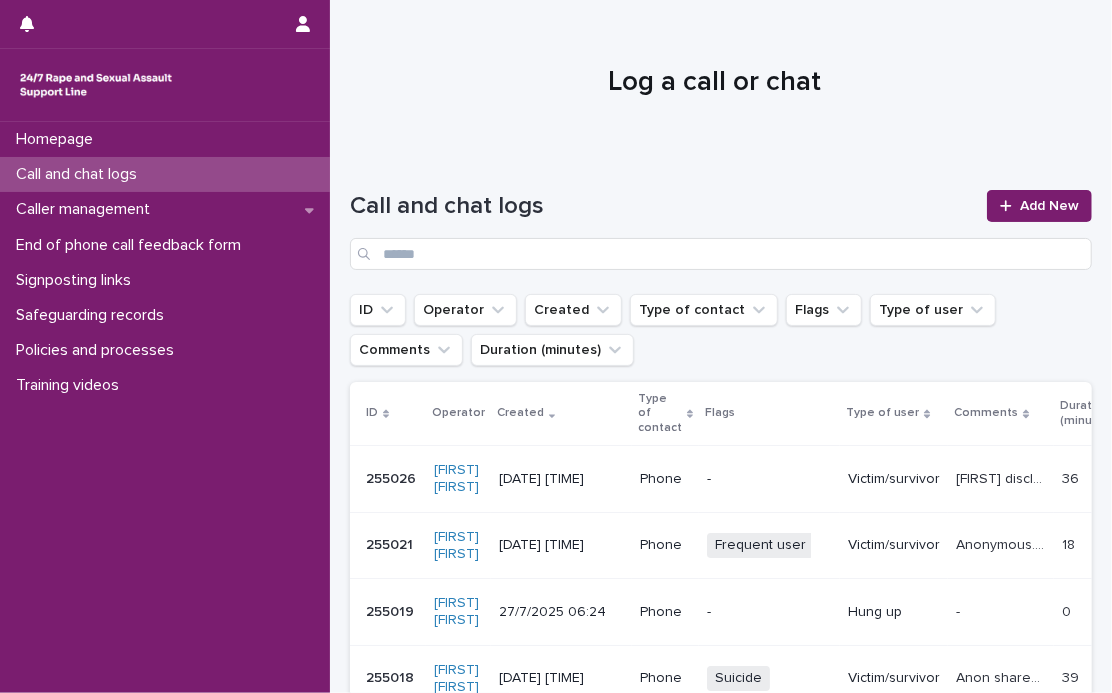 click on "Call and chat logs Add New" at bounding box center [721, 222] 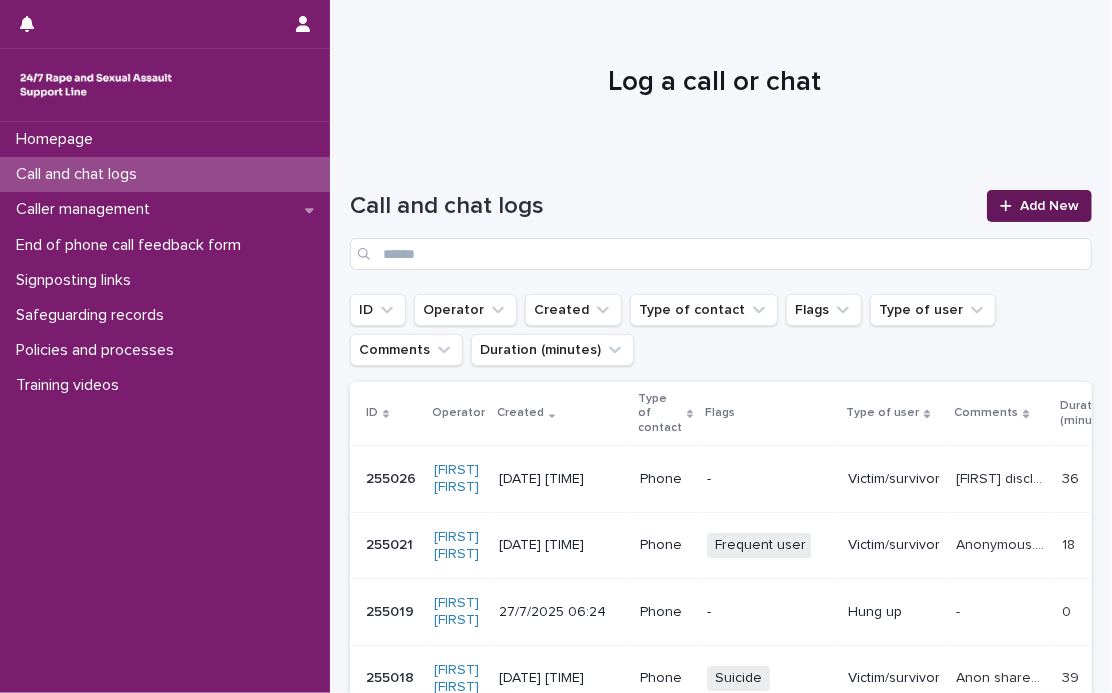 click on "Add New" at bounding box center [1049, 206] 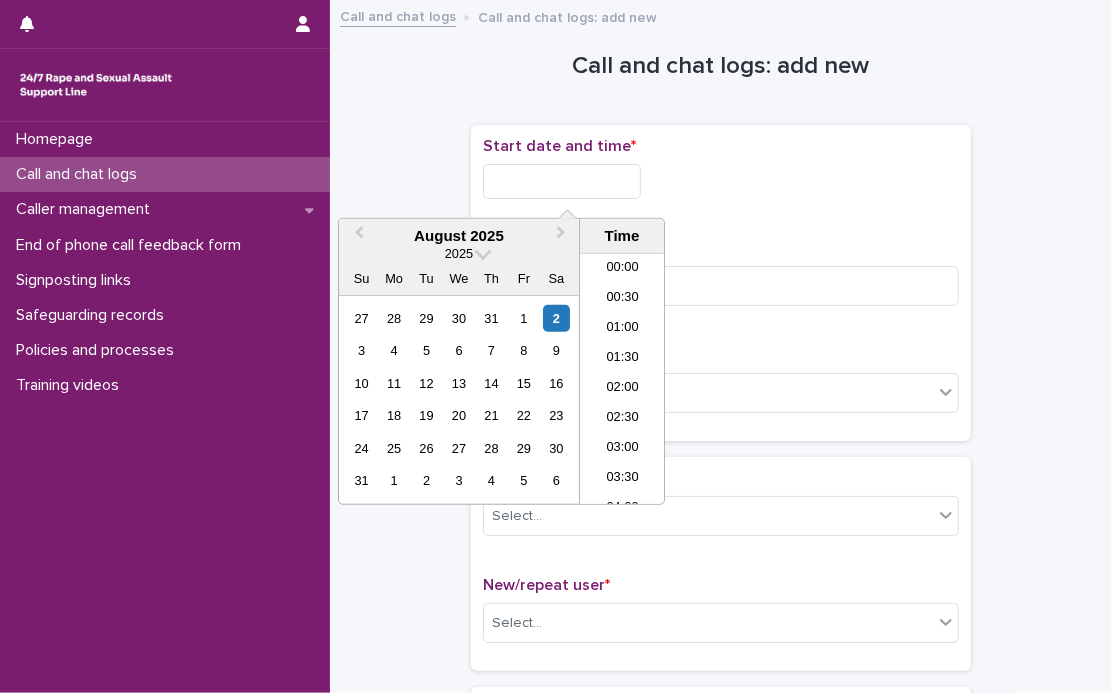 click at bounding box center [562, 181] 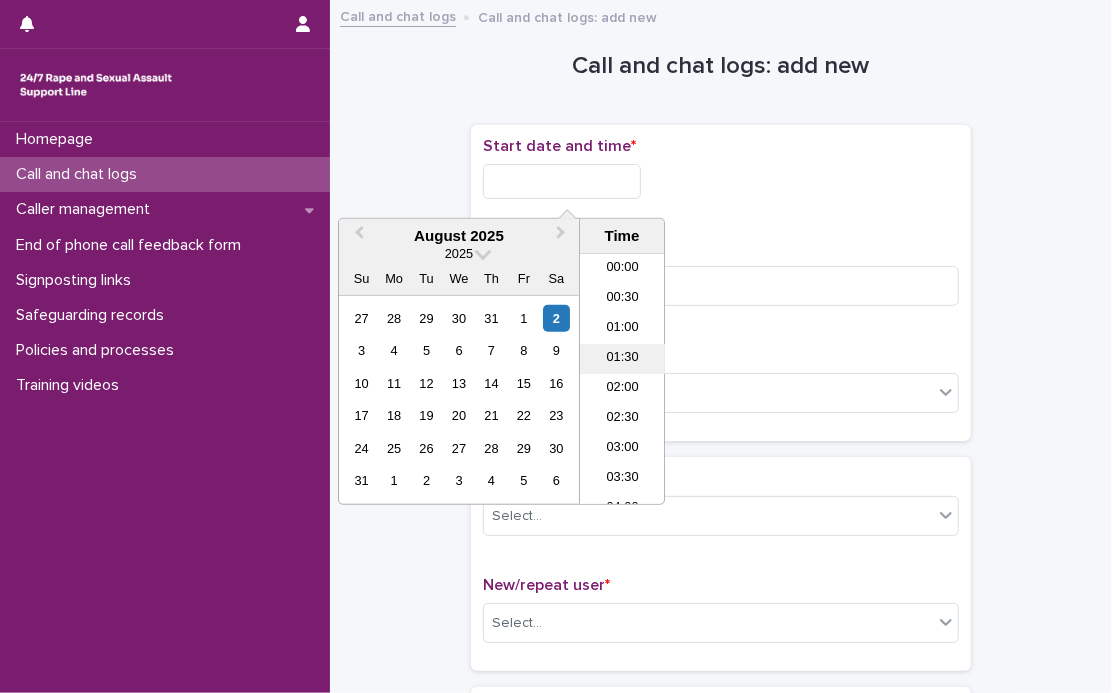 click on "01:30" at bounding box center [622, 359] 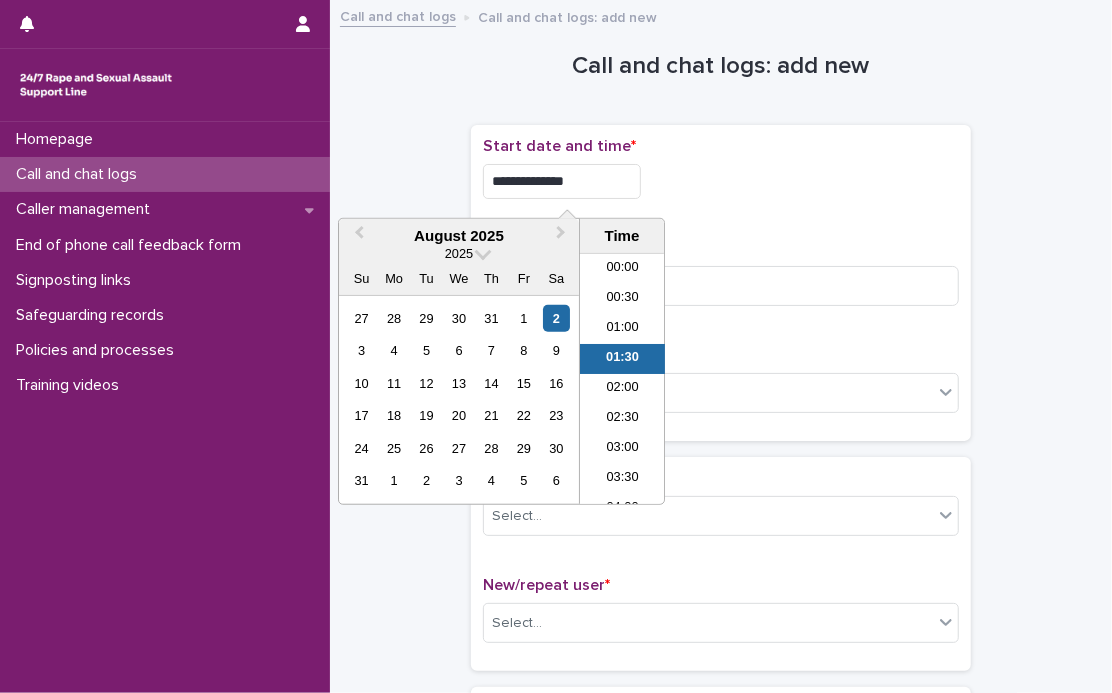 click on "**********" at bounding box center (562, 181) 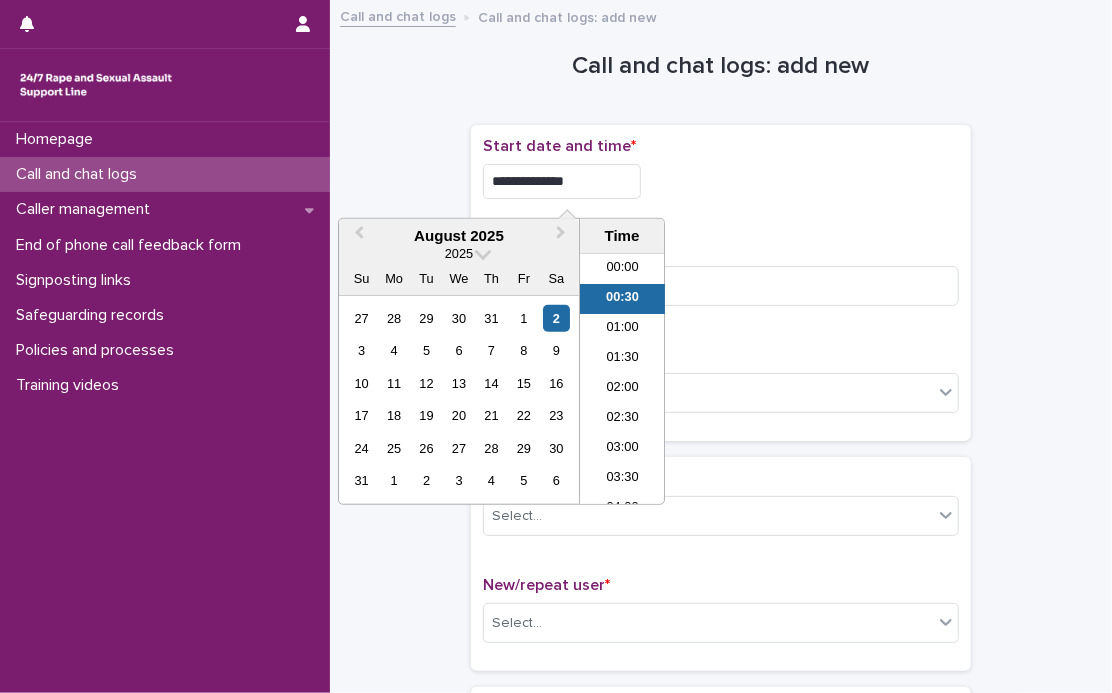 drag, startPoint x: 566, startPoint y: 183, endPoint x: 591, endPoint y: 181, distance: 25.079872 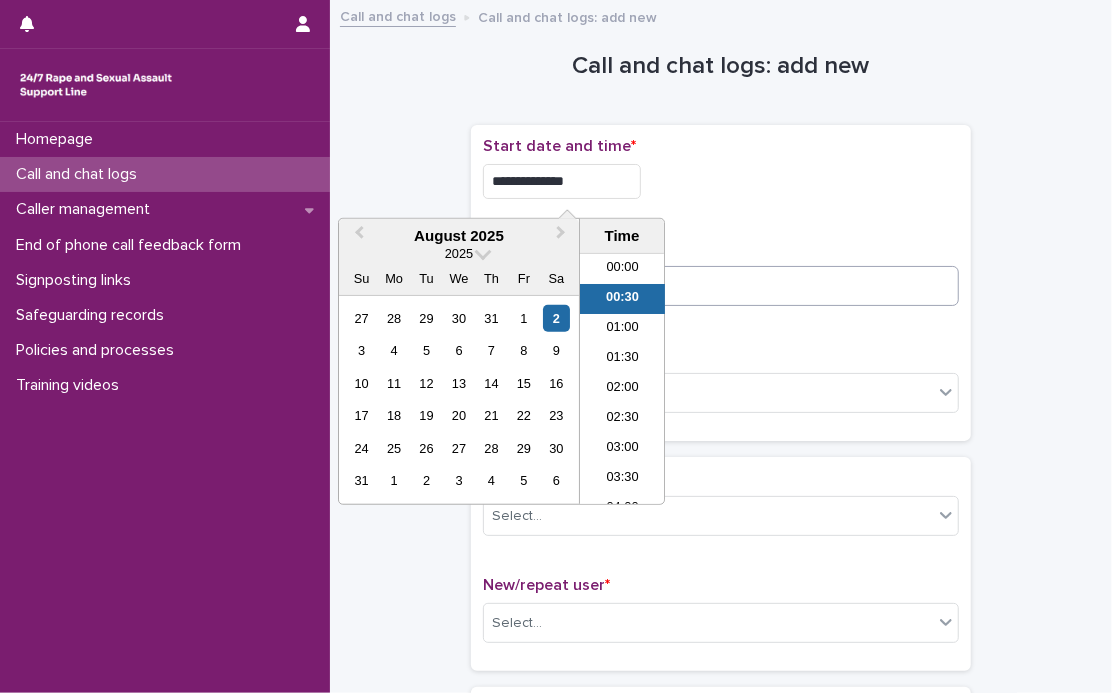 type on "**********" 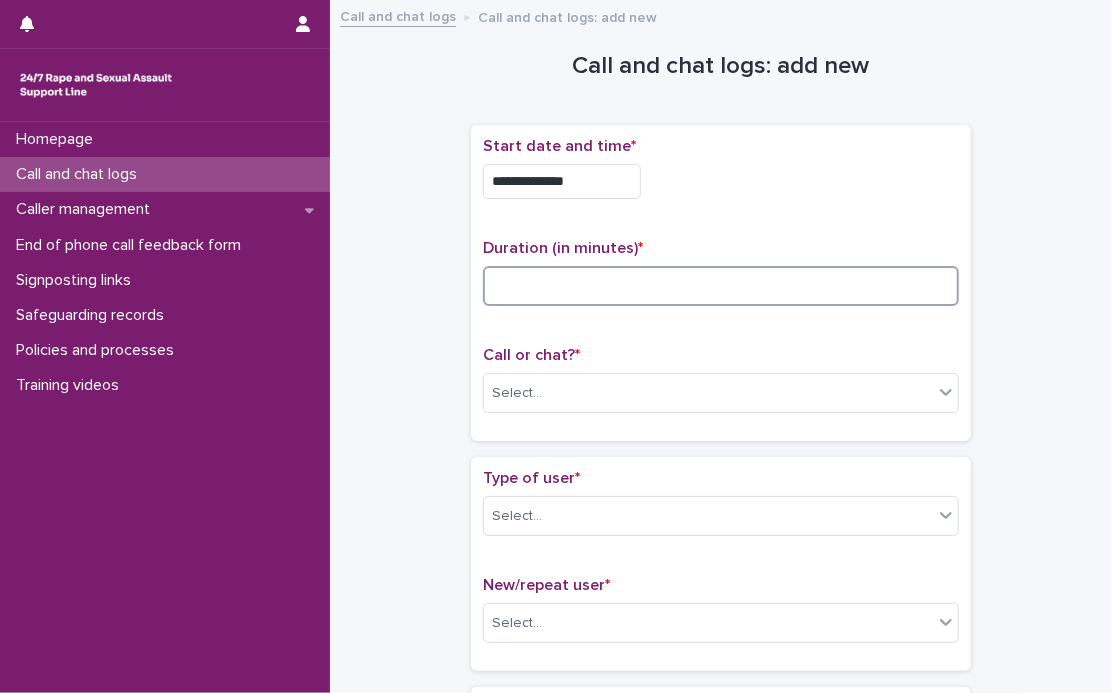 click at bounding box center [721, 286] 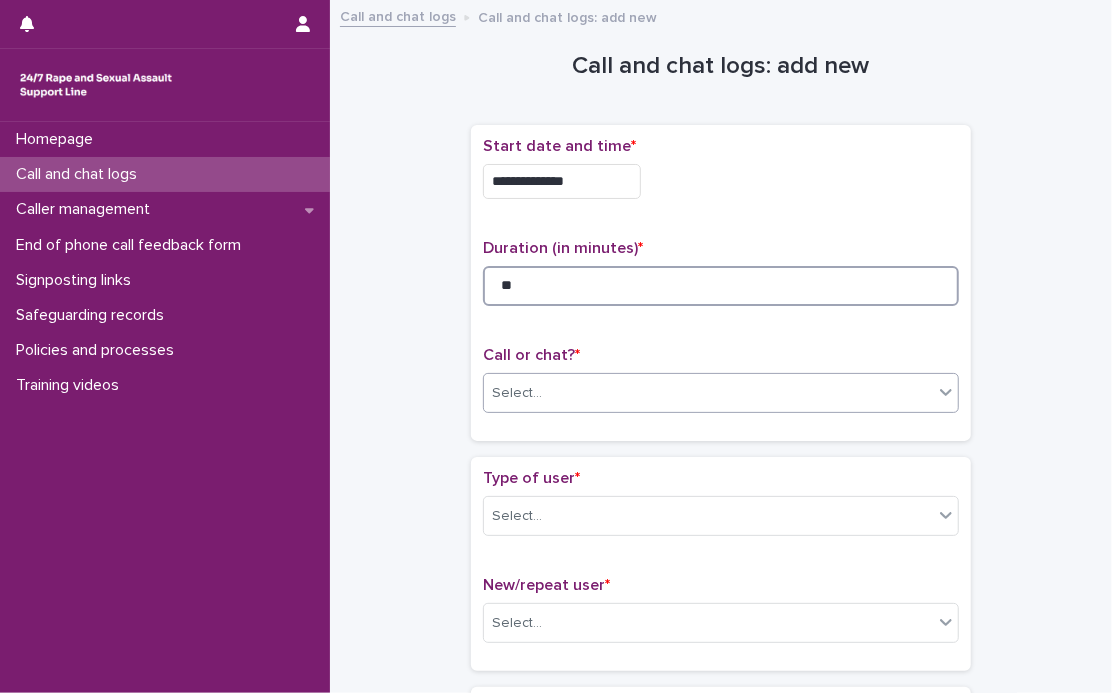 type on "**" 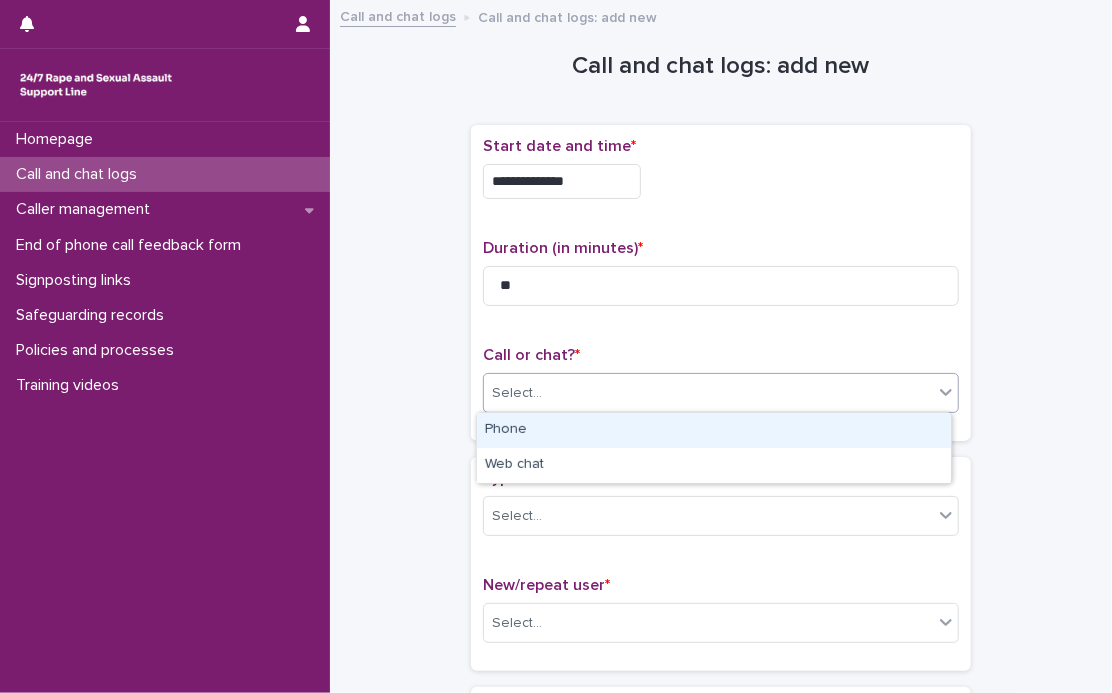 click on "Select..." at bounding box center (708, 393) 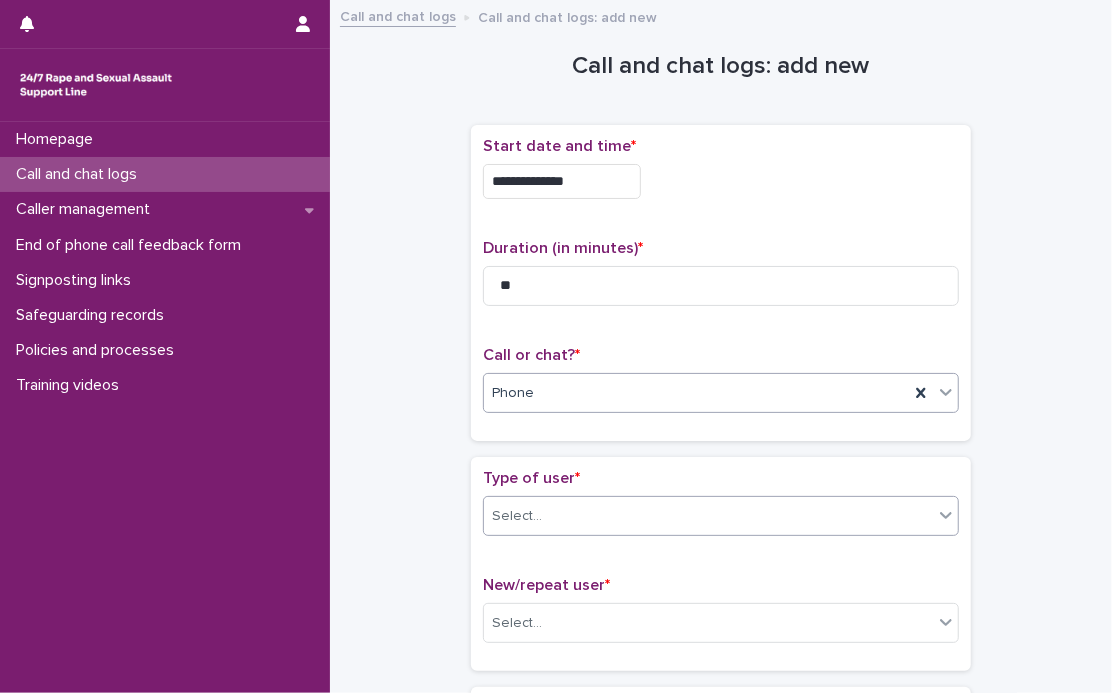 click on "Select..." at bounding box center (708, 516) 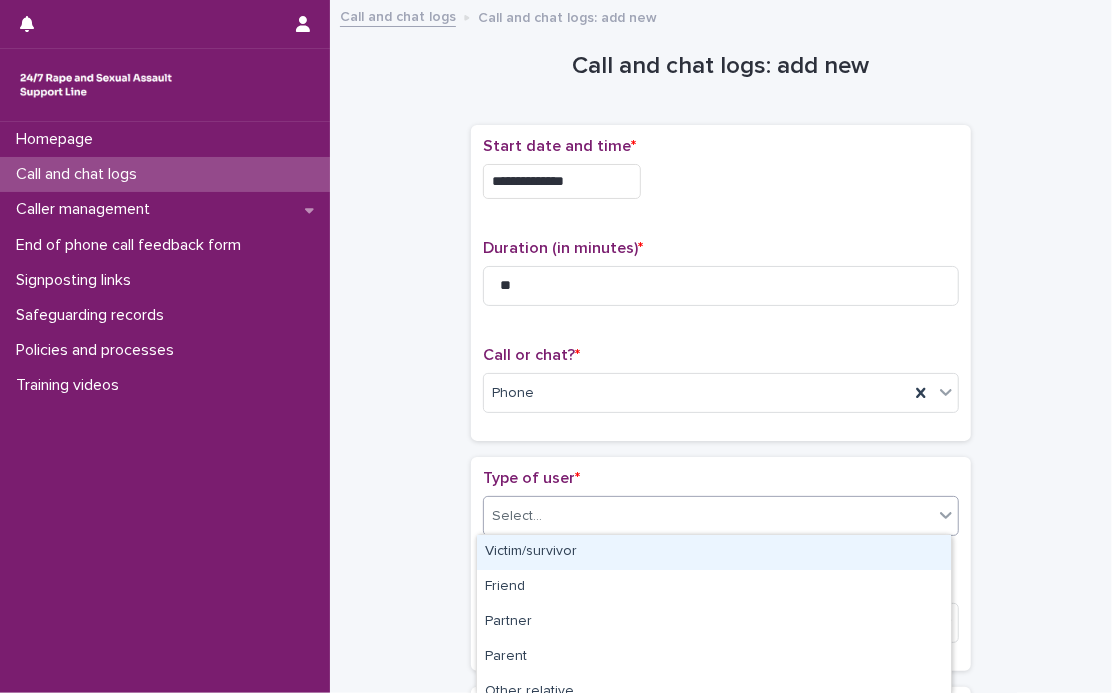 click on "Victim/survivor" at bounding box center (714, 552) 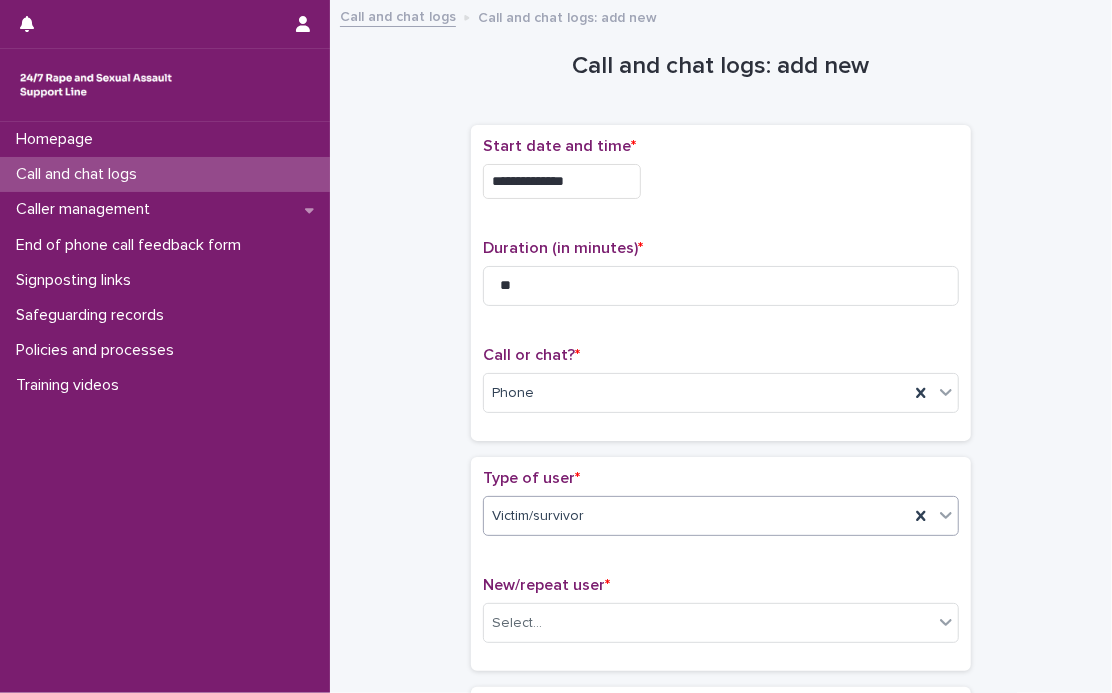 click on "Type of user *" at bounding box center [531, 478] 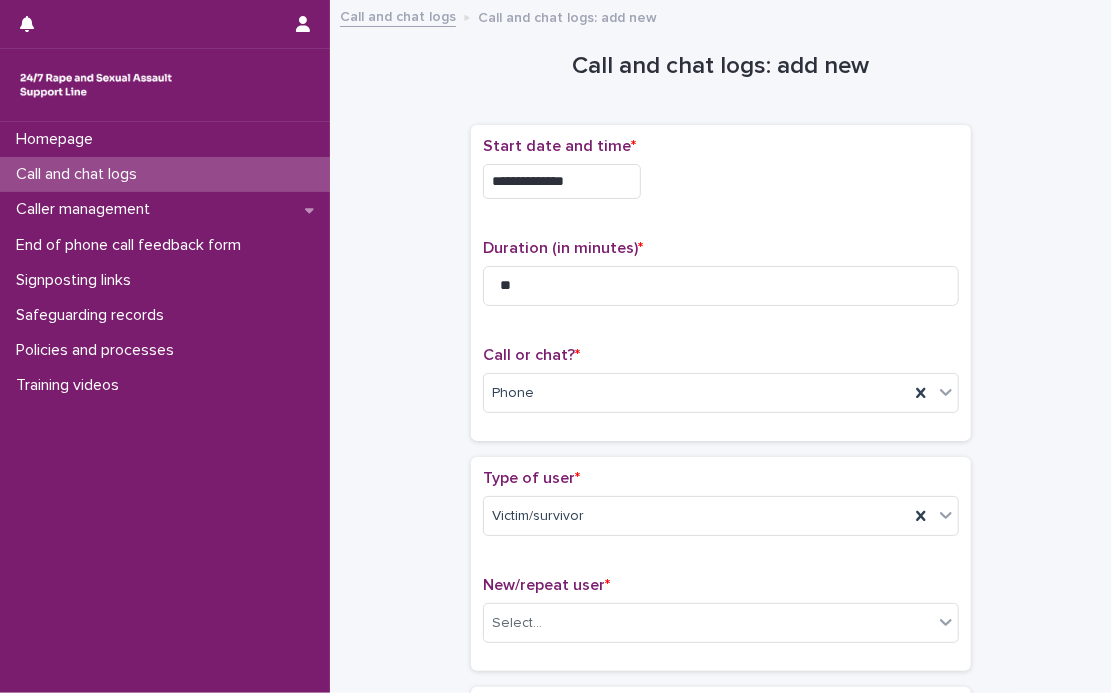 scroll, scrollTop: 272, scrollLeft: 0, axis: vertical 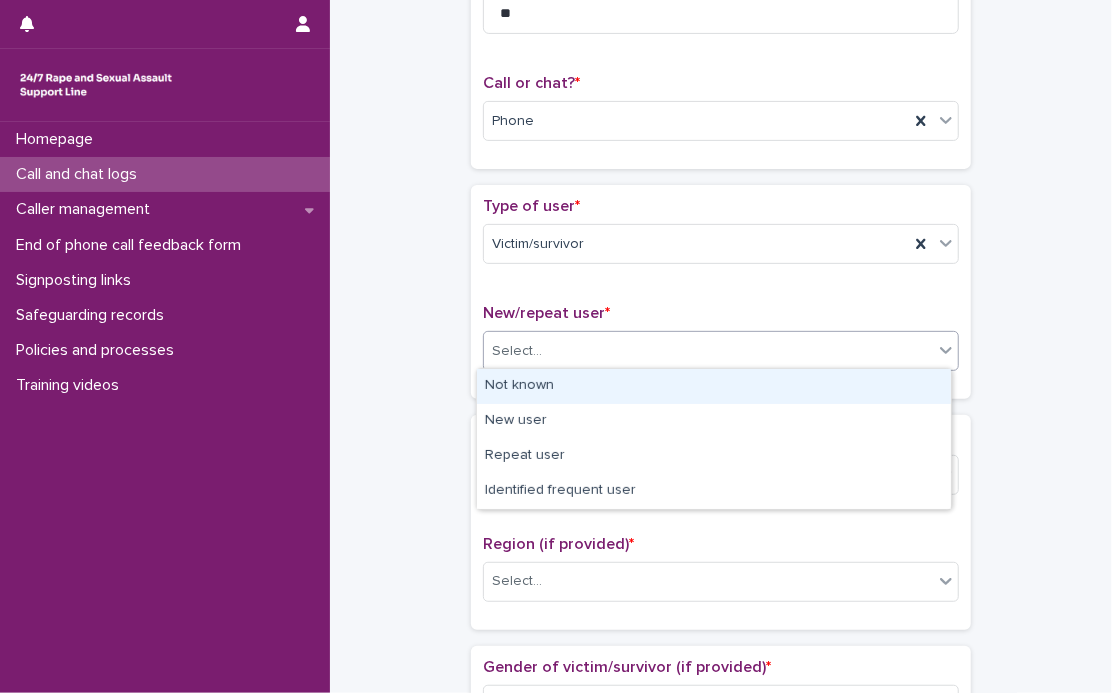 click on "Select..." at bounding box center (708, 351) 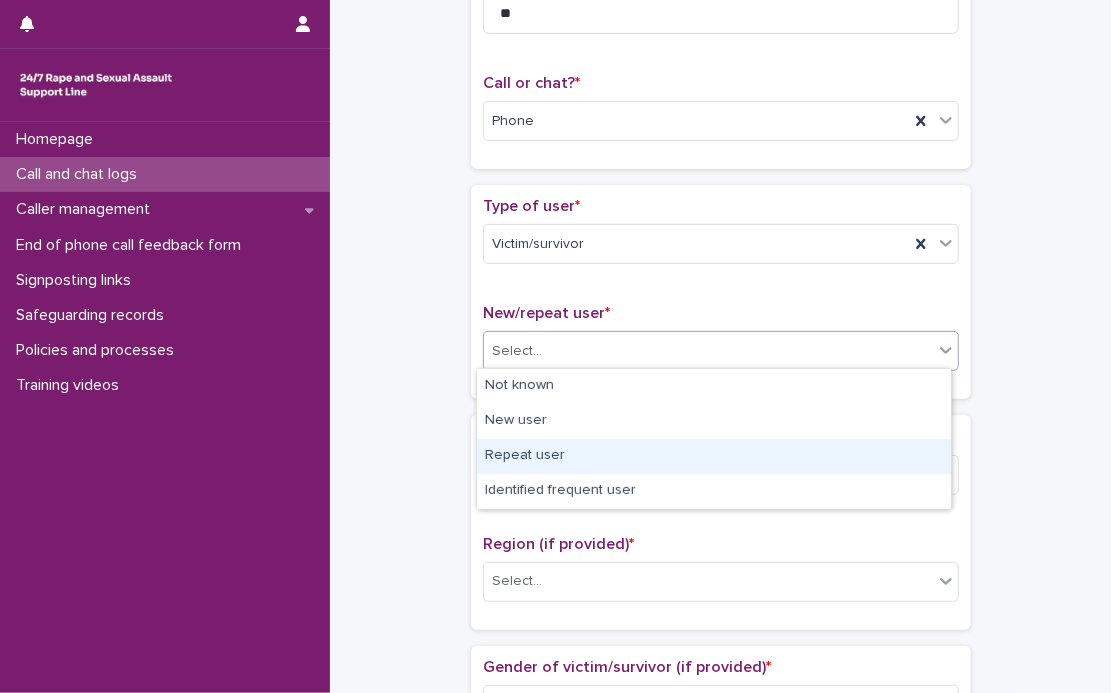 click on "Repeat user" at bounding box center [714, 456] 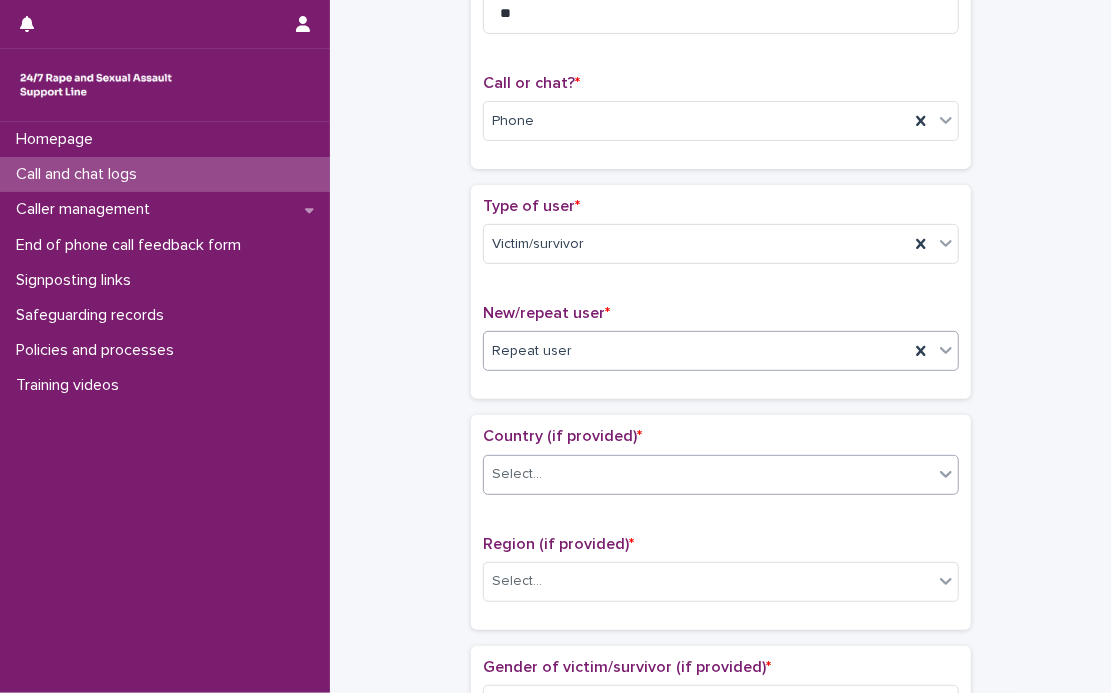click on "Select..." at bounding box center [708, 474] 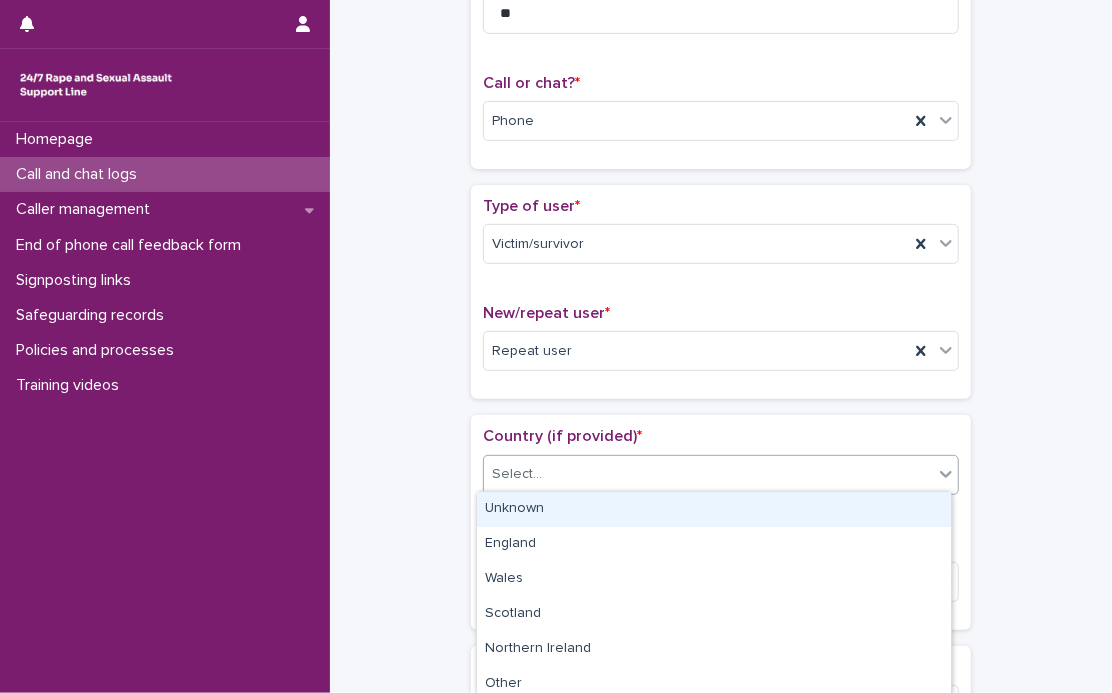 click on "Unknown" at bounding box center [714, 509] 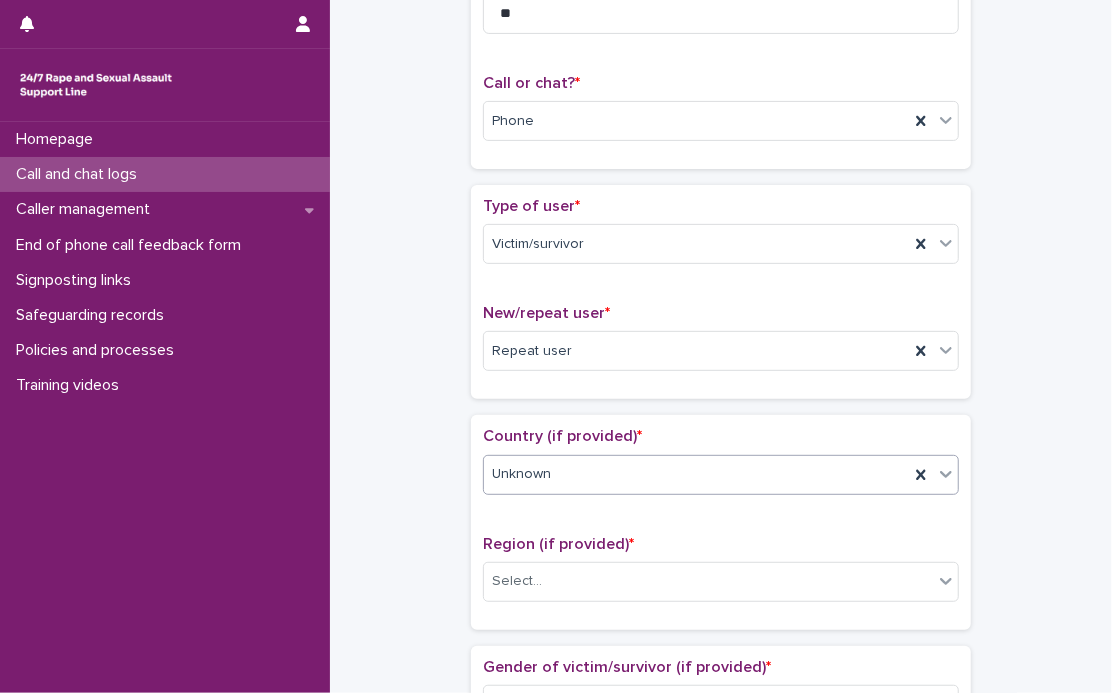 click on "Country (if provided) *" at bounding box center (562, 436) 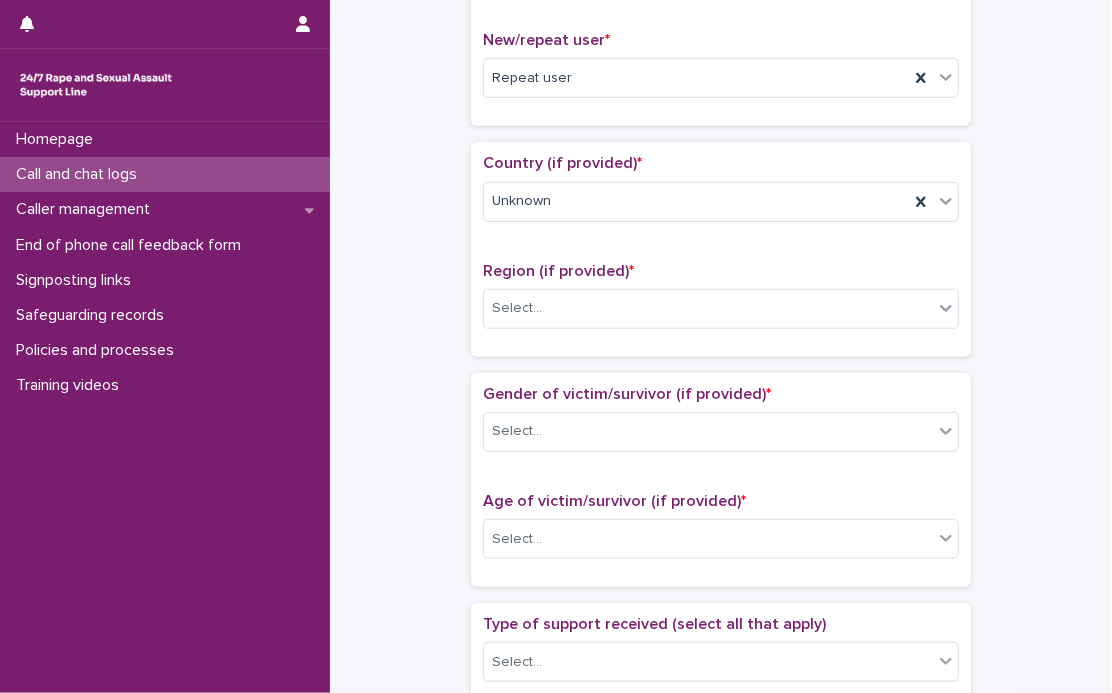 scroll, scrollTop: 636, scrollLeft: 0, axis: vertical 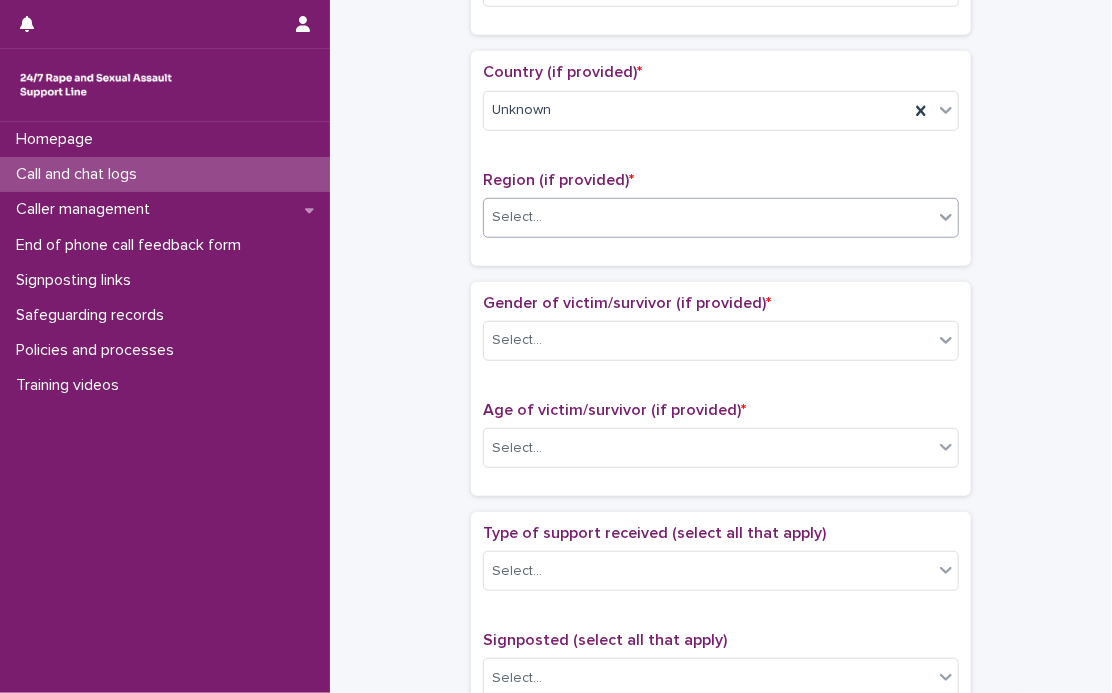 click on "Select..." at bounding box center (708, 217) 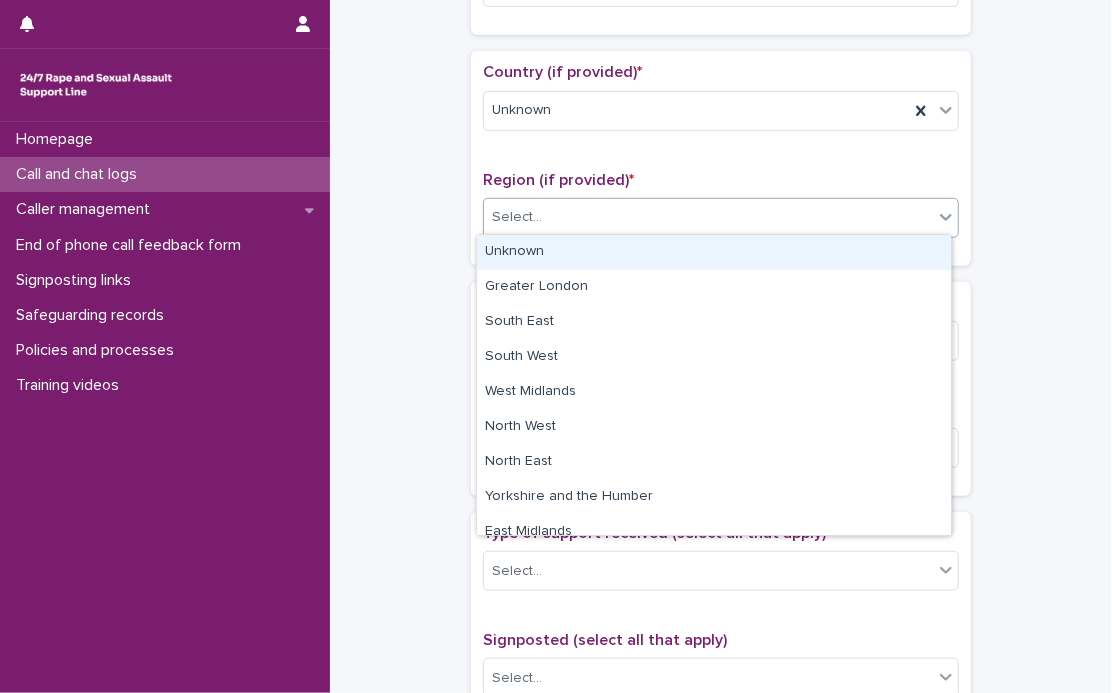click on "Unknown" at bounding box center [714, 252] 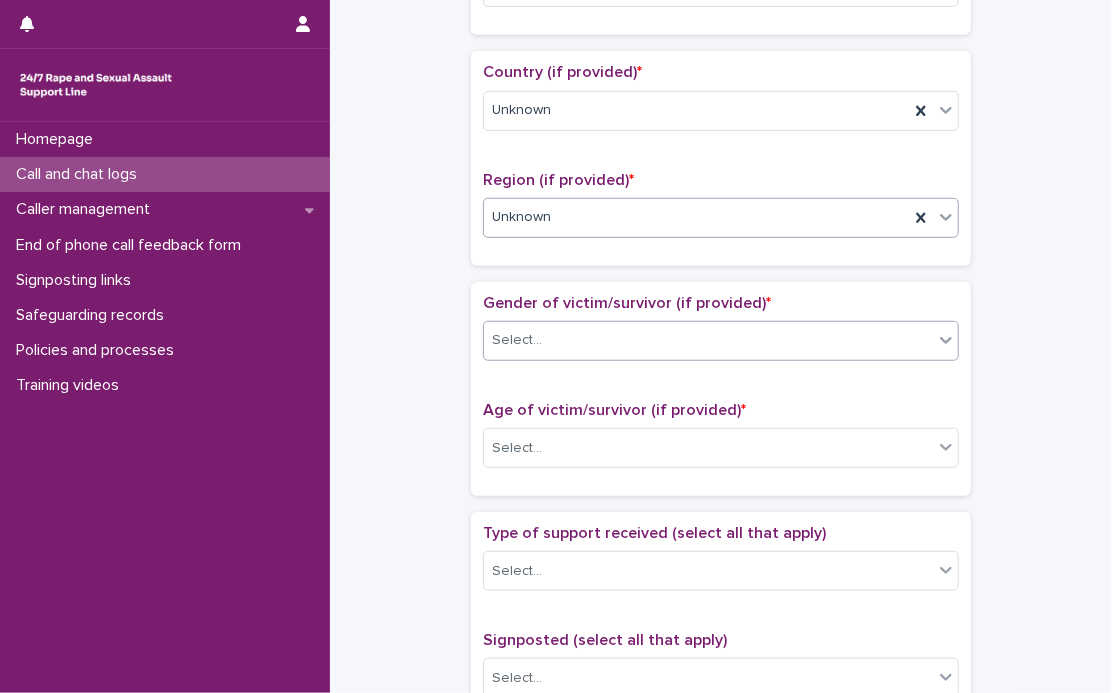 click on "Select..." at bounding box center [708, 340] 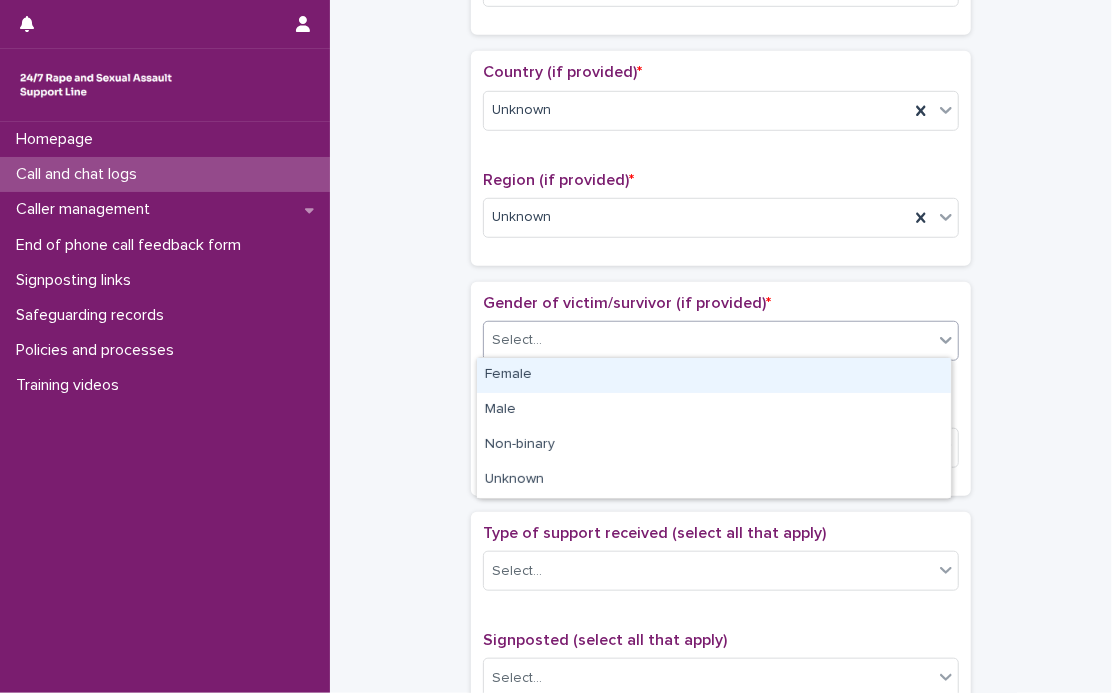 click on "Female" at bounding box center (714, 375) 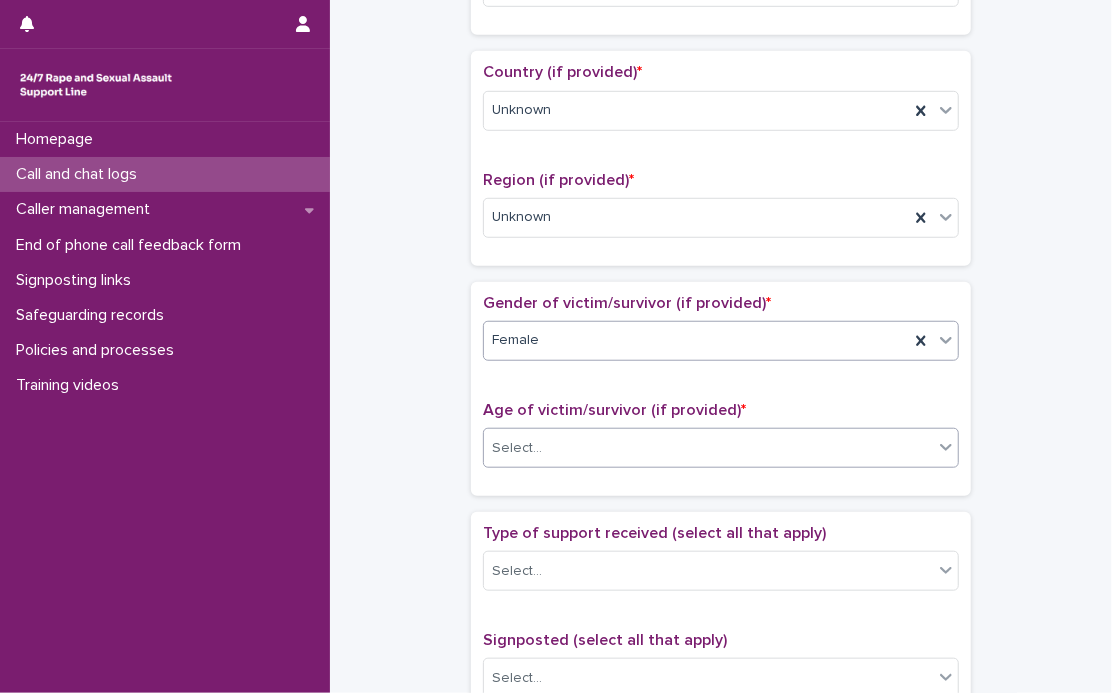 click on "Select..." at bounding box center (708, 448) 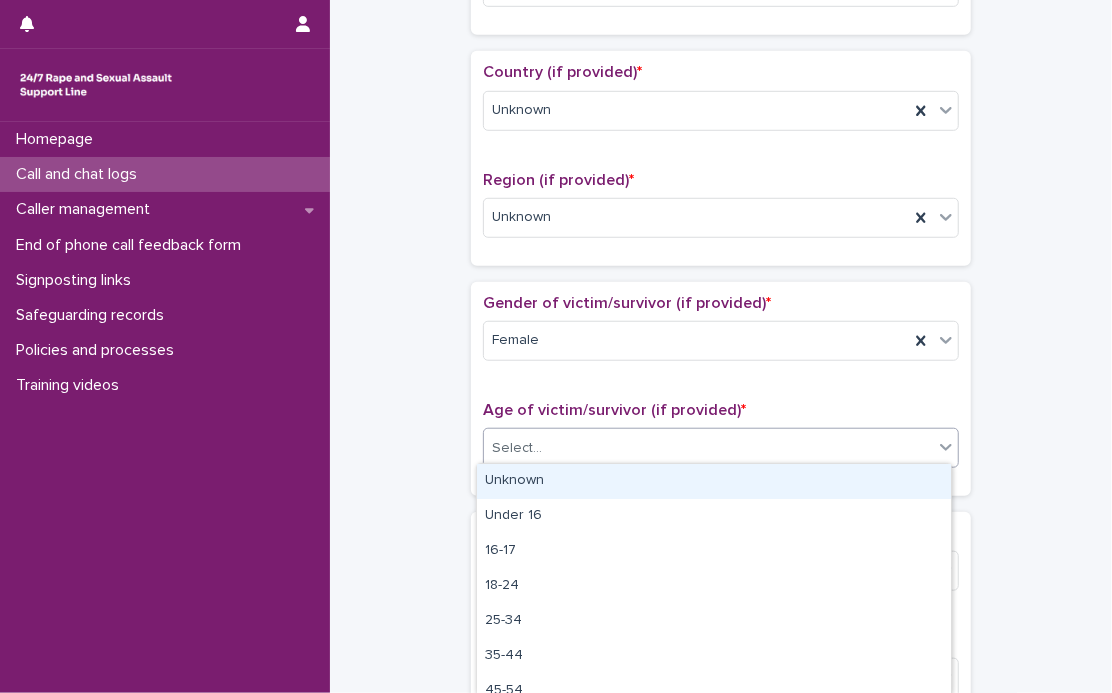 click on "Unknown" at bounding box center (714, 481) 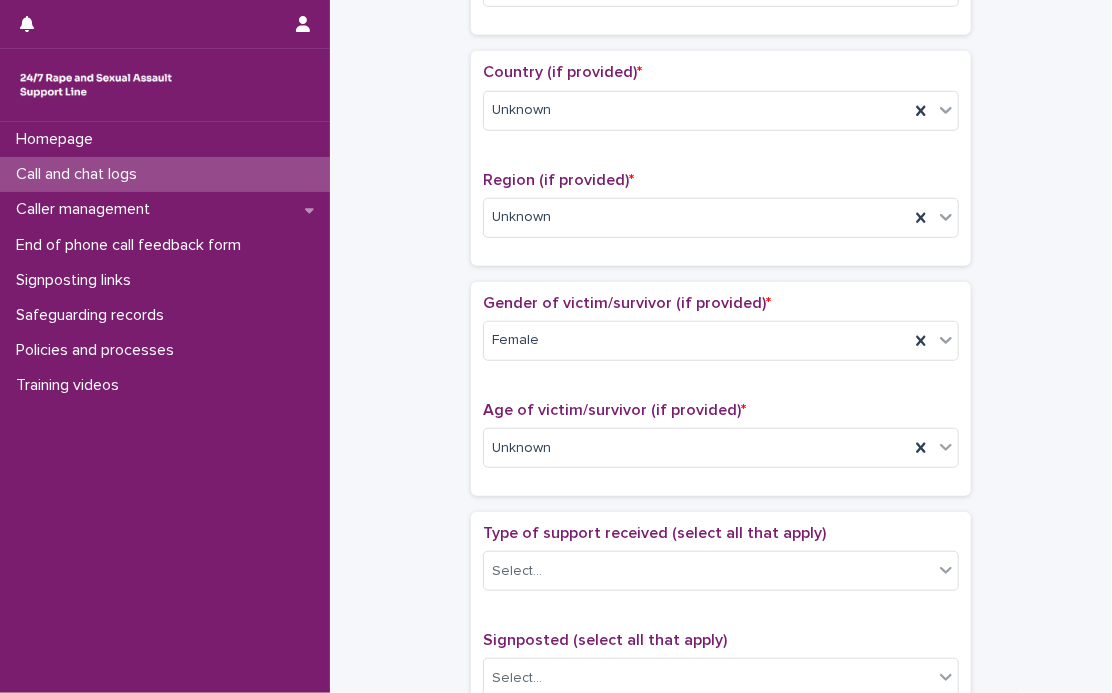 click on "Type of support received (select all that apply)" at bounding box center (654, 533) 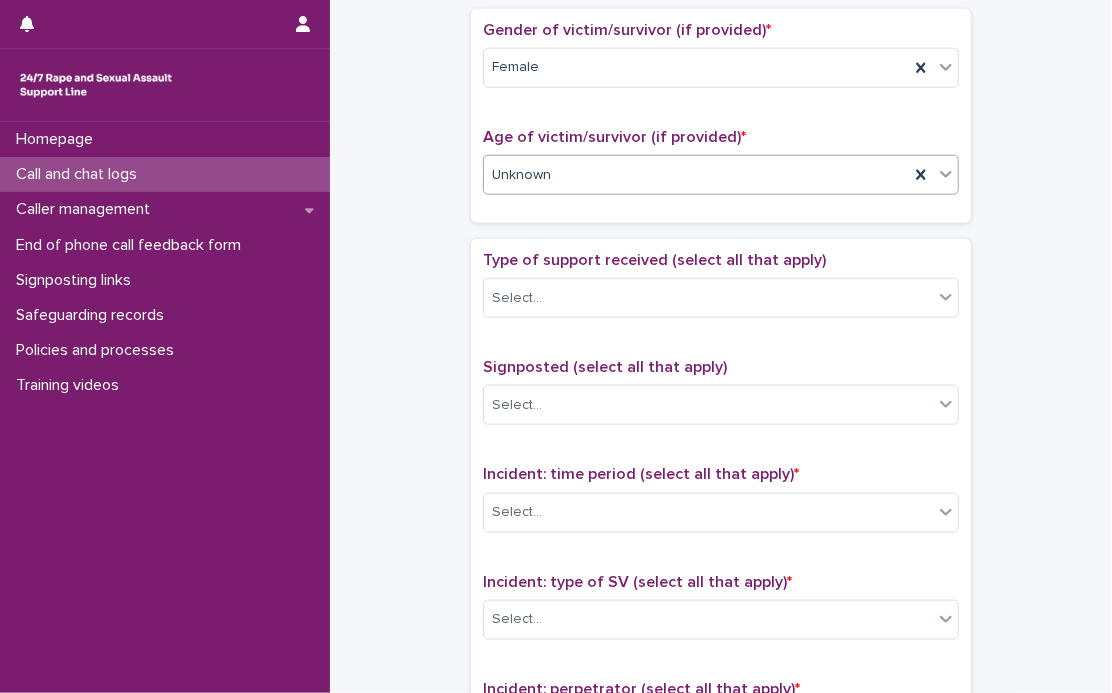 click on "Unknown" at bounding box center (696, 175) 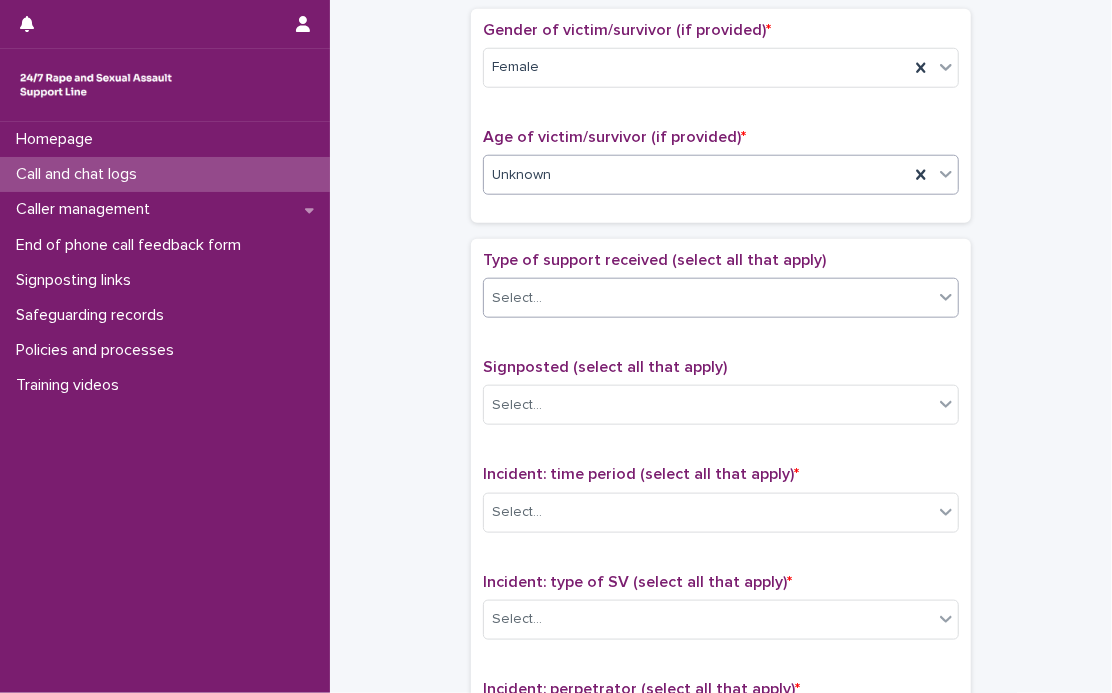 click on "Select..." at bounding box center (708, 298) 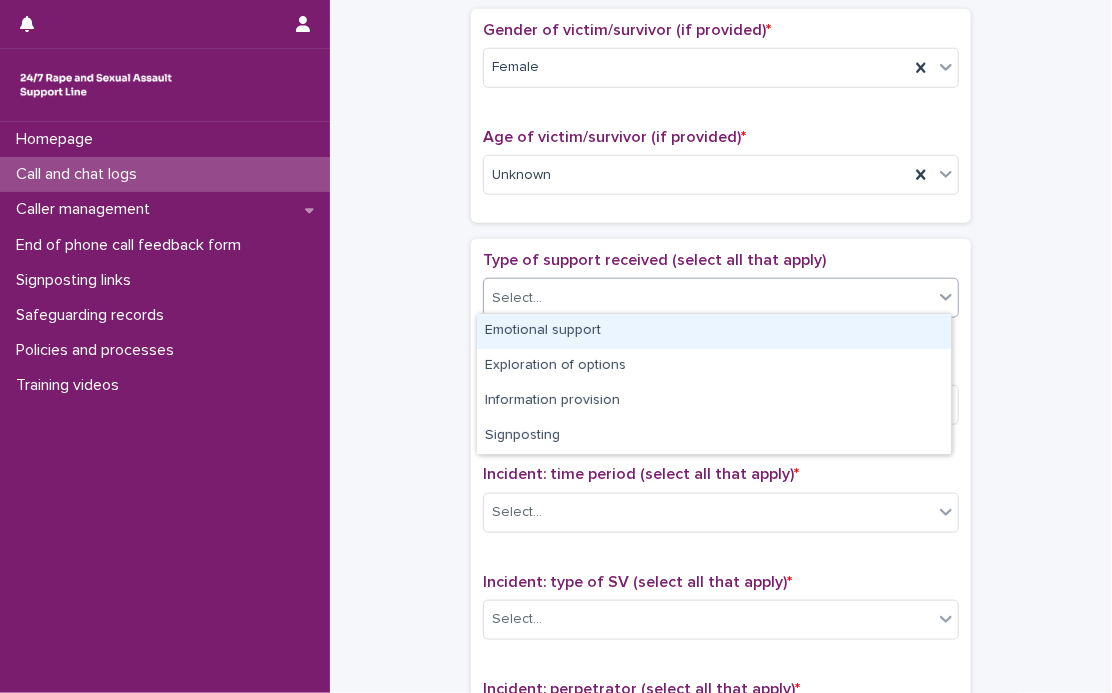 click on "Emotional support" at bounding box center [714, 331] 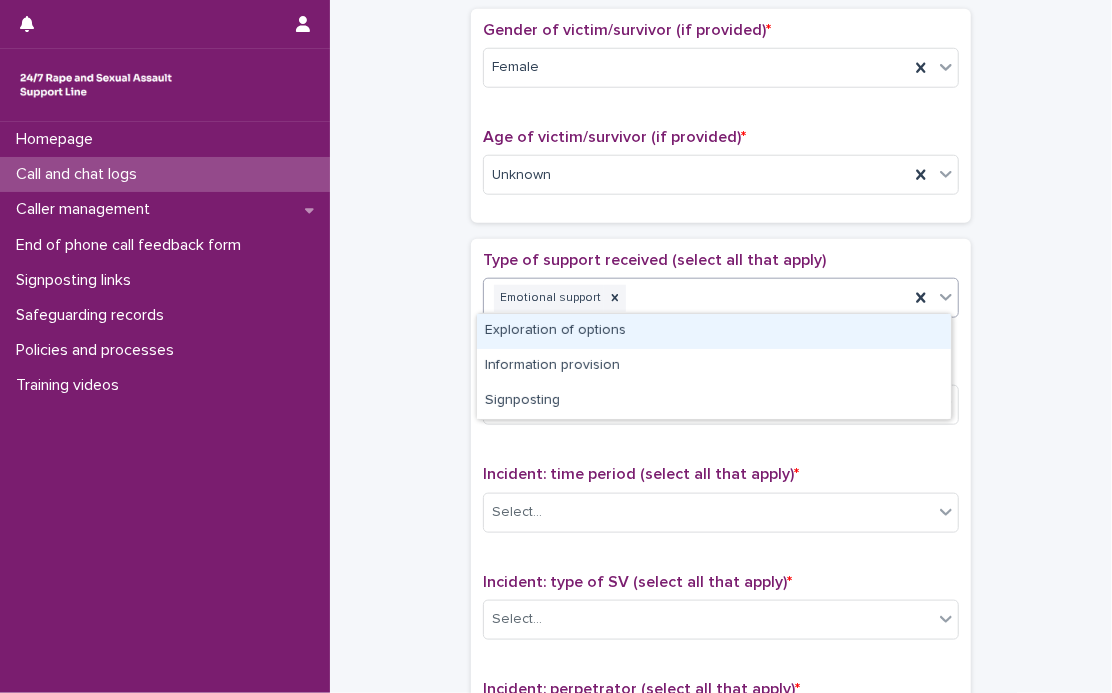 click on "Emotional support" at bounding box center [696, 298] 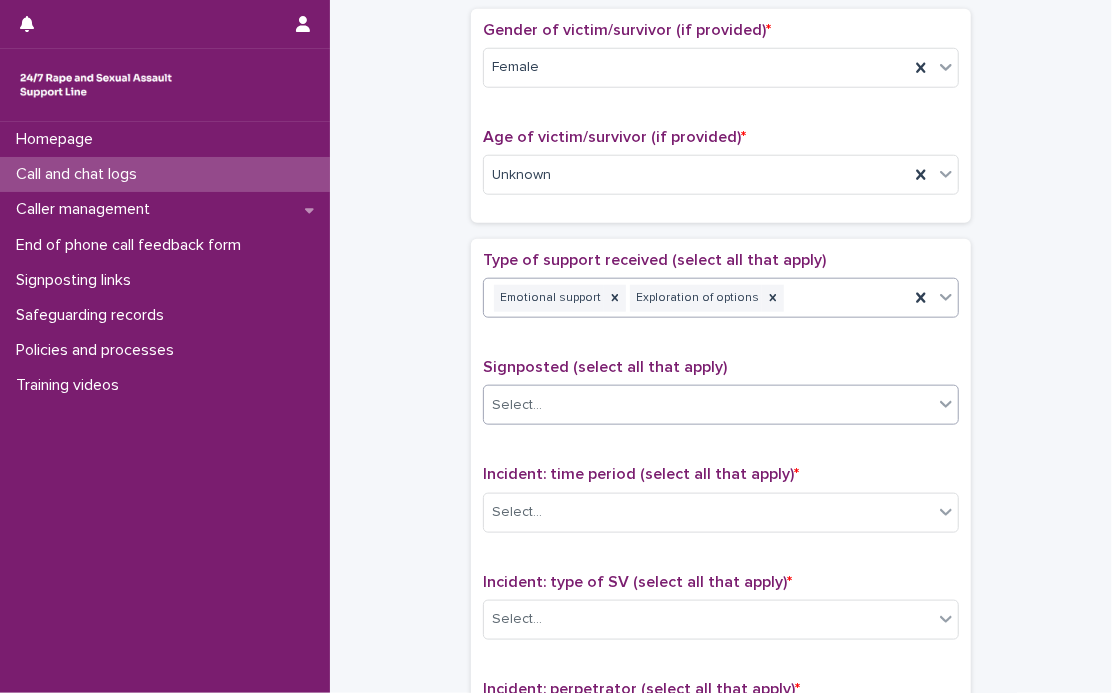 click on "Select..." at bounding box center (708, 405) 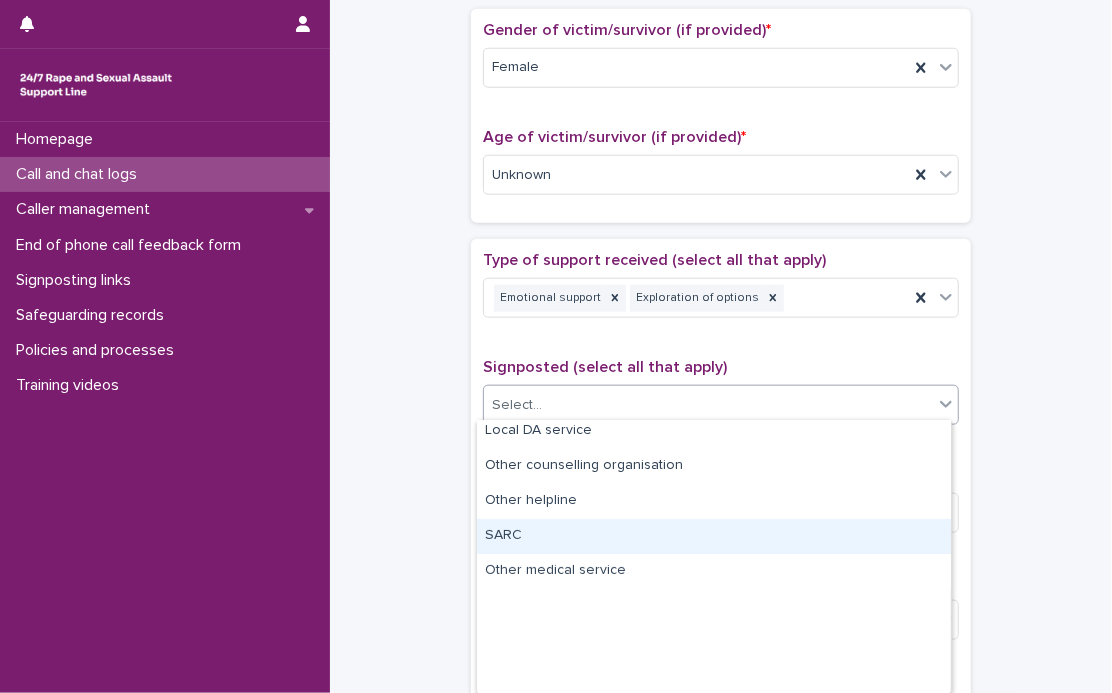 scroll, scrollTop: 0, scrollLeft: 0, axis: both 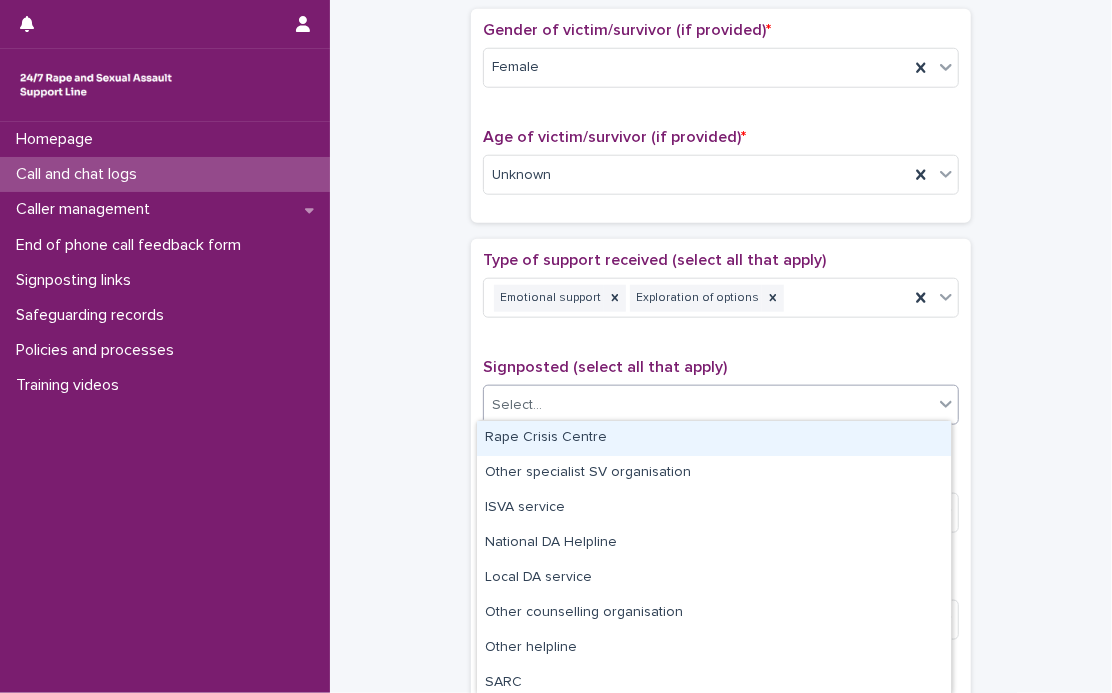 click on "Select..." at bounding box center [708, 405] 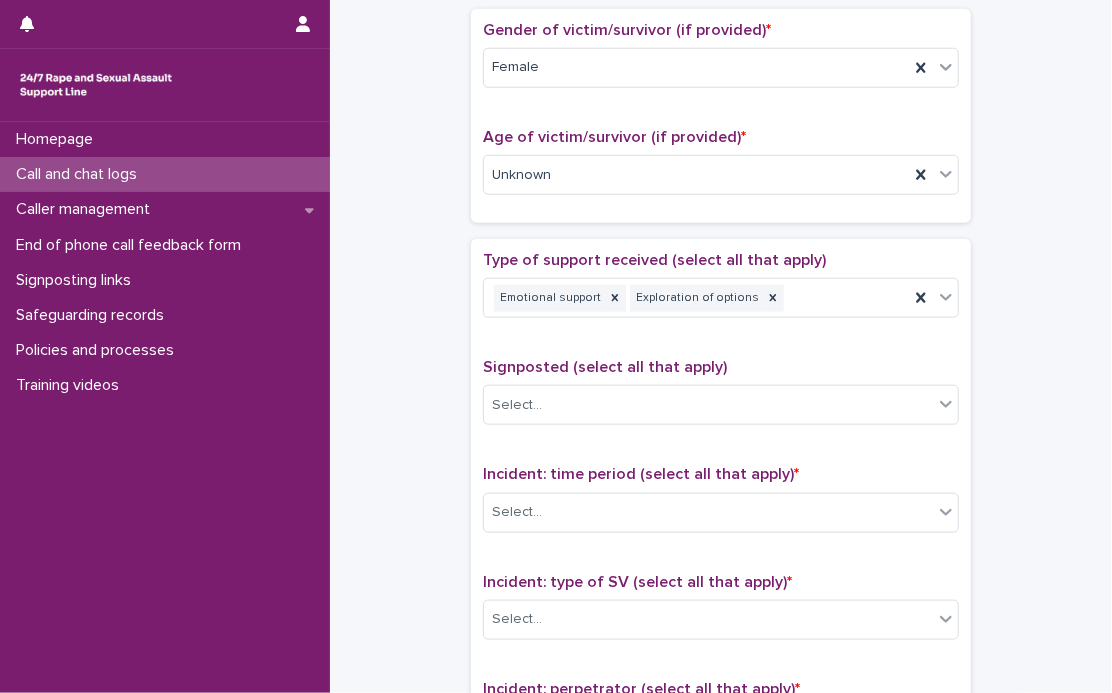 click on "**********" at bounding box center (721, 125) 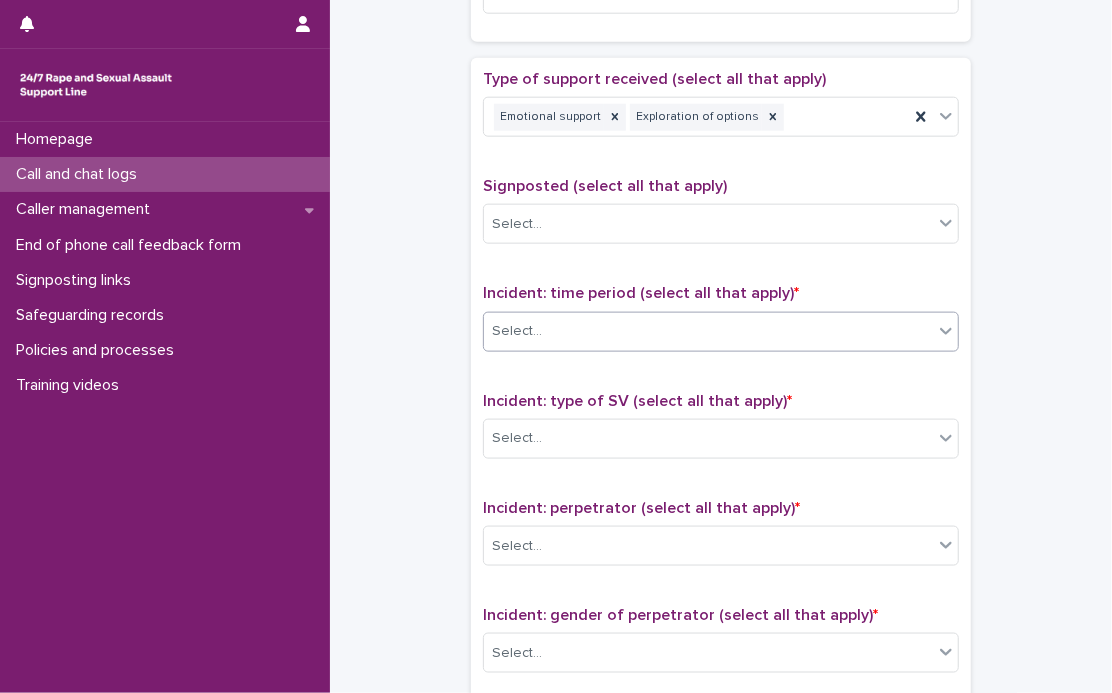 click on "Select..." at bounding box center (708, 331) 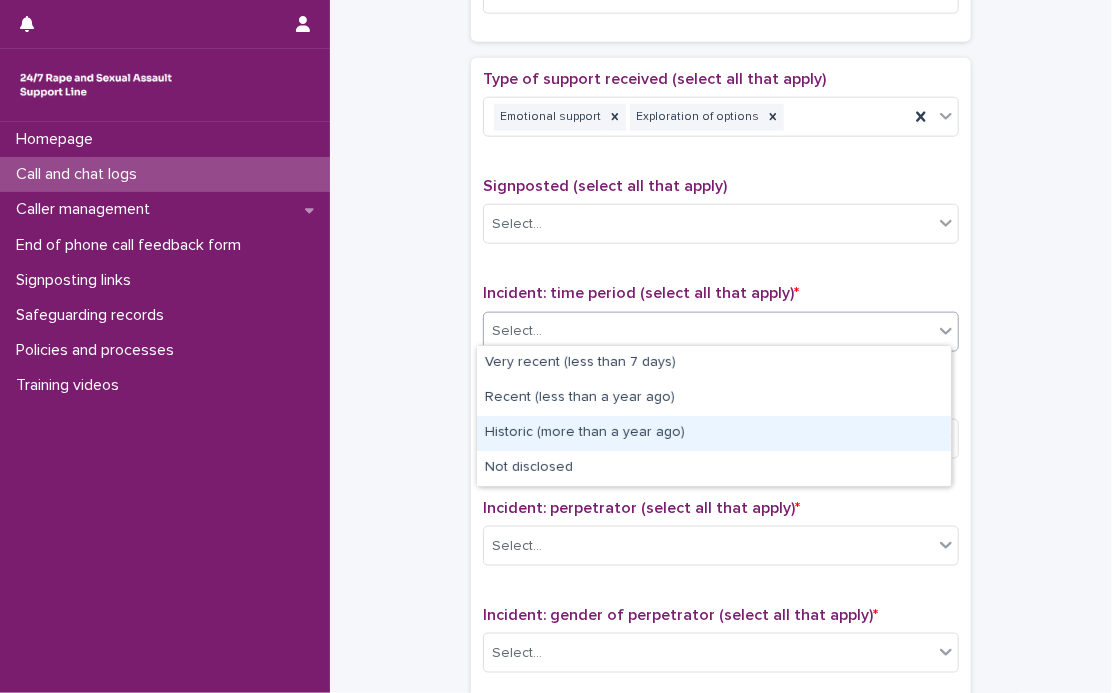 click on "Historic (more than a year ago)" at bounding box center (714, 433) 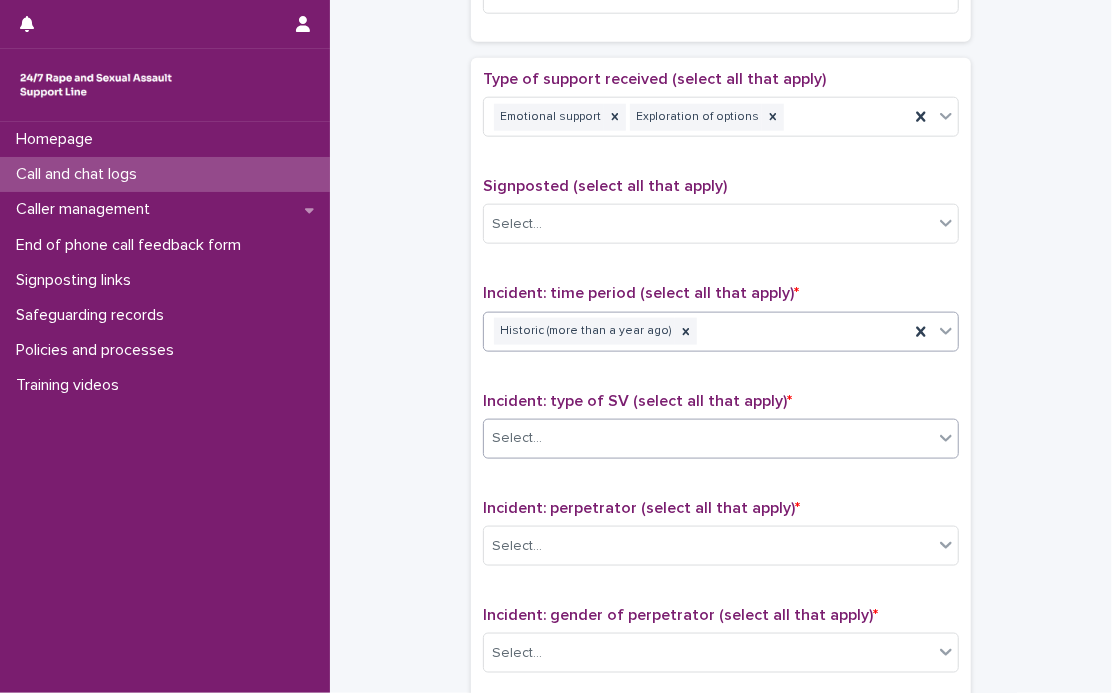 click on "Select..." at bounding box center (721, 439) 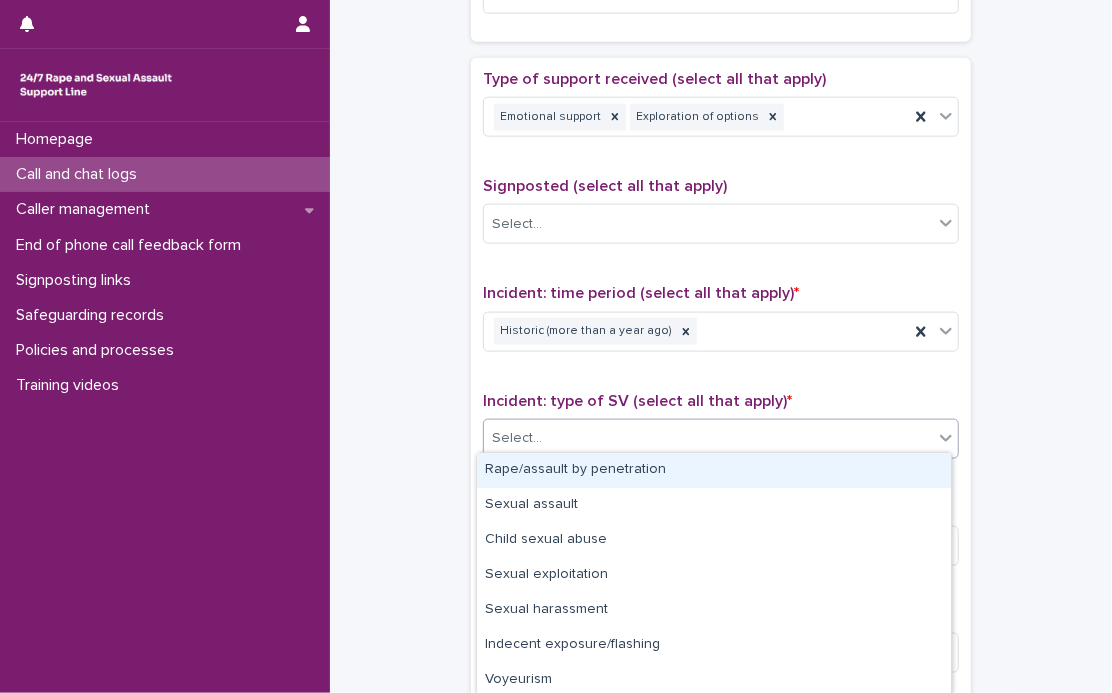 click on "Rape/assault by penetration" at bounding box center (714, 470) 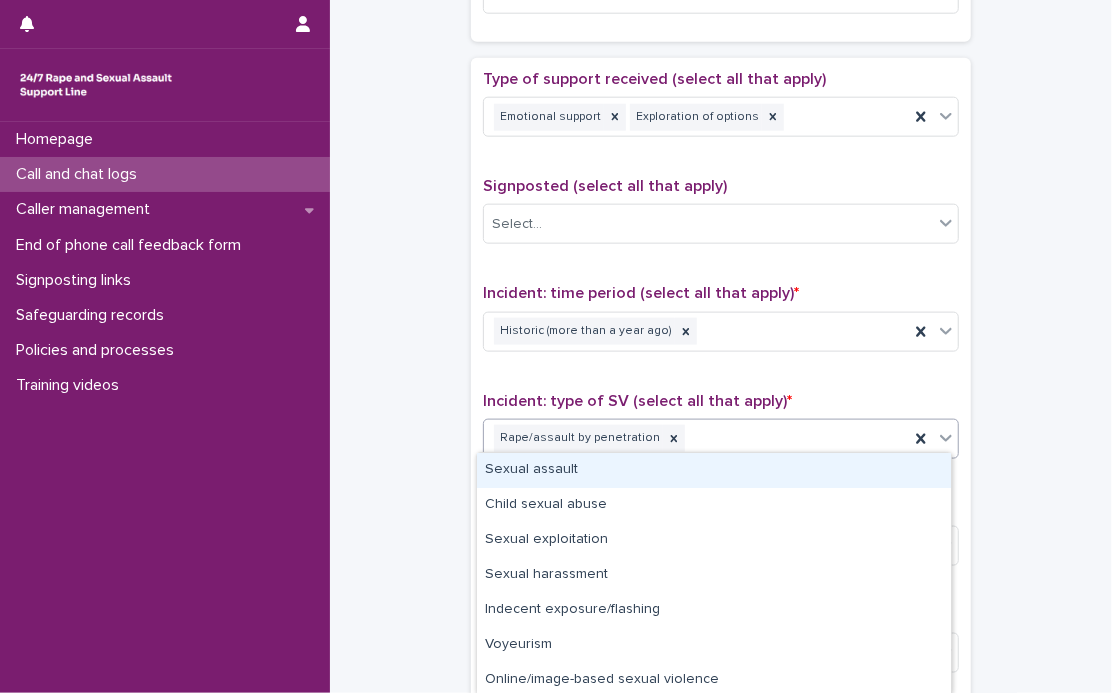 click on "Rape/assault by penetration" at bounding box center (696, 438) 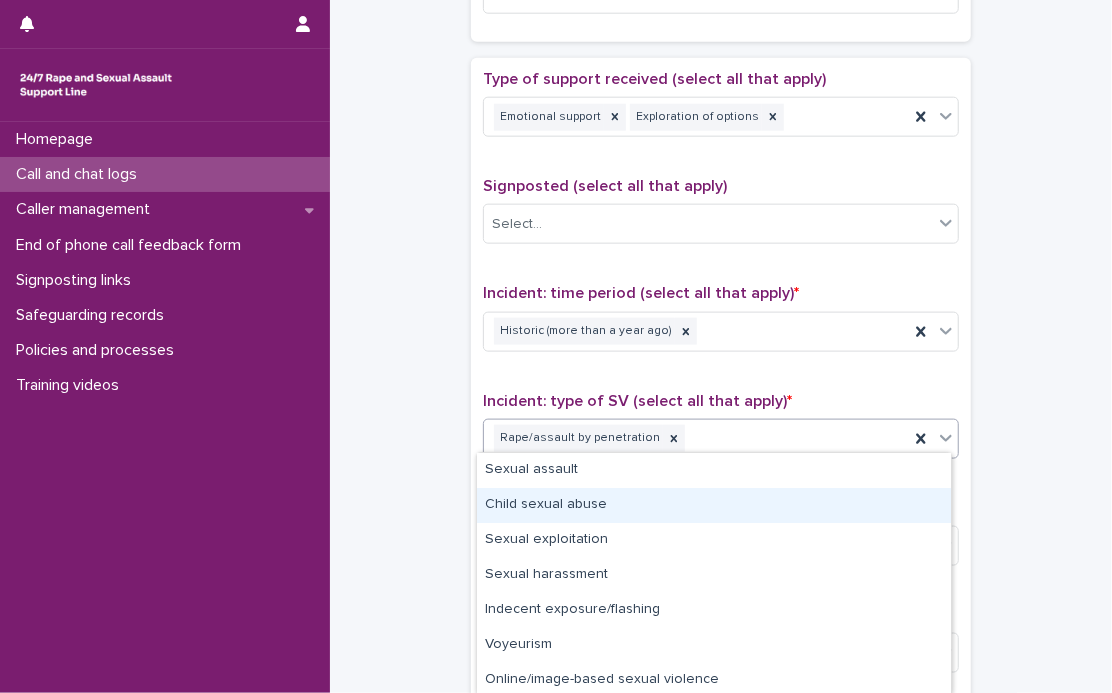 drag, startPoint x: 564, startPoint y: 525, endPoint x: 576, endPoint y: 510, distance: 19.209373 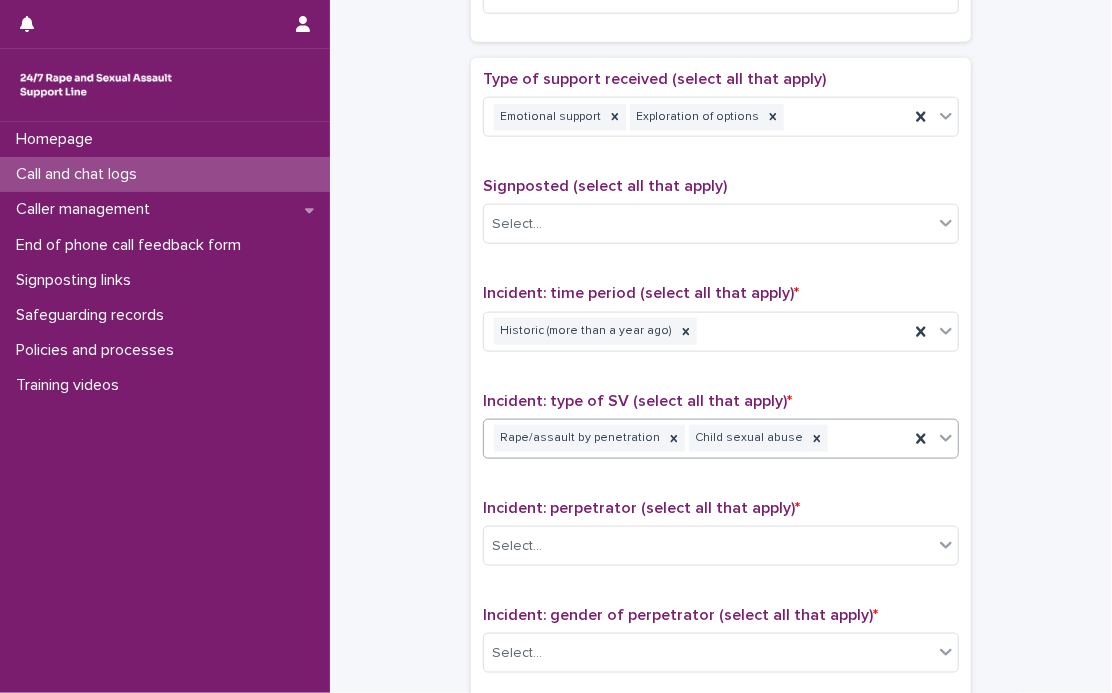 click on "Rape/assault by penetration Child sexual abuse" at bounding box center (696, 438) 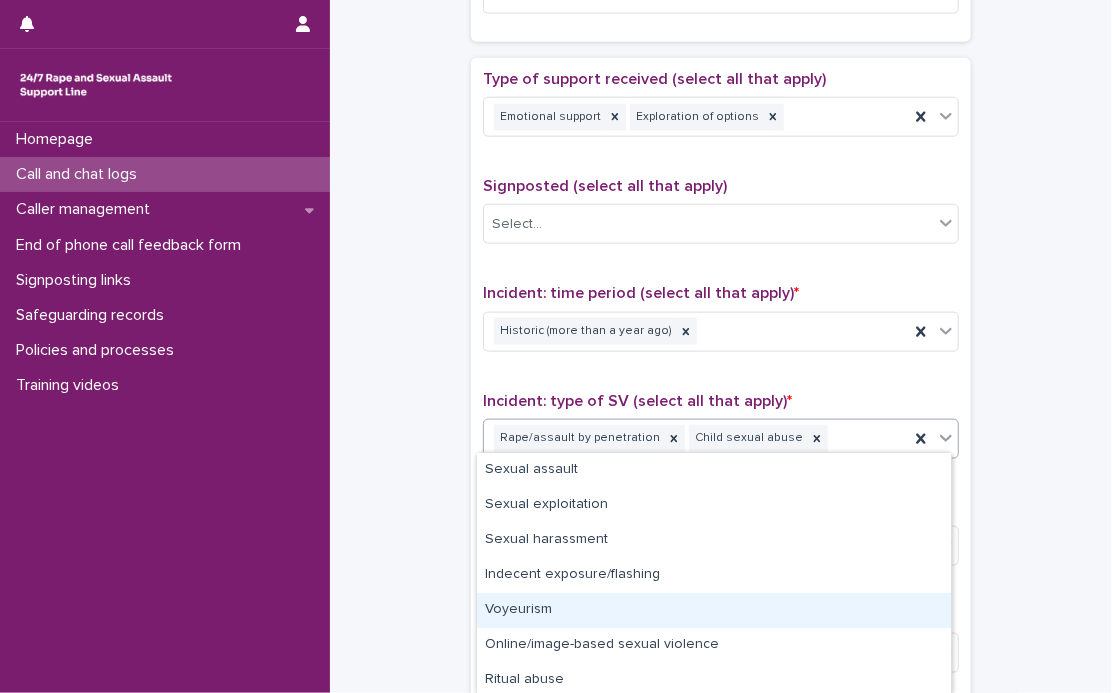 scroll, scrollTop: 38, scrollLeft: 0, axis: vertical 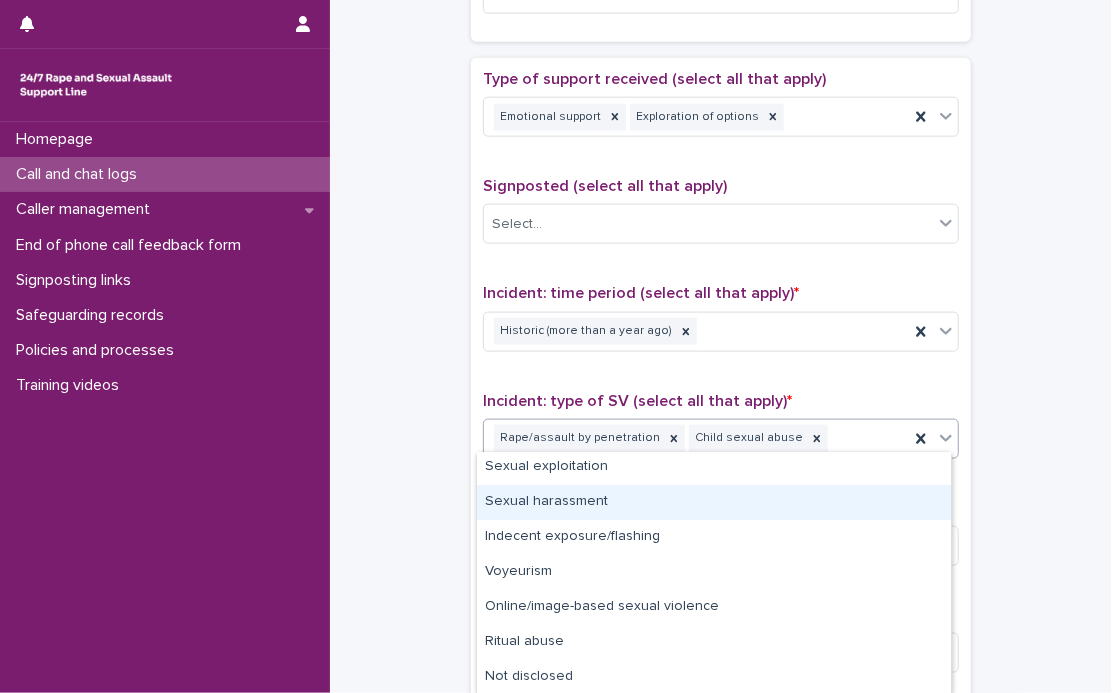click on "**********" at bounding box center (721, -56) 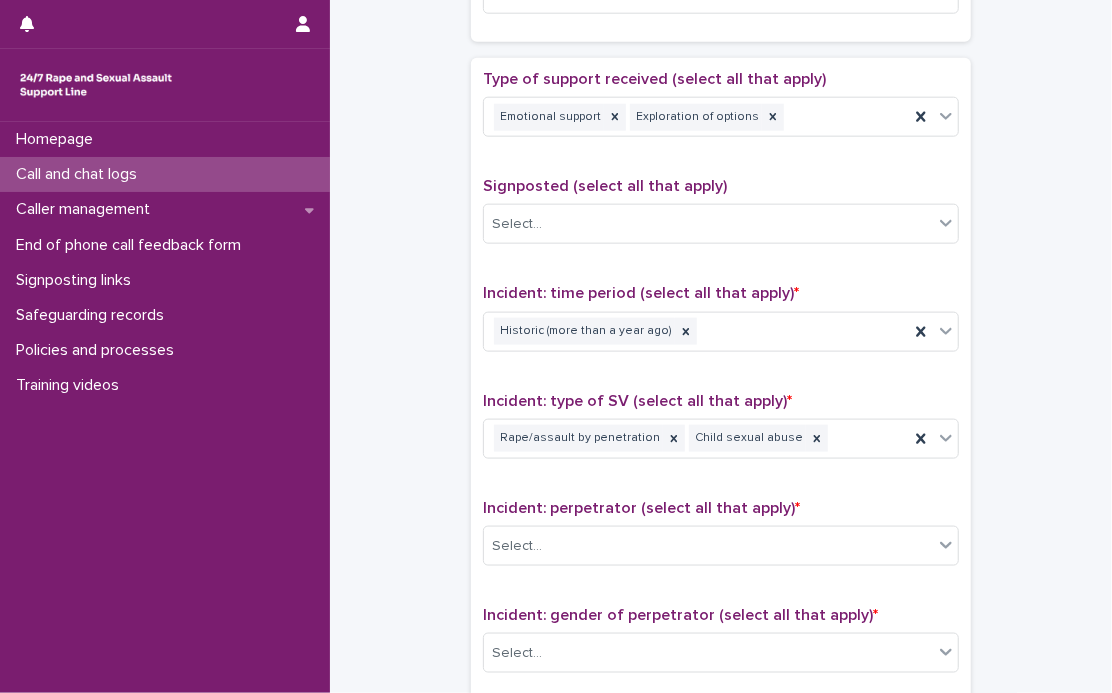 scroll, scrollTop: 1363, scrollLeft: 0, axis: vertical 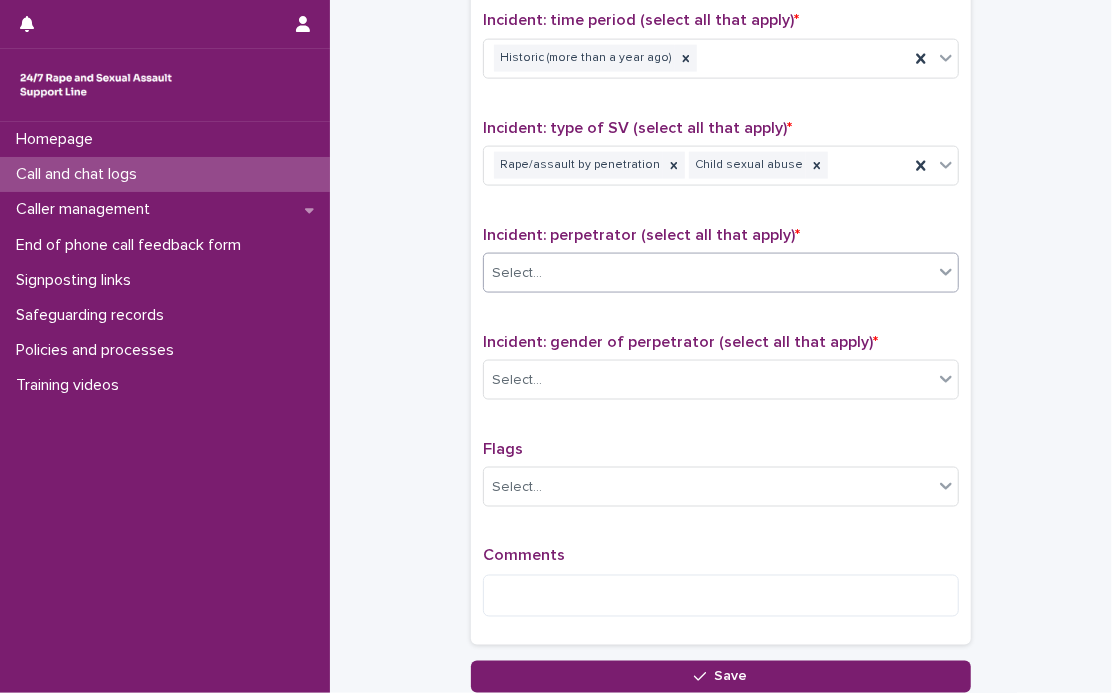 click on "Select..." at bounding box center (708, 273) 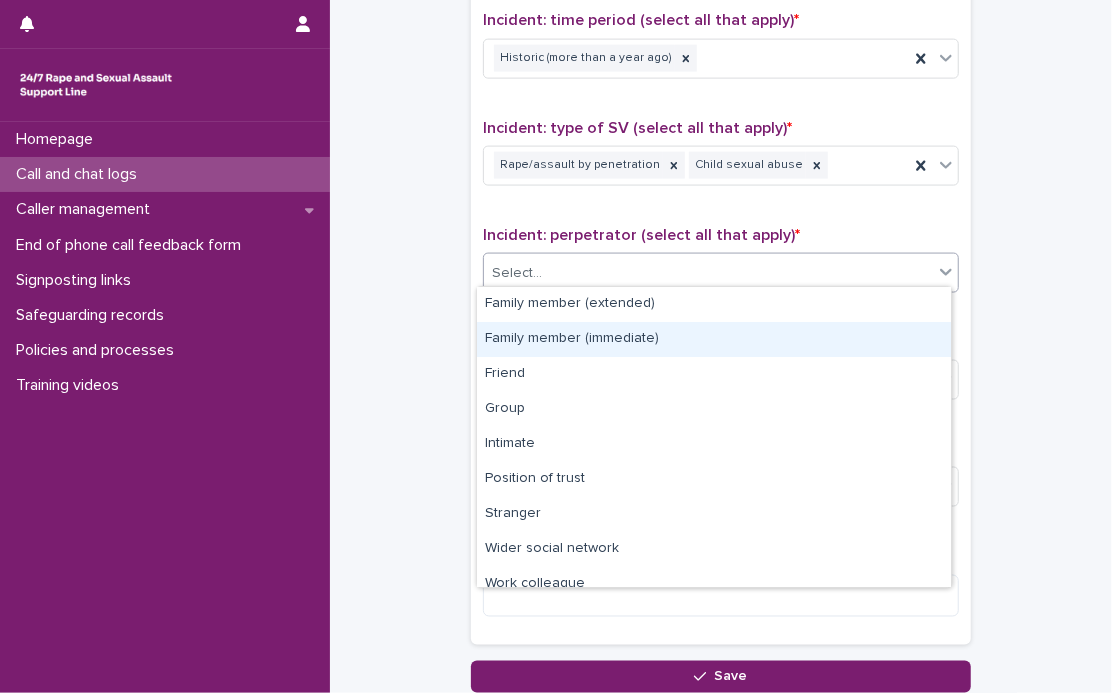 click on "Family member (immediate)" at bounding box center (714, 339) 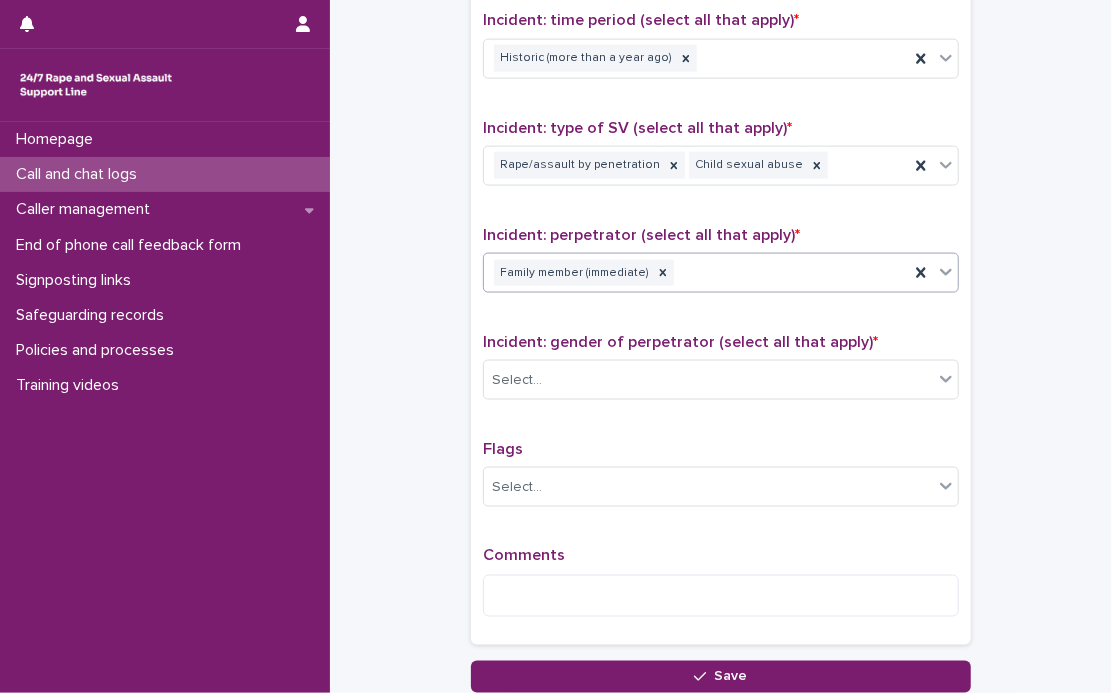 click on "Family member (immediate)" at bounding box center [696, 273] 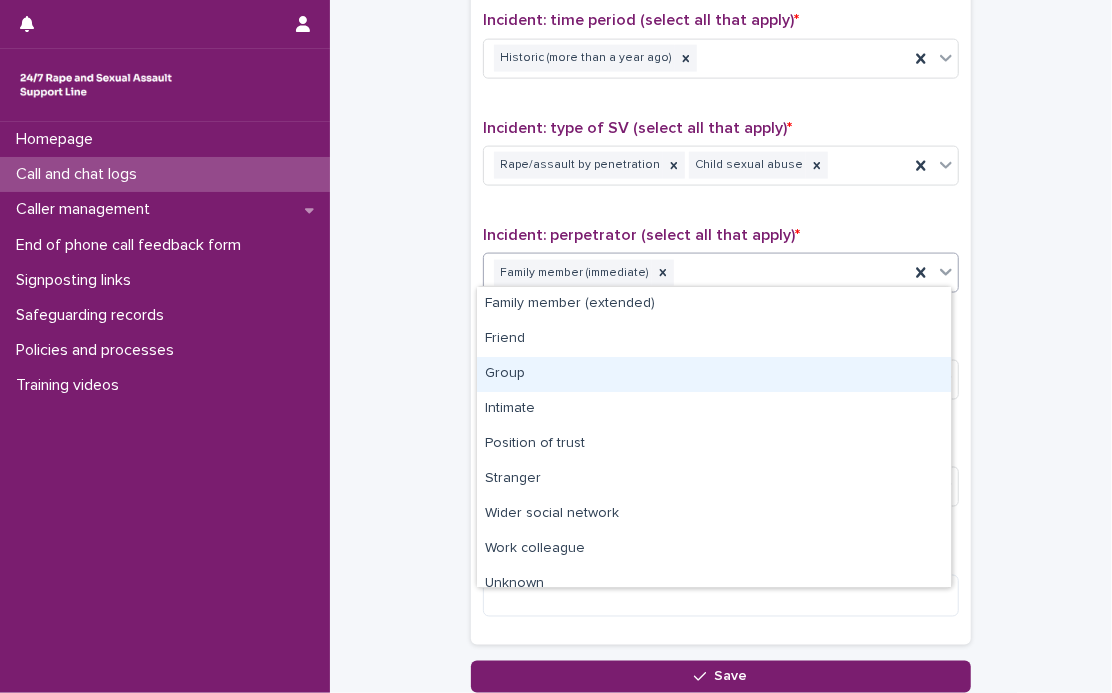 drag, startPoint x: 560, startPoint y: 355, endPoint x: 560, endPoint y: 373, distance: 18 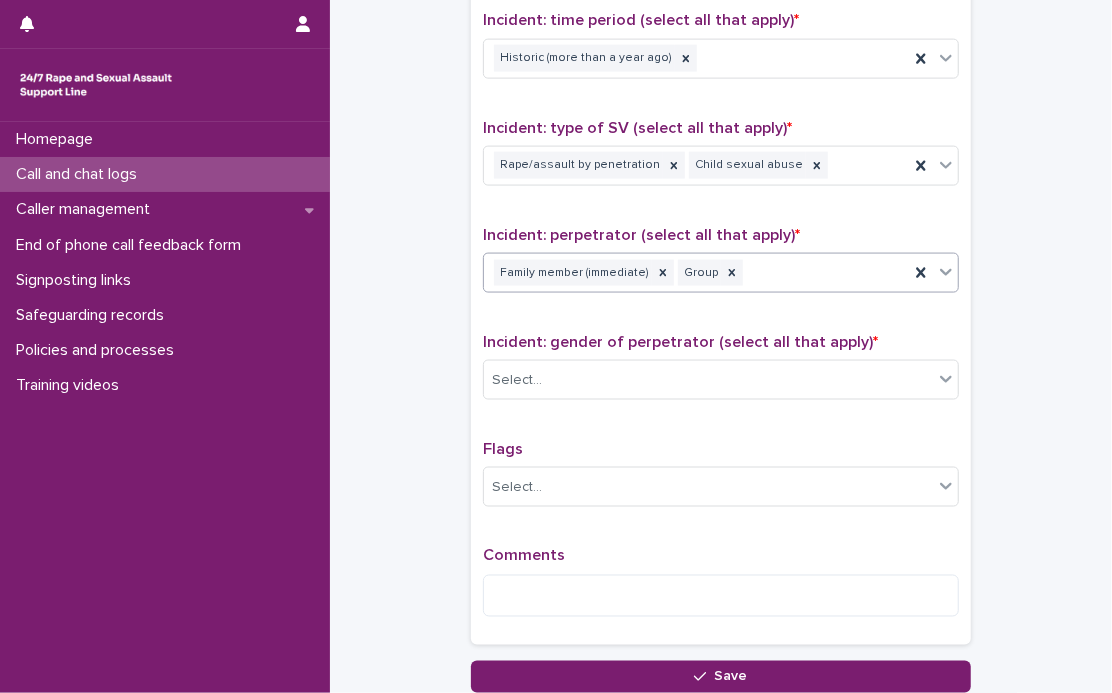 click on "Family member (immediate) Group" at bounding box center (696, 273) 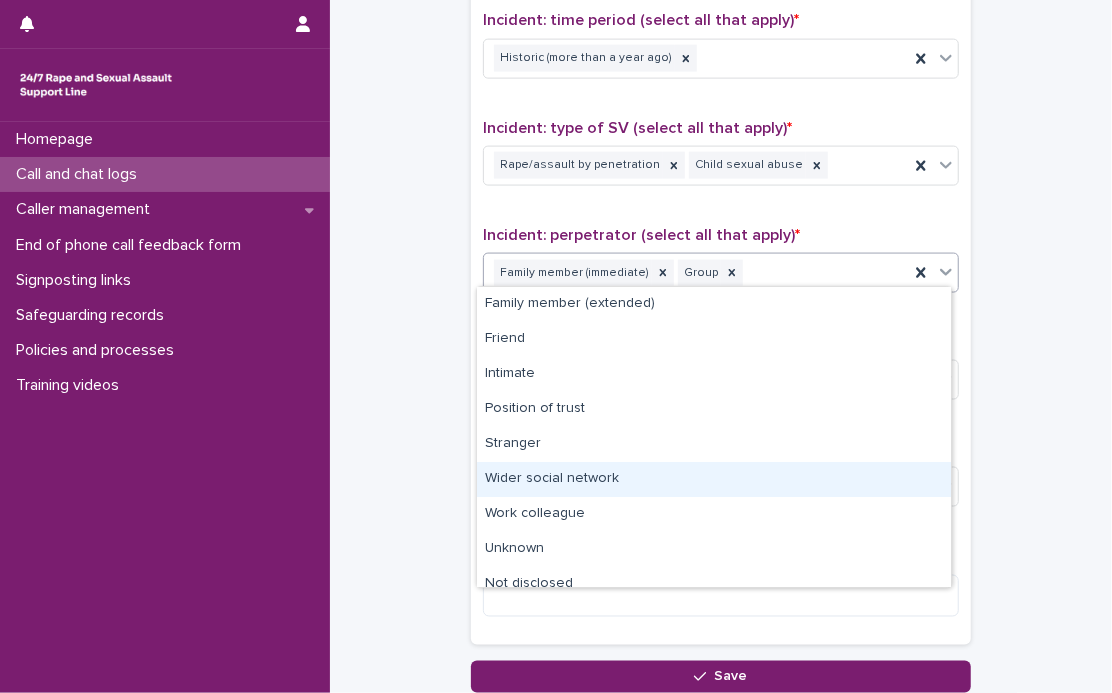 scroll, scrollTop: 14, scrollLeft: 0, axis: vertical 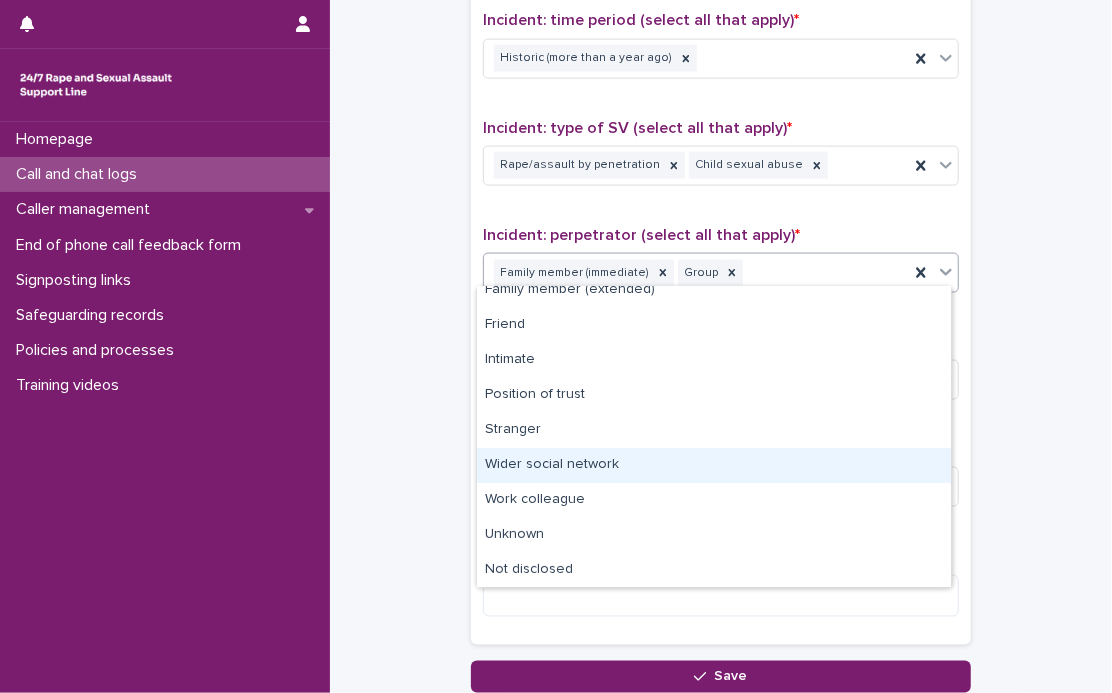 click on "Wider social network" at bounding box center (714, 465) 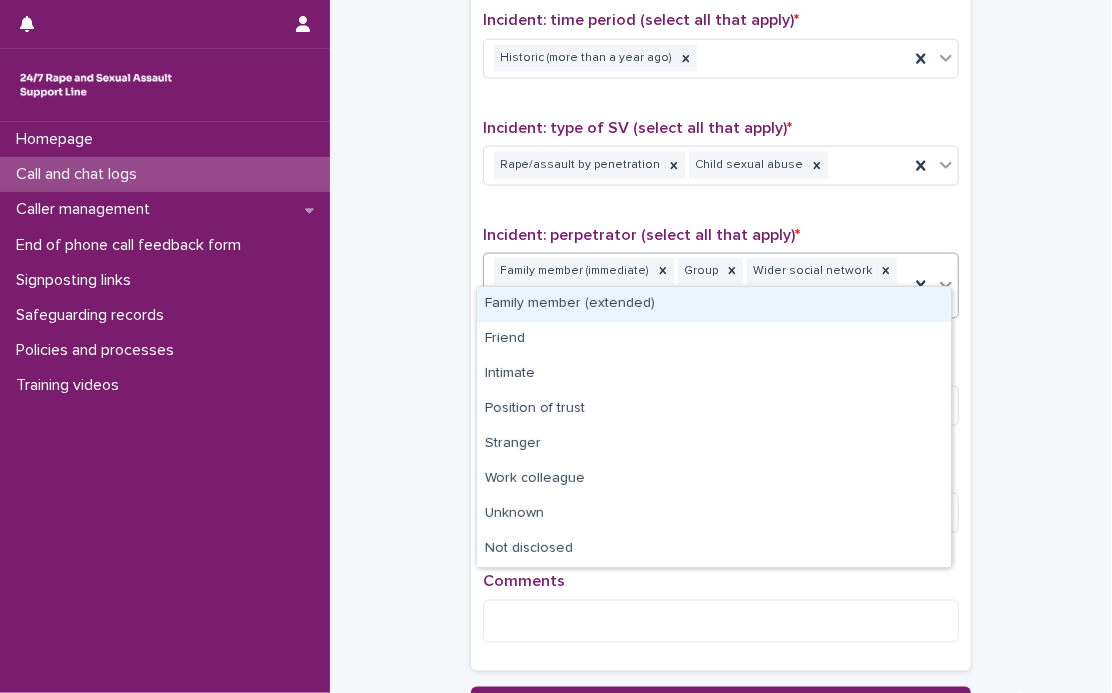 click on "Family member (immediate) Group Wider social network" at bounding box center (696, 286) 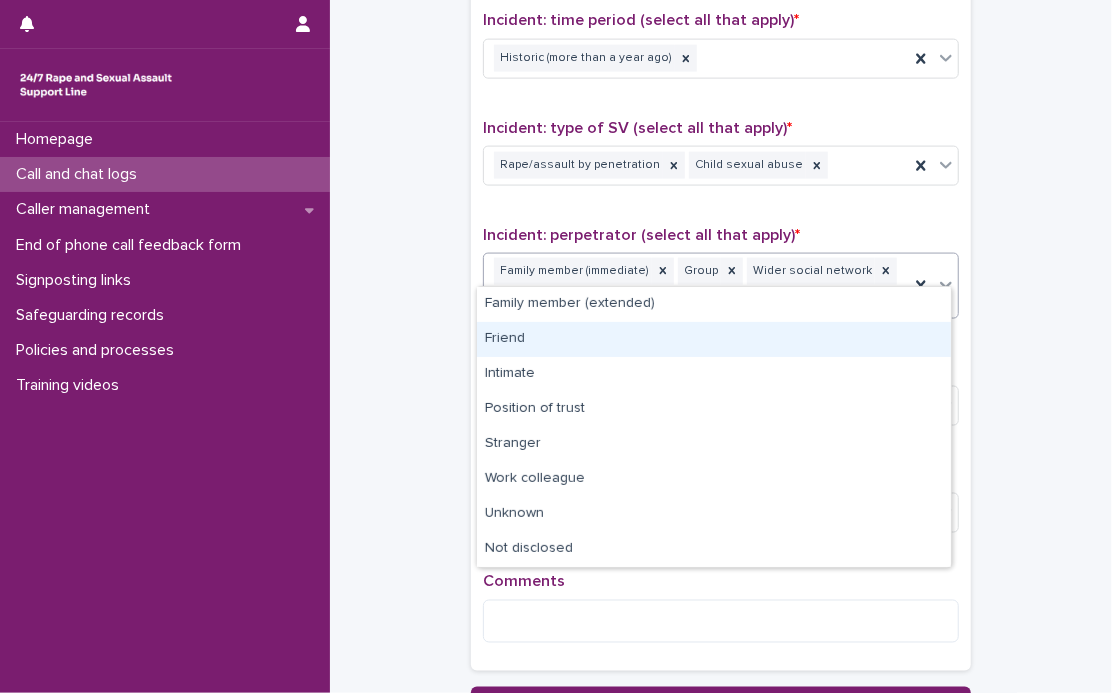 click on "Friend" at bounding box center (714, 339) 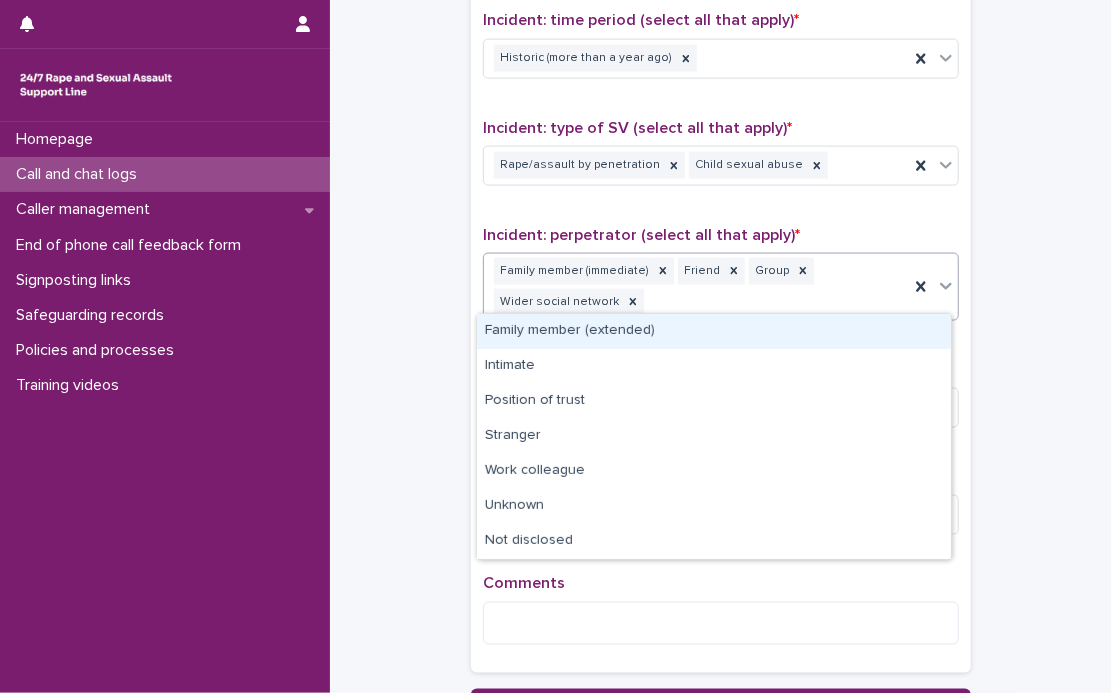 click on "Family member (immediate) Friend Group Wider social network" at bounding box center (696, 287) 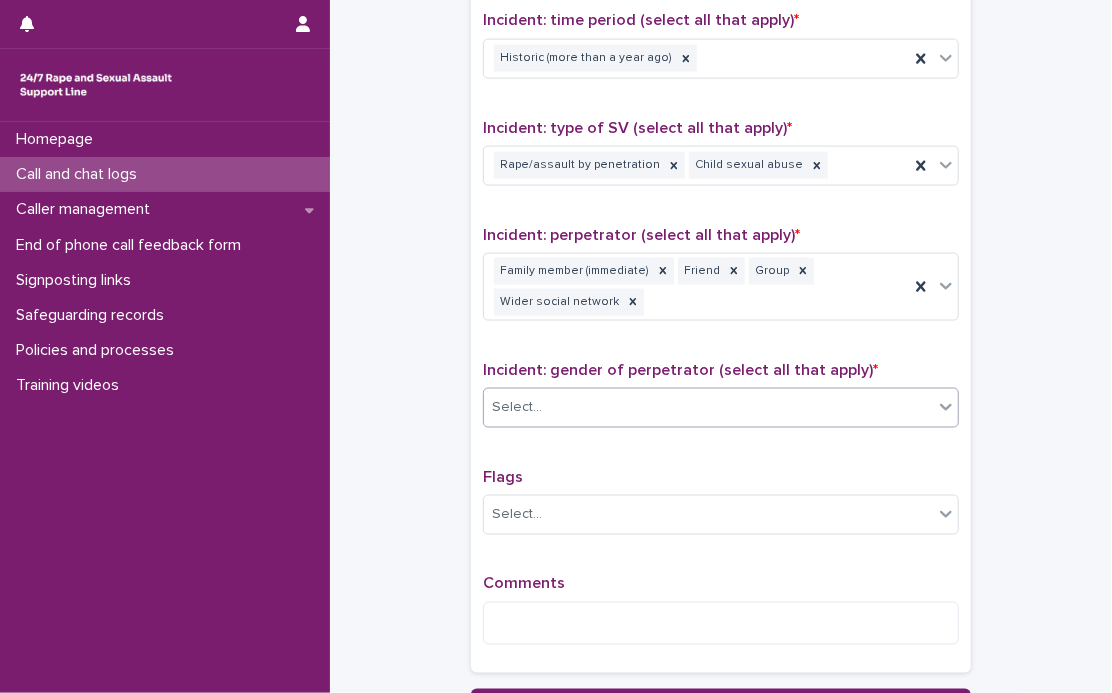 click on "Select..." at bounding box center [708, 407] 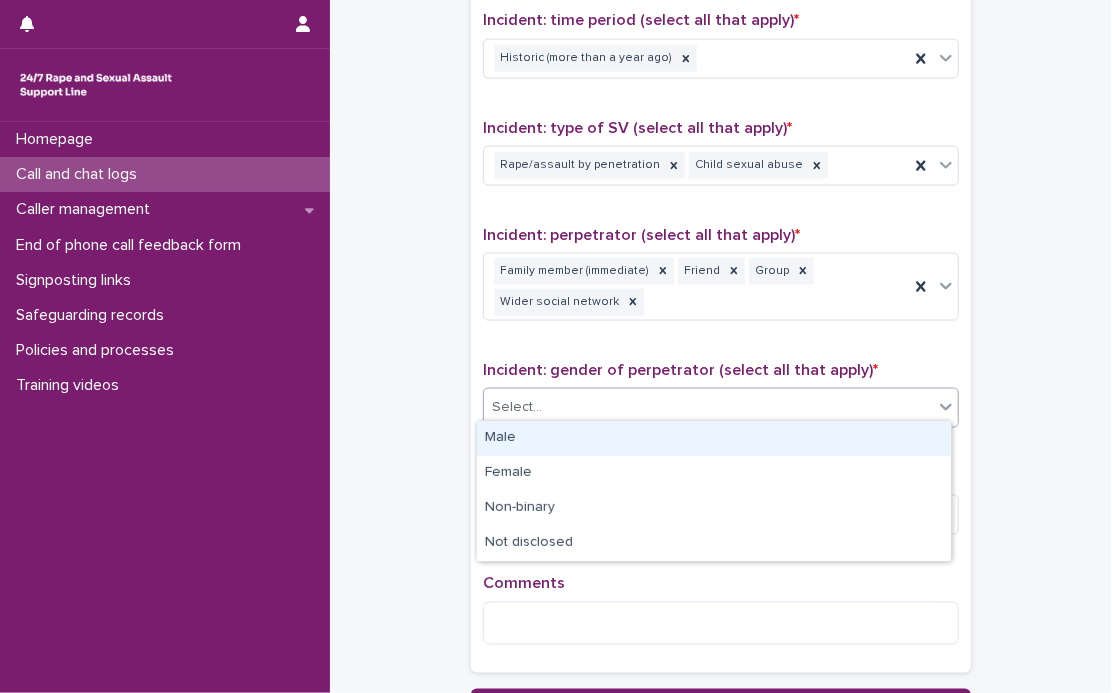 click on "Male" at bounding box center (714, 438) 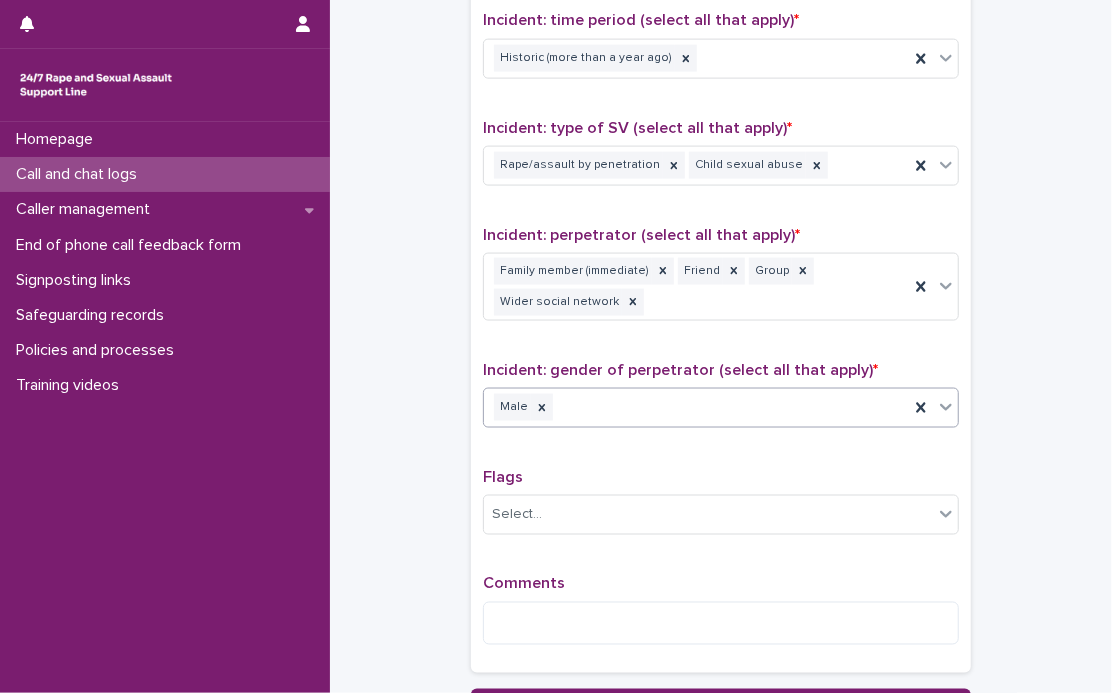click on "Flags" at bounding box center [503, 477] 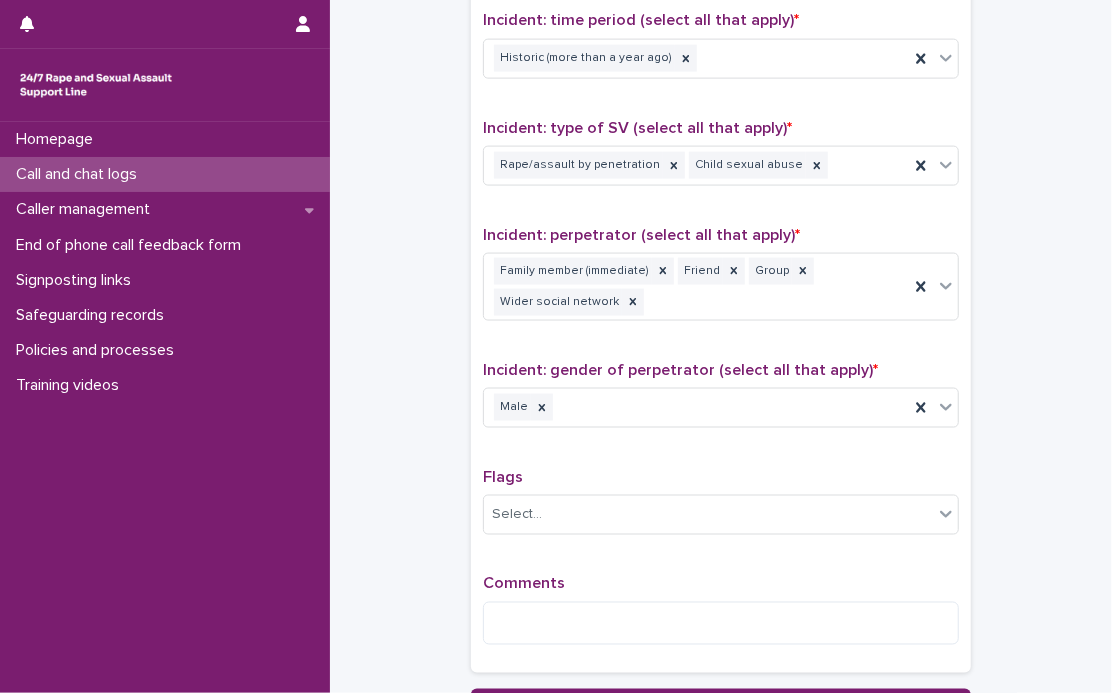 scroll, scrollTop: 1540, scrollLeft: 0, axis: vertical 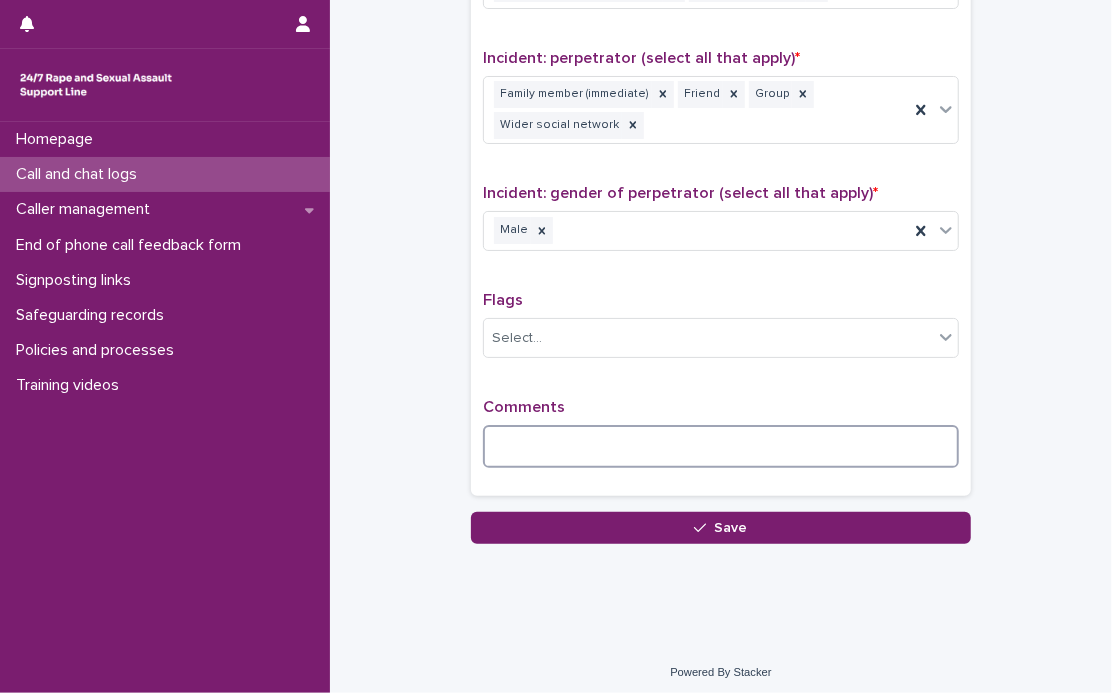 click at bounding box center [721, 446] 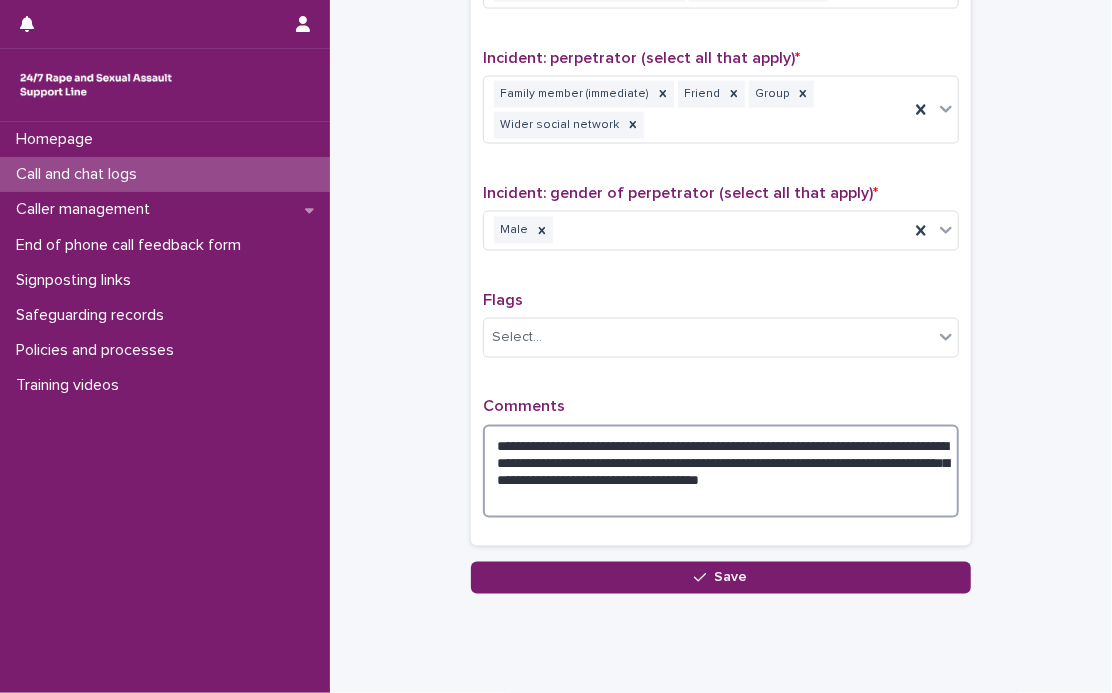 click on "**********" at bounding box center (721, 471) 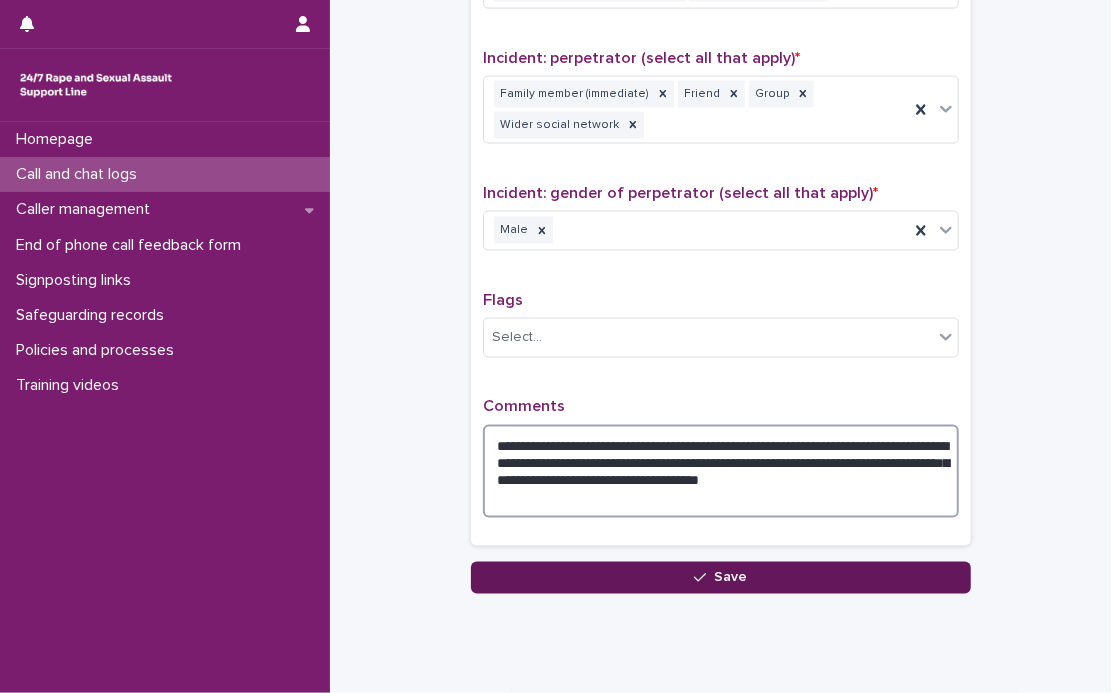 type on "**********" 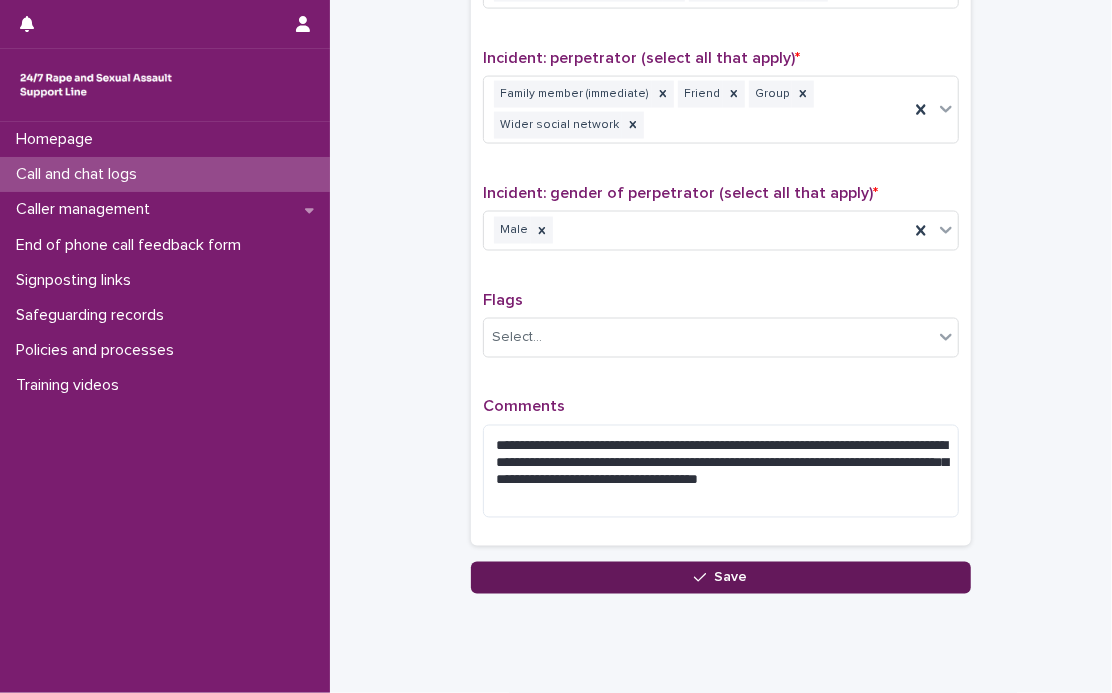 click on "Save" at bounding box center [721, 578] 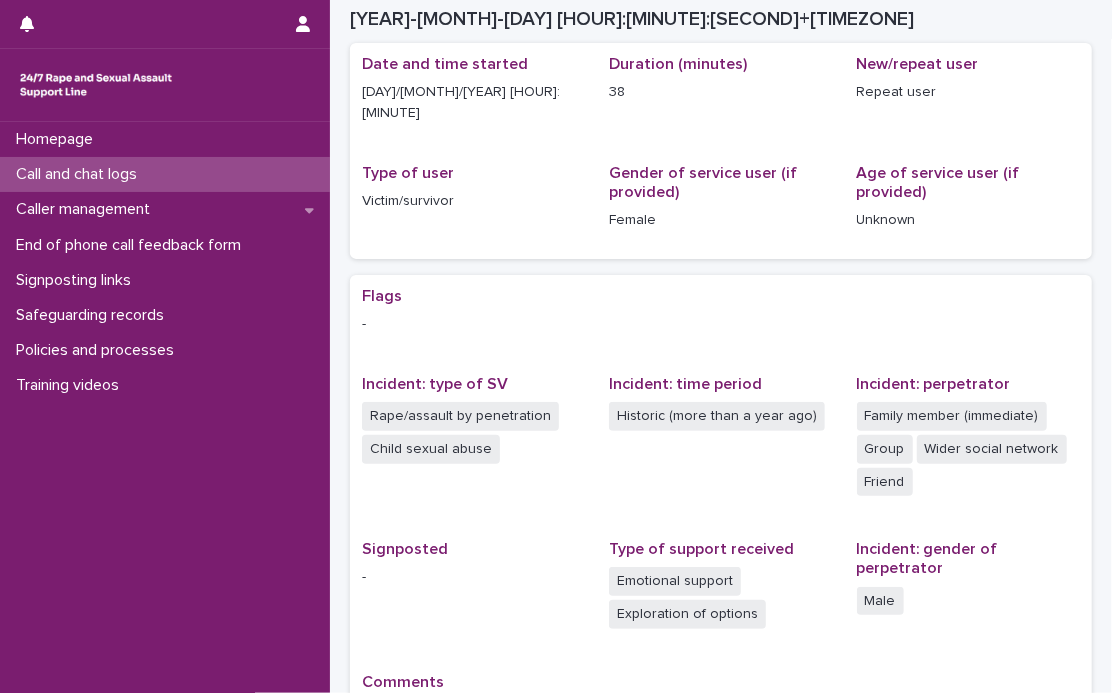 scroll, scrollTop: 409, scrollLeft: 0, axis: vertical 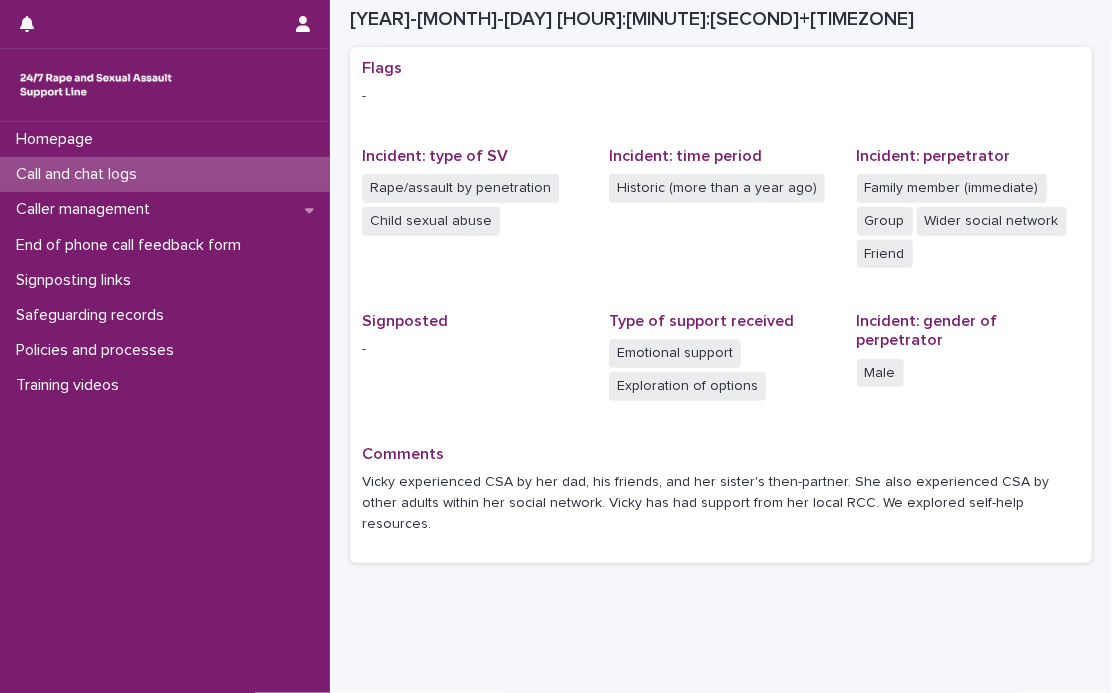 click on "Flags - Incident: type of SV Rape/assault by penetration Child sexual abuse Incident: time period Historic (more than a year ago) Incident: perpetrator Family member (immediate) Group Wider social network Friend Signposted - Type of support received Emotional support Exploration of options Incident: gender of perpetrator Male Comments [NAME] experienced CSA by her dad, his friends, and her sister's then-partner. She also experienced CSA by other adults within her social network. [NAME] has had support from her local RCC. We explored self-help resources." at bounding box center [721, 305] 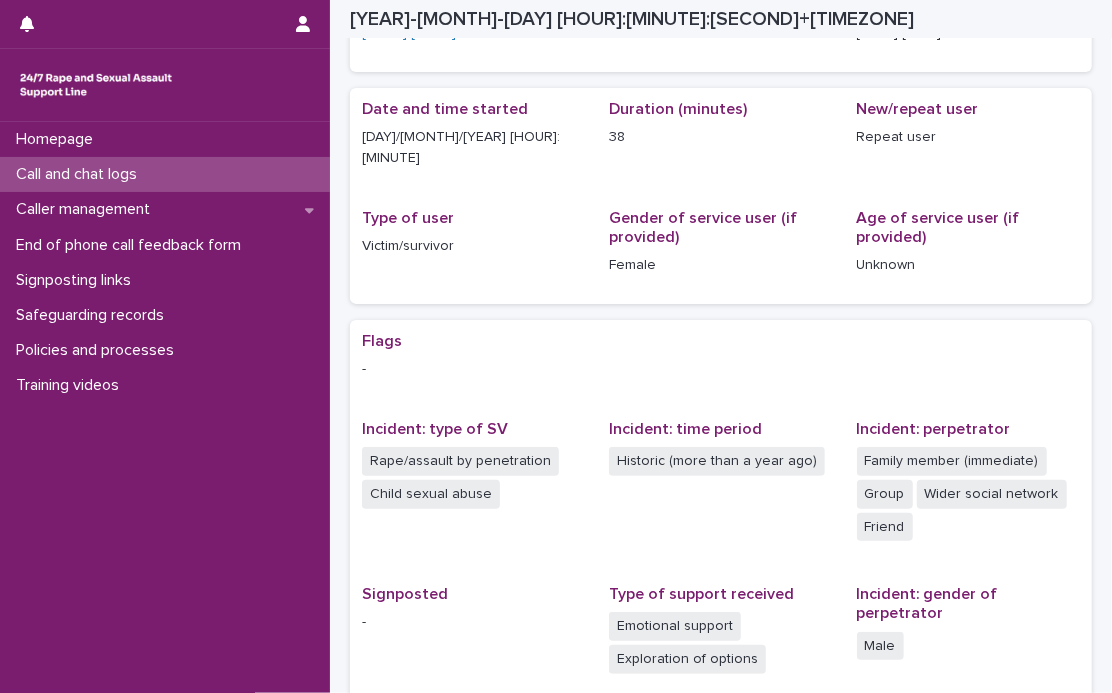 scroll, scrollTop: 0, scrollLeft: 0, axis: both 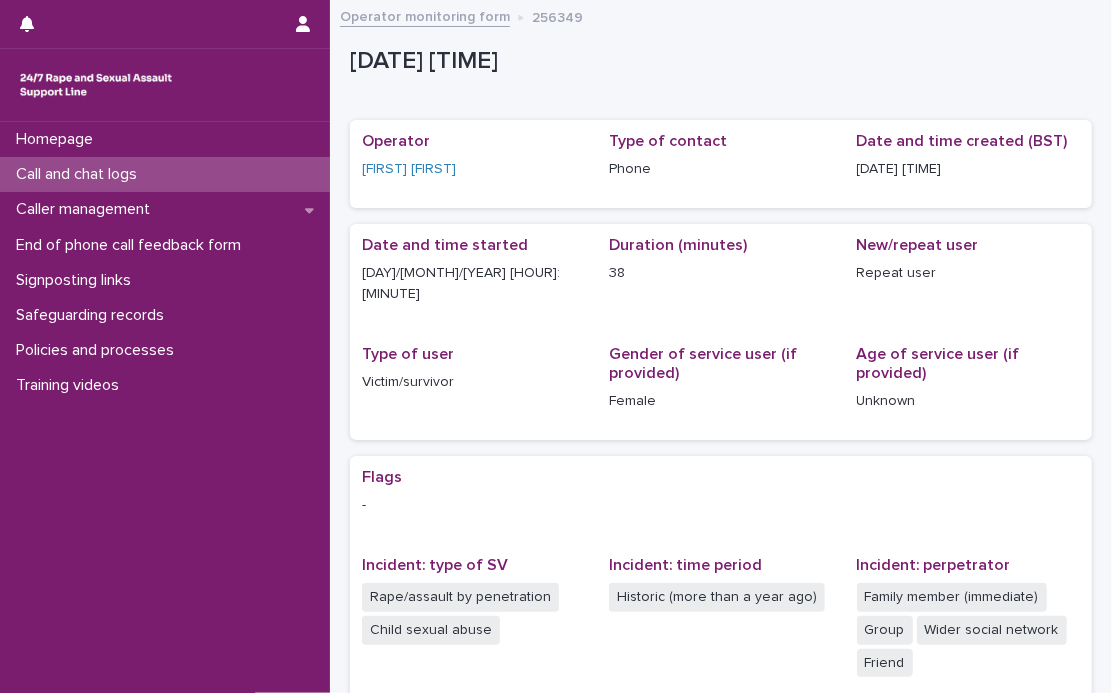 click on "Operator monitoring form" at bounding box center (425, 15) 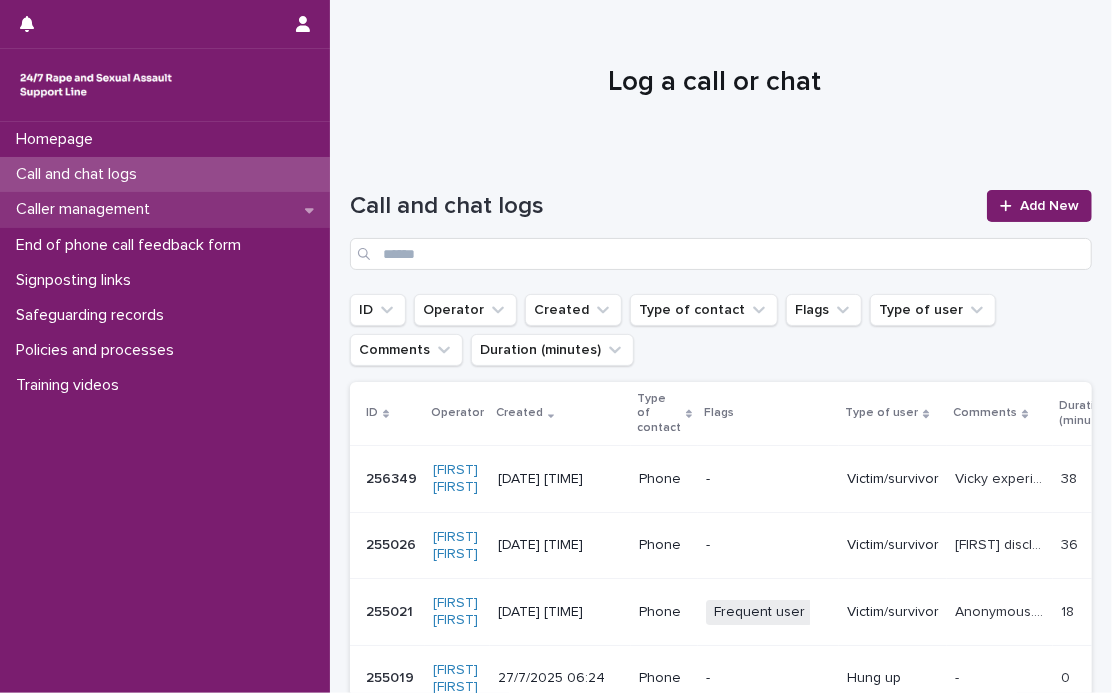 click on "Caller management" at bounding box center (165, 209) 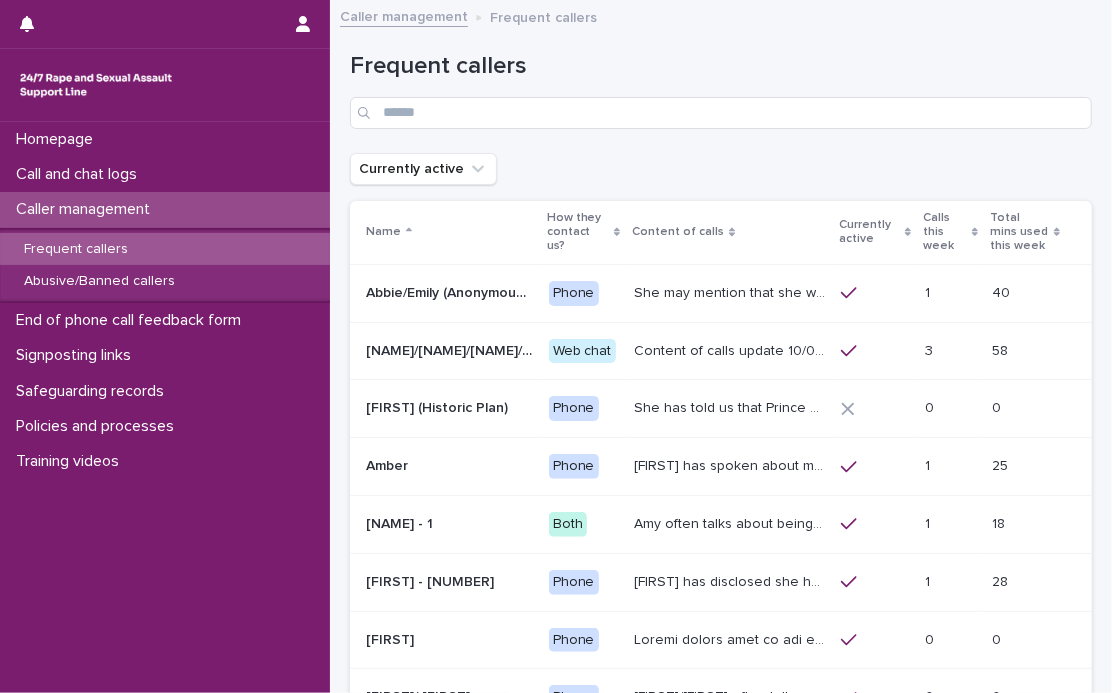 click on "Frequent callers" at bounding box center [165, 249] 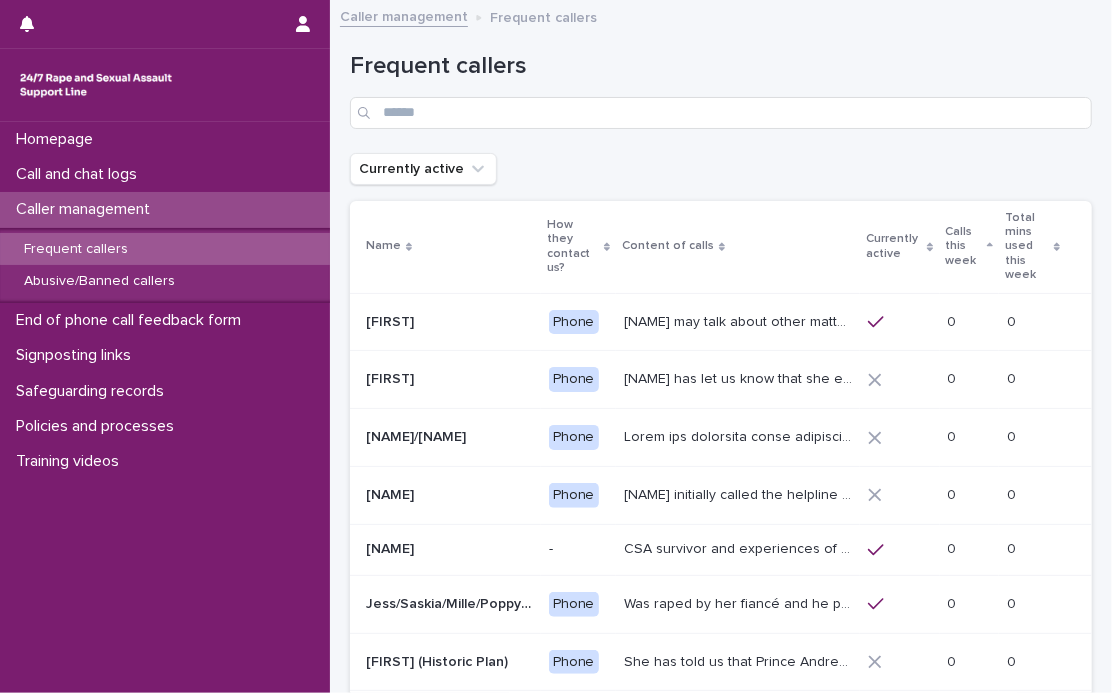 click on "Calls this week" at bounding box center (964, 246) 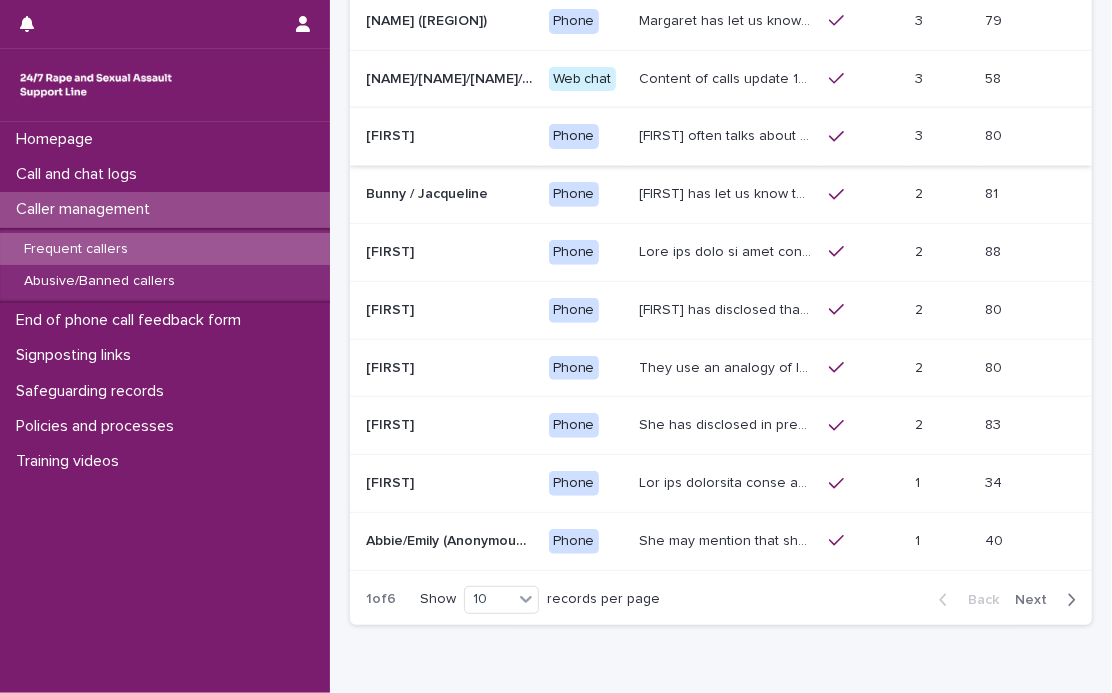 scroll, scrollTop: 363, scrollLeft: 0, axis: vertical 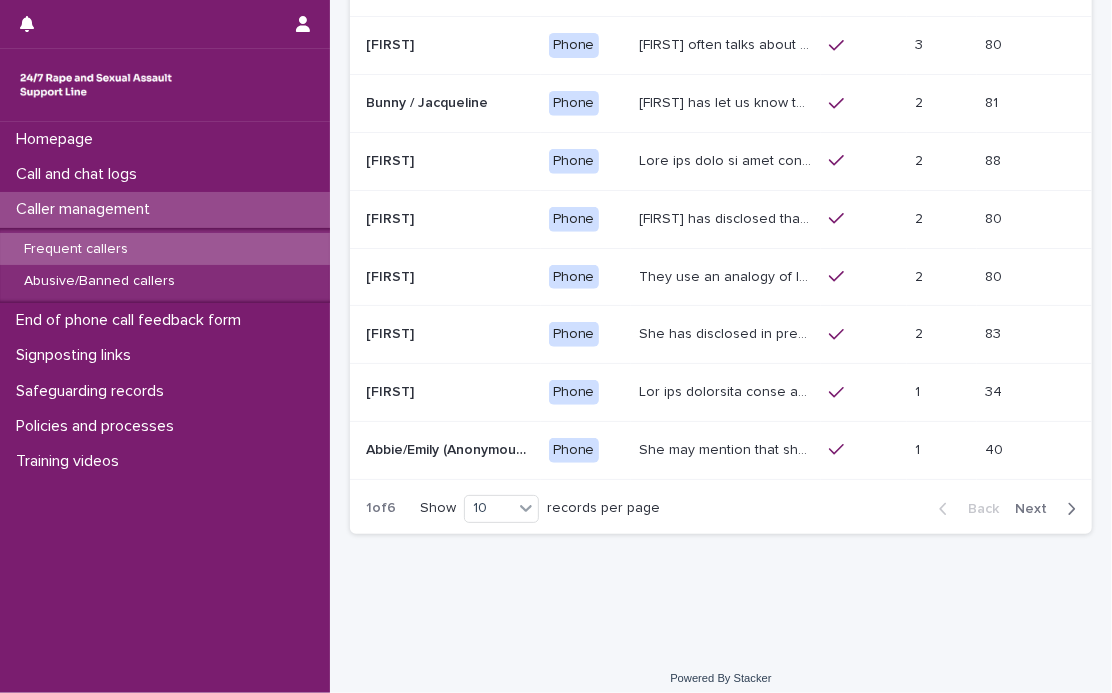 click at bounding box center (727, 390) 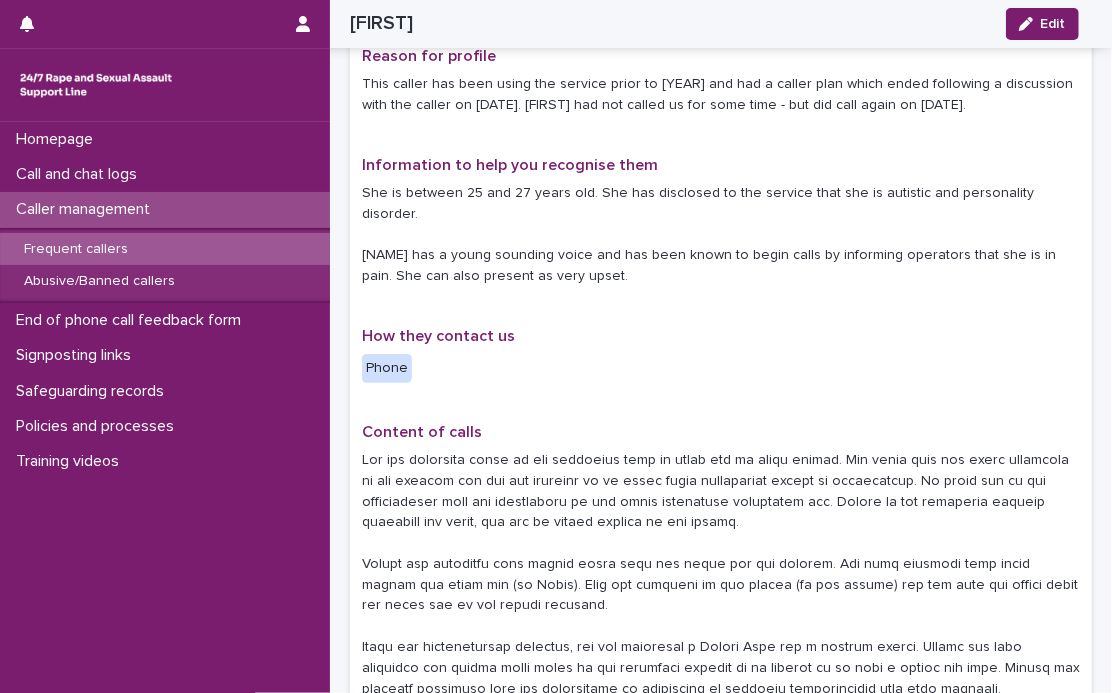 scroll, scrollTop: 0, scrollLeft: 0, axis: both 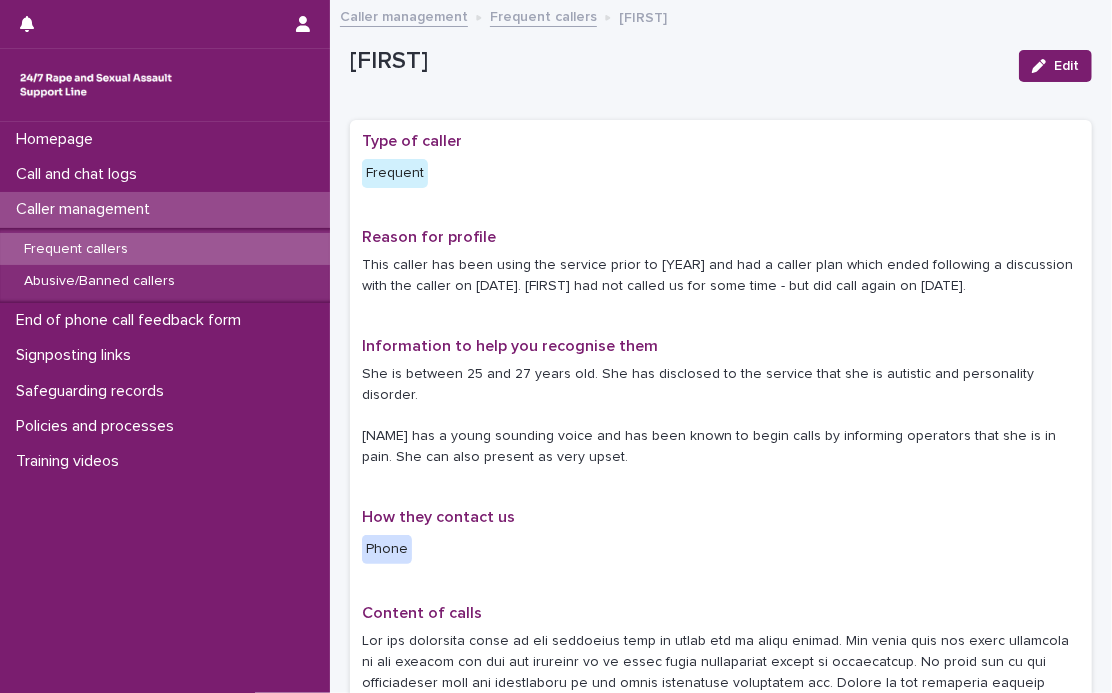 click on "Frequent callers" at bounding box center (543, 15) 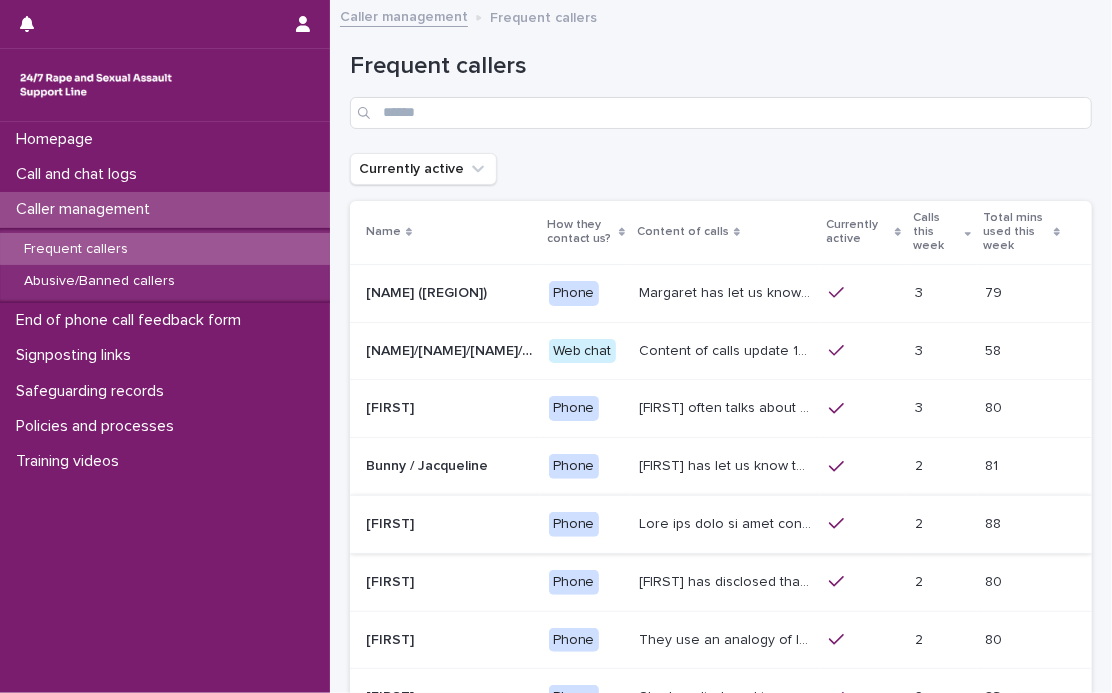 scroll, scrollTop: 272, scrollLeft: 0, axis: vertical 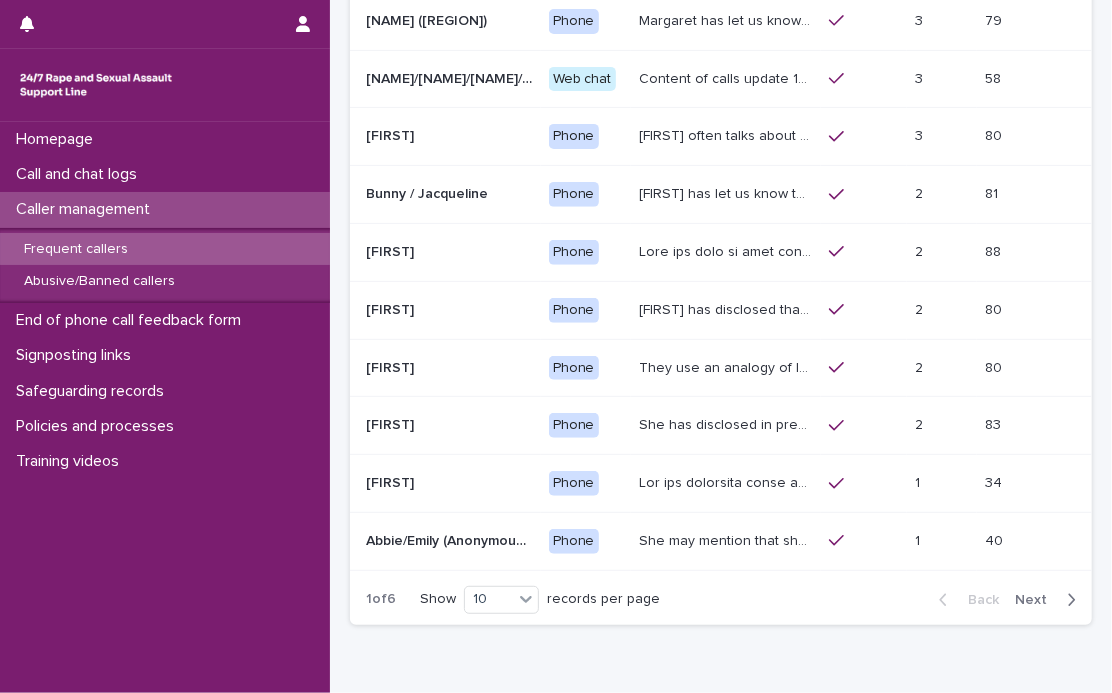 click on "Next" at bounding box center (1037, 600) 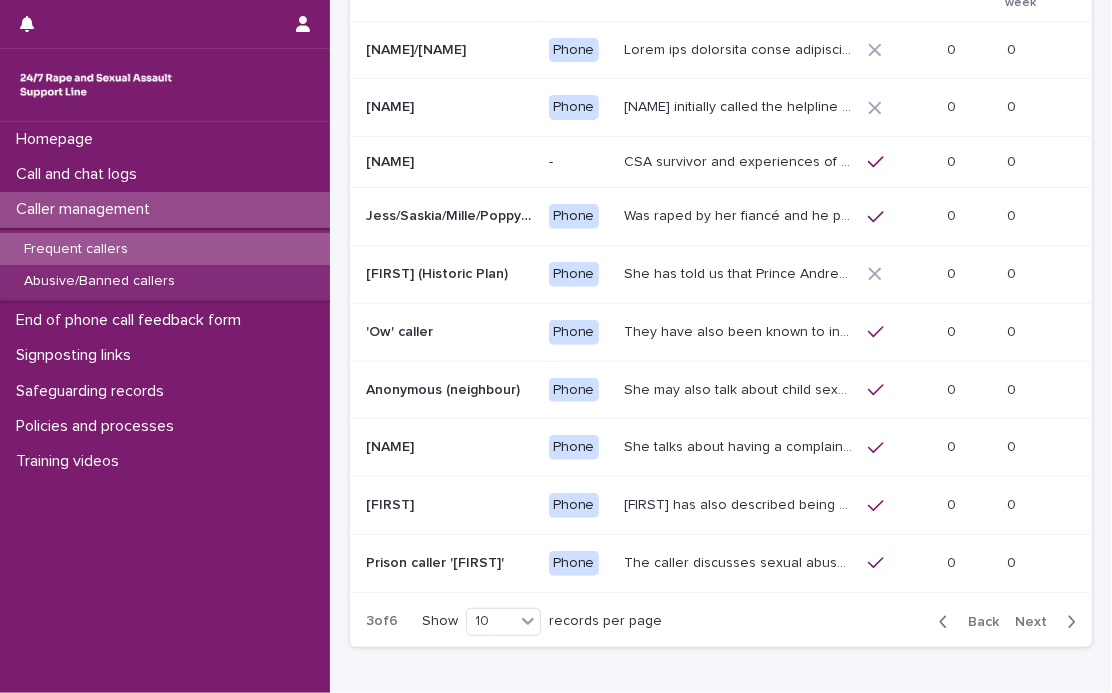 scroll, scrollTop: 276, scrollLeft: 0, axis: vertical 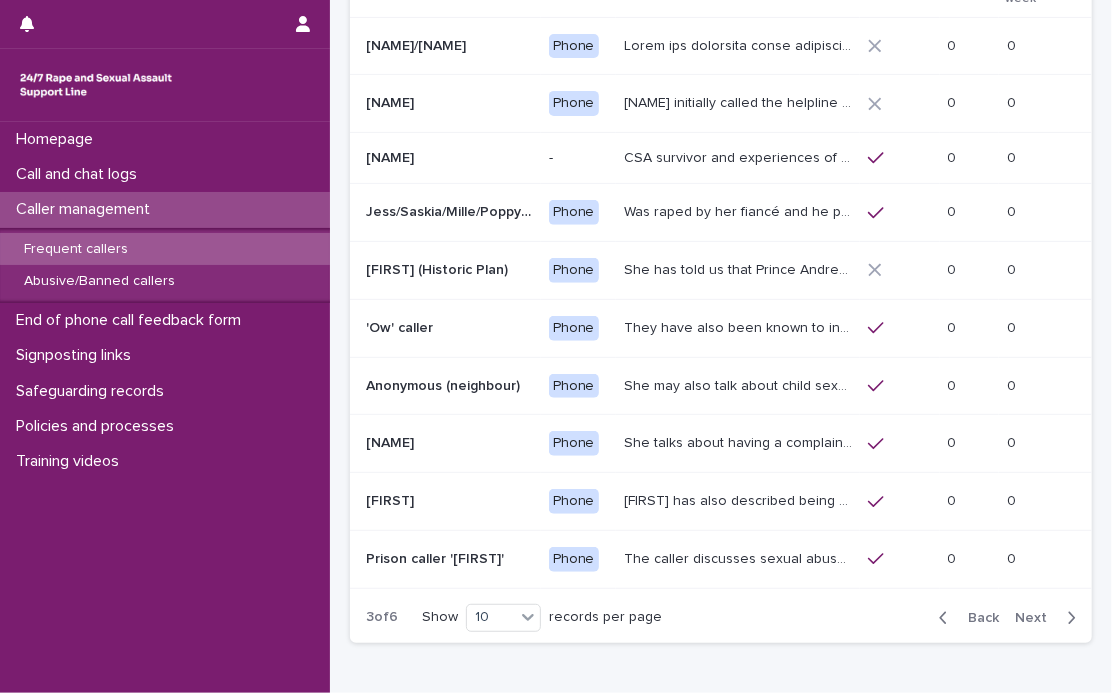 click on "Back" at bounding box center (977, 618) 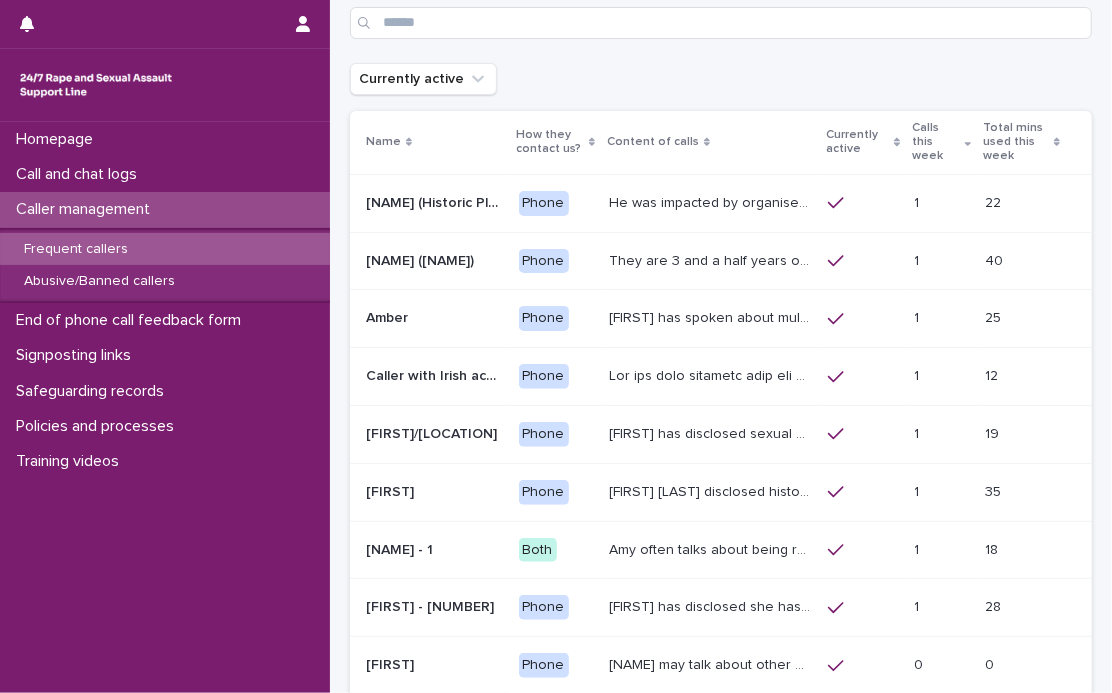 scroll, scrollTop: 0, scrollLeft: 0, axis: both 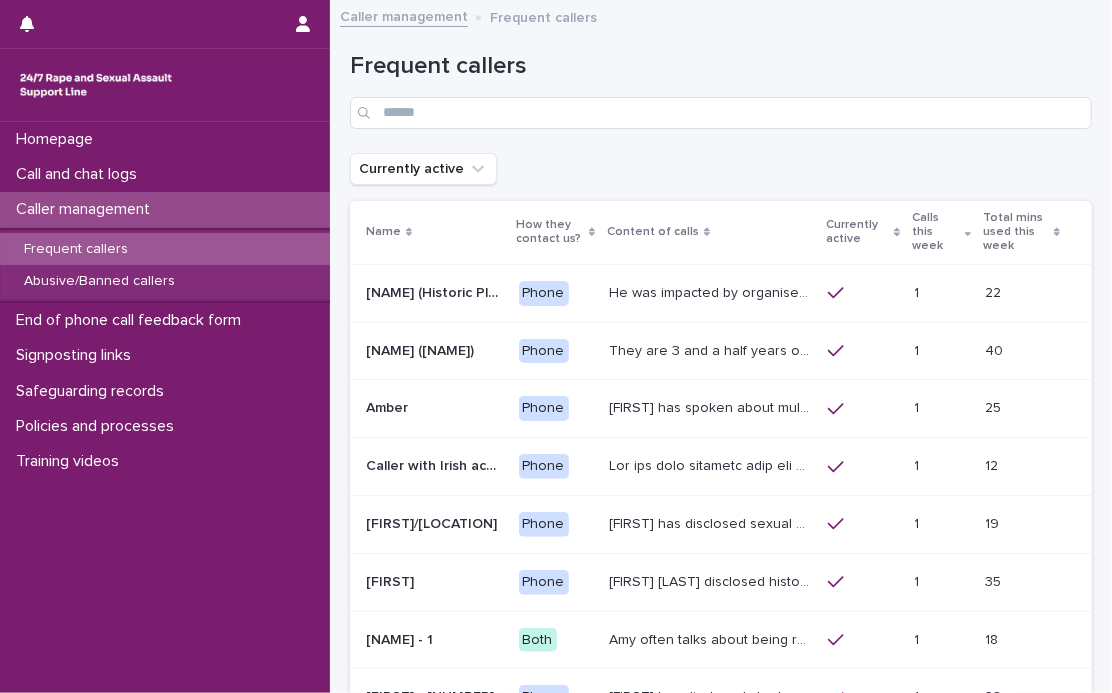 click on "[FIRST] has spoken about multiple experiences of sexual abuse.
[FIRST] told us she is now [NUMBER] (as of [MONTH]/[DAY]/[YEAR]) - see Management Plan for more info around safeguarding/active suicides.
She's also mentioned that she has a twin sister called [FIRST] who also calls the line and sounds very similar.
She has mentioned having a [NUMBER] year old child to some Helpline Workers.
In recent weeks, she has presented as suicidal and unable to call emergency services herself." at bounding box center (712, 406) 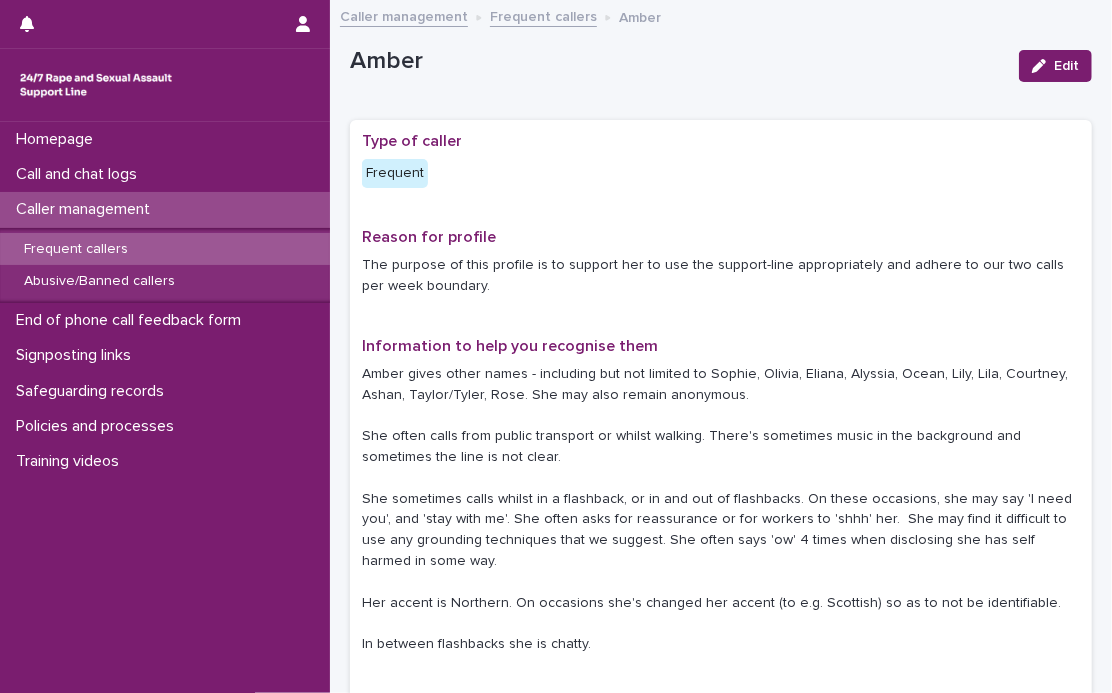 drag, startPoint x: 719, startPoint y: 413, endPoint x: 661, endPoint y: 394, distance: 61.03278 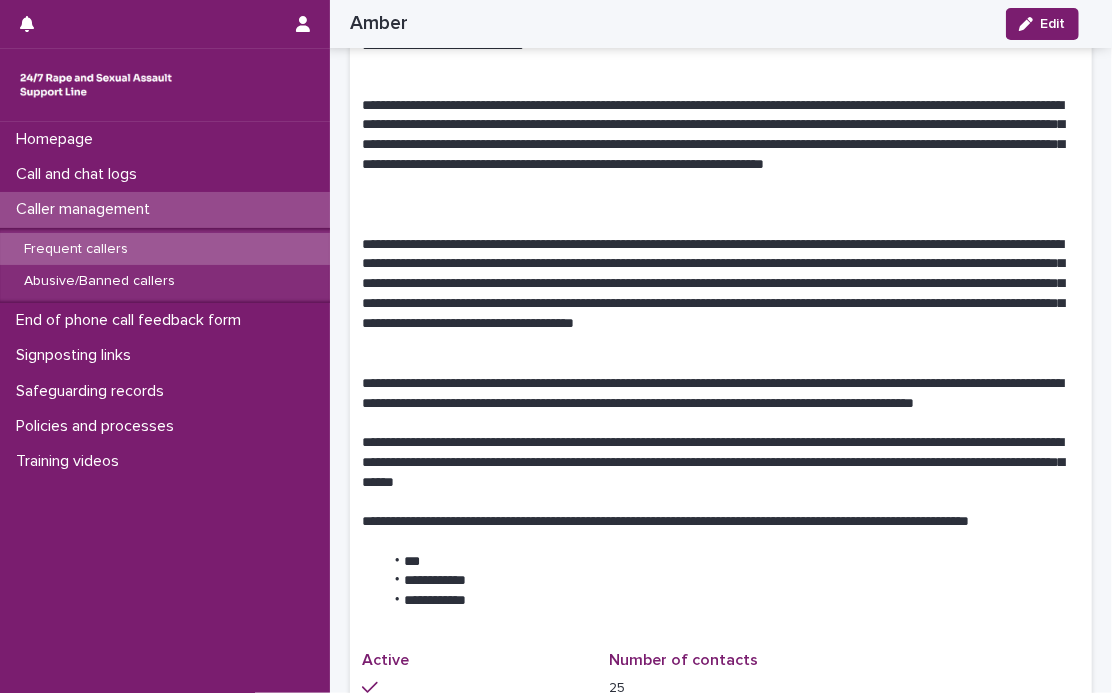 scroll, scrollTop: 1545, scrollLeft: 0, axis: vertical 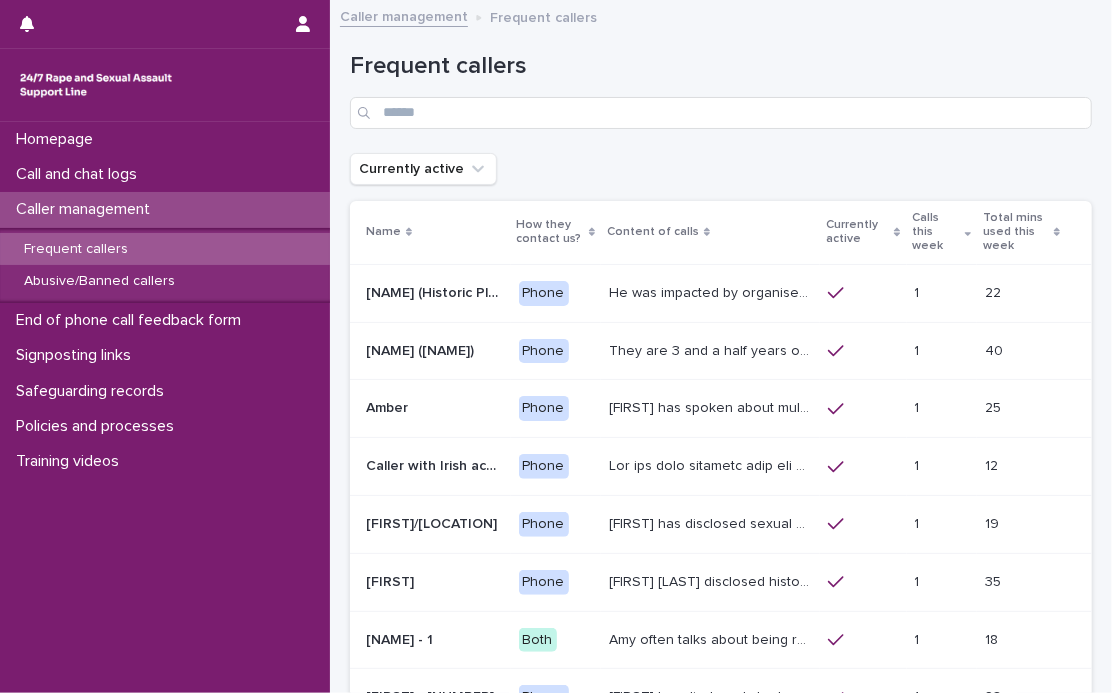 click at bounding box center (712, 464) 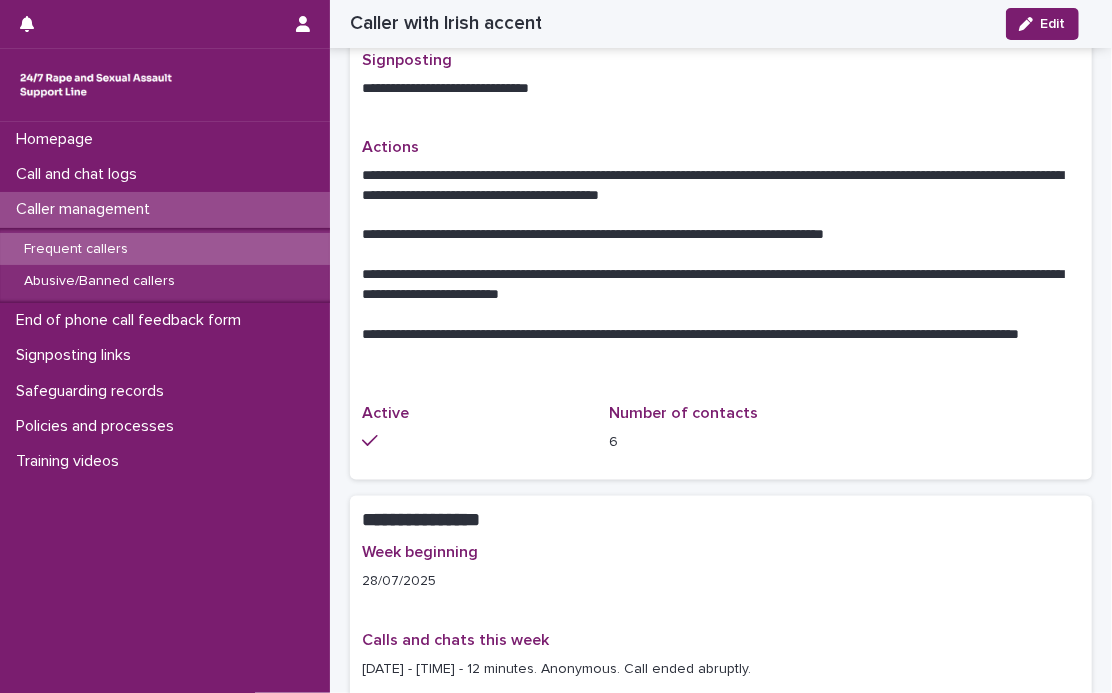 scroll, scrollTop: 1454, scrollLeft: 0, axis: vertical 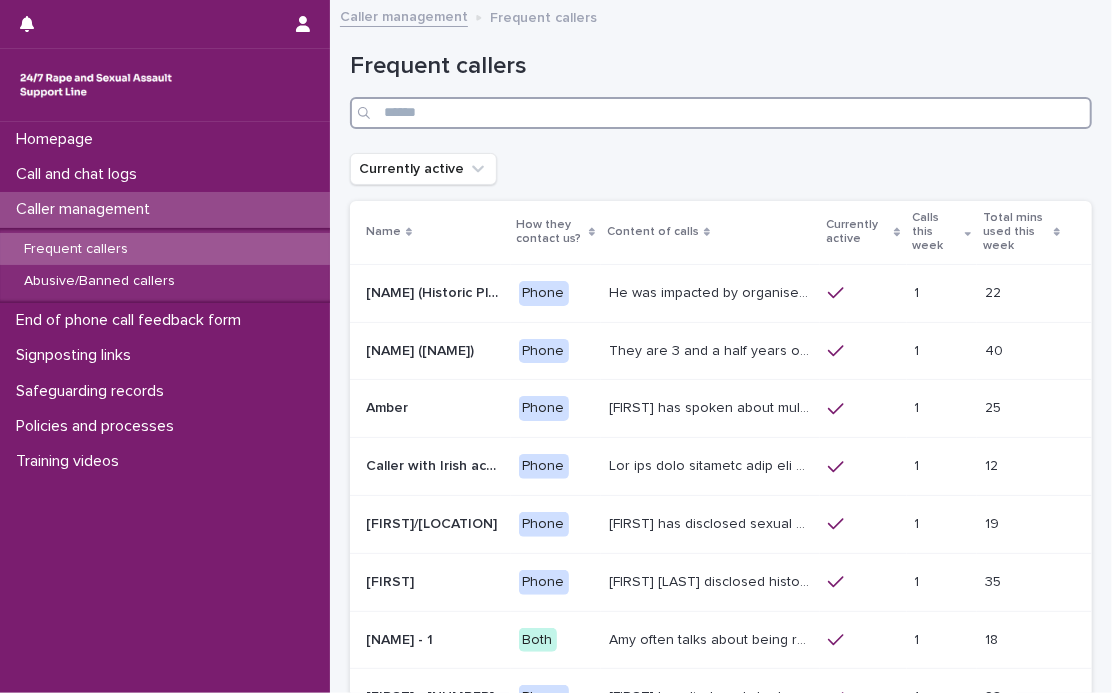 click at bounding box center (721, 113) 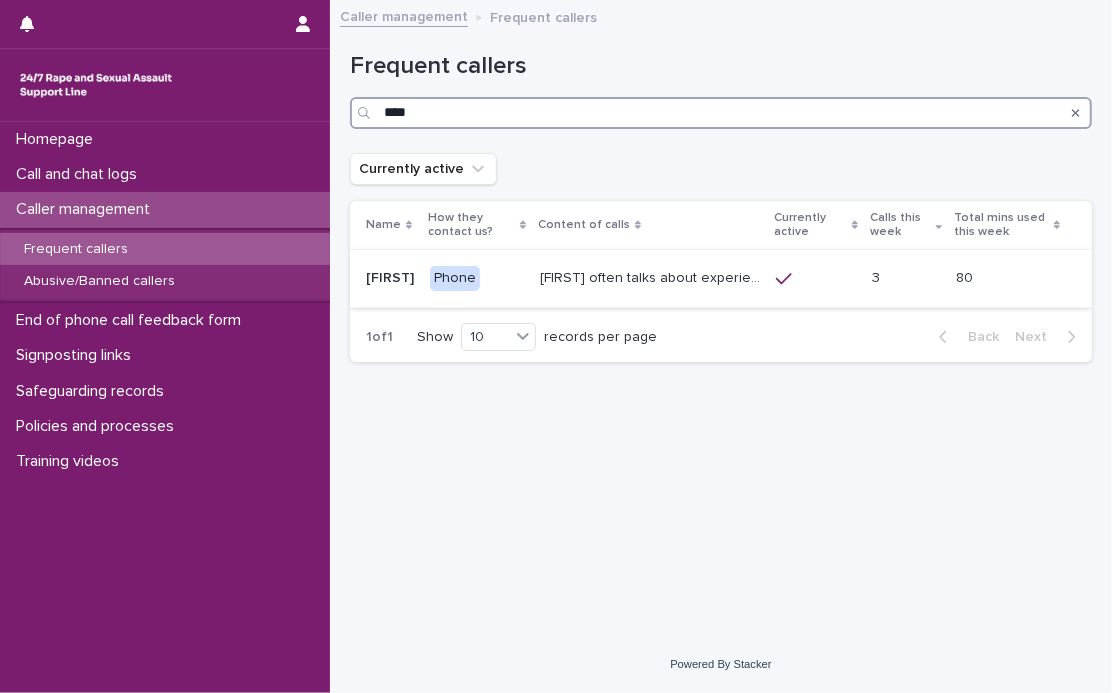 type on "****" 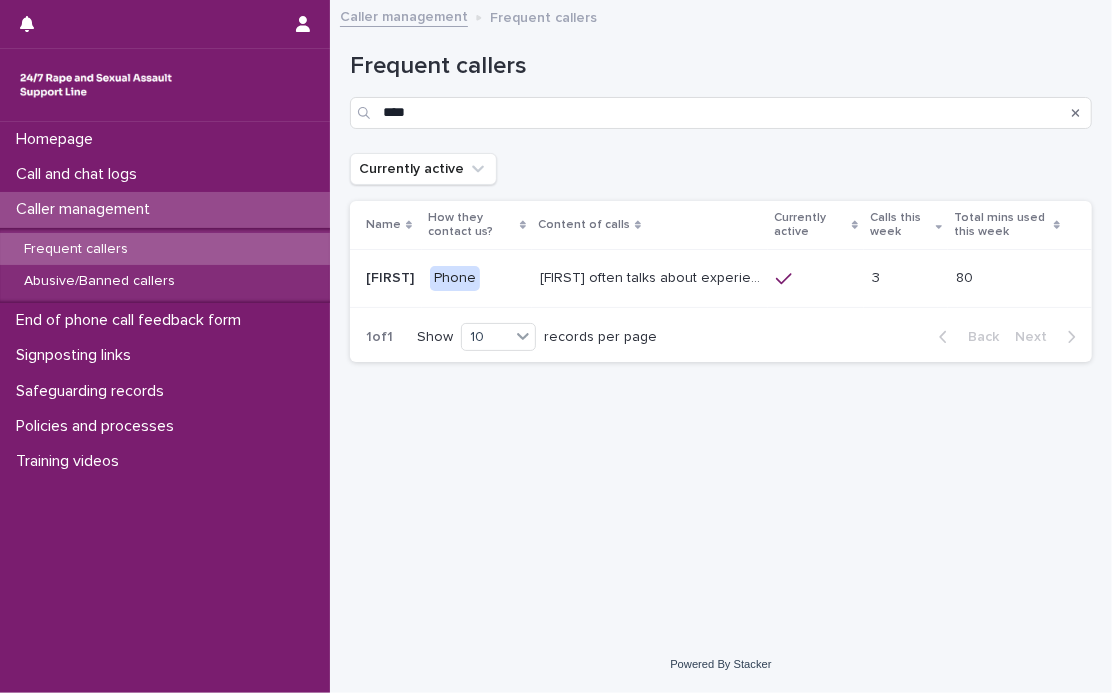 click on "[FIRST] often talks about experiencing sexual violence by a family friend six years ago, and again by a friend while on holiday last year.
She talks about how difficult these traumatic experiences have affected her,  that she has struggled with suicidal thoughts and attempts.
She has mentioned being dismissed and unsupported by medical professionals and emergency service.
She has complex [CONDITION] (CPTSD)" at bounding box center [652, 276] 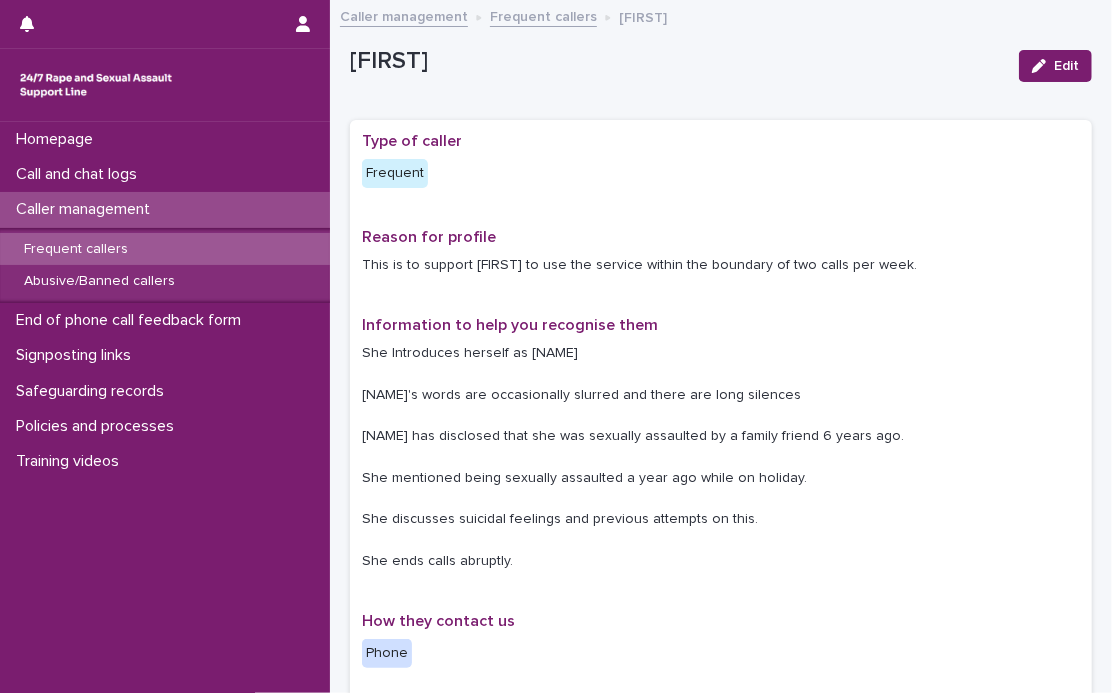 drag, startPoint x: 586, startPoint y: 285, endPoint x: 618, endPoint y: 358, distance: 79.70571 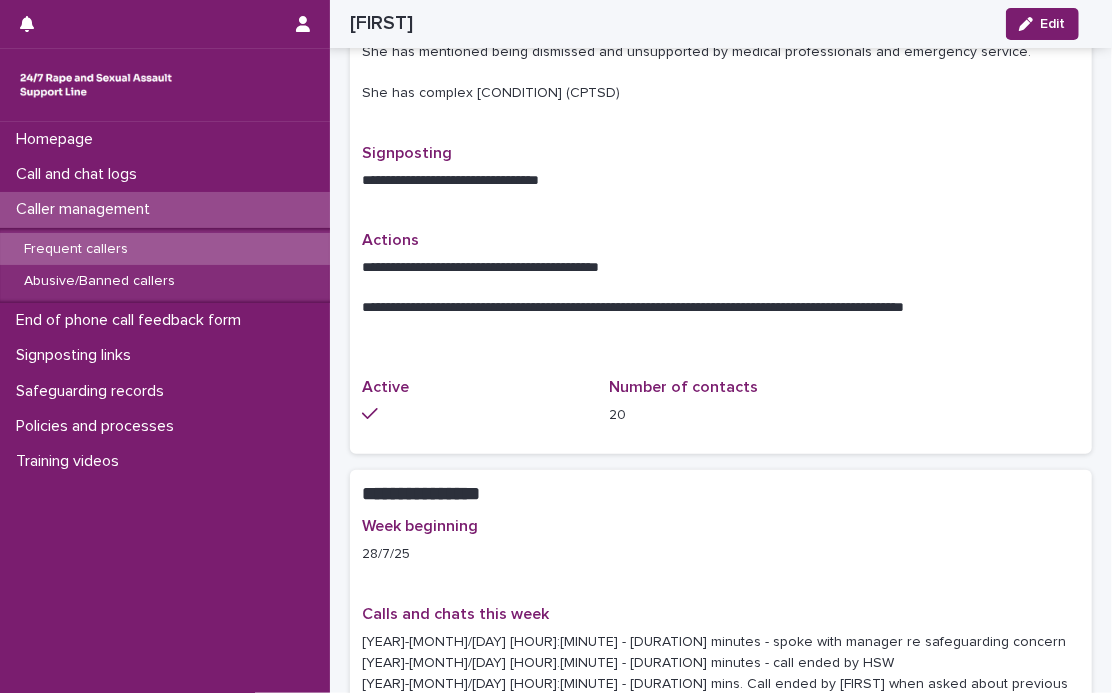 scroll, scrollTop: 1090, scrollLeft: 0, axis: vertical 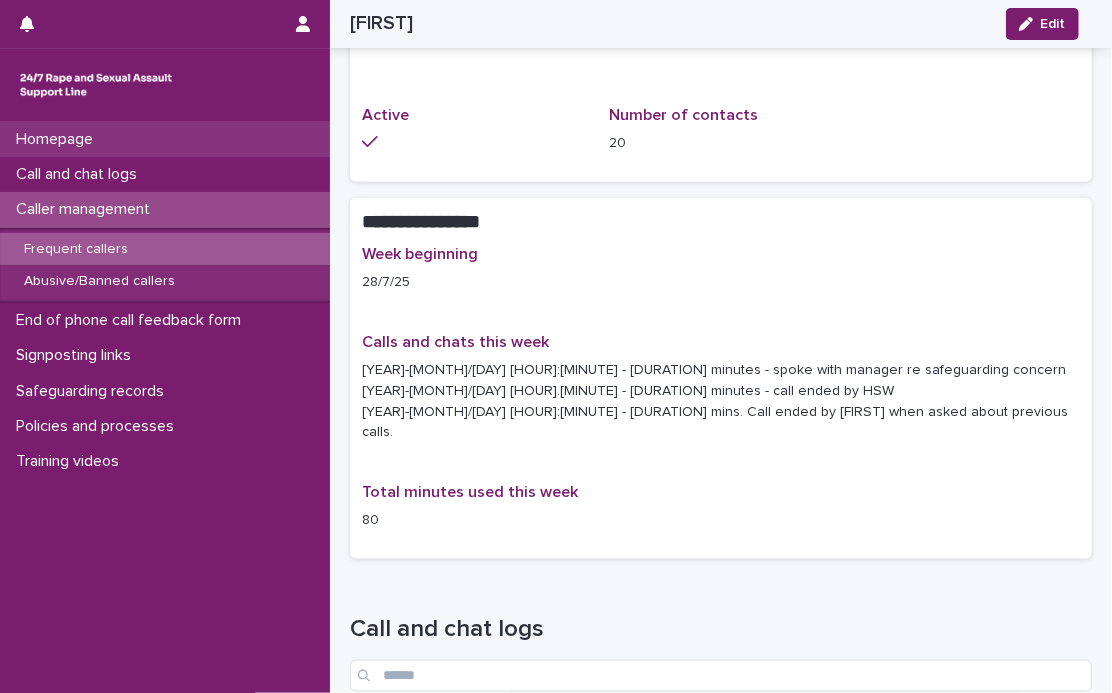click on "Homepage" at bounding box center (58, 139) 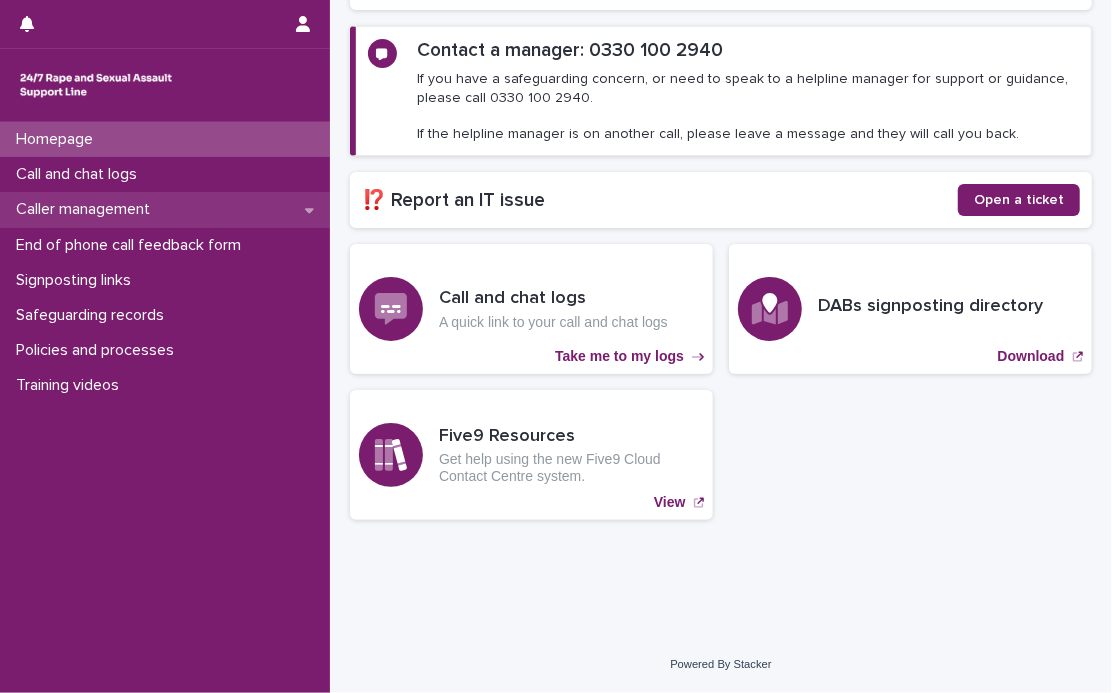 scroll, scrollTop: 262, scrollLeft: 0, axis: vertical 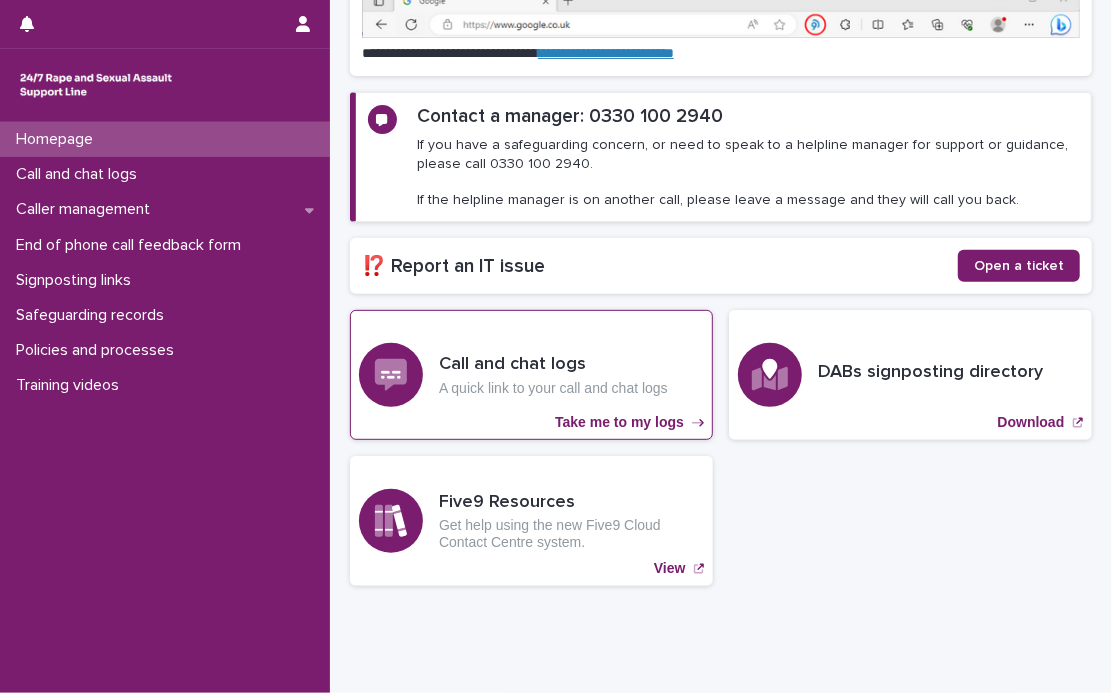 click on "Call and chat logs" at bounding box center [553, 365] 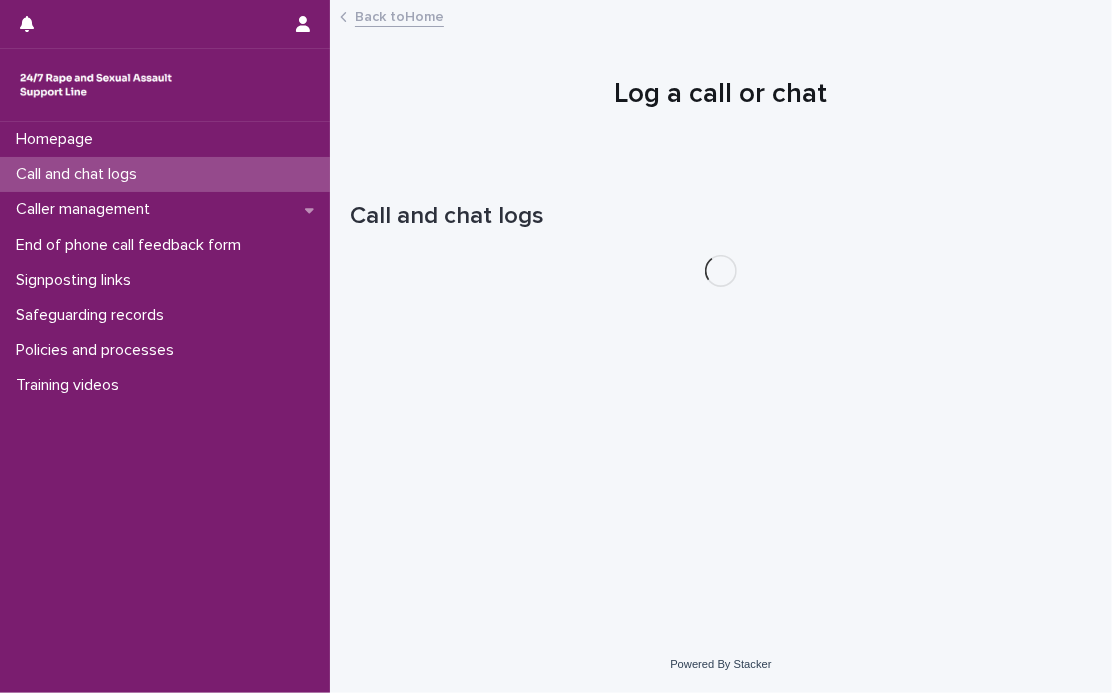scroll, scrollTop: 0, scrollLeft: 0, axis: both 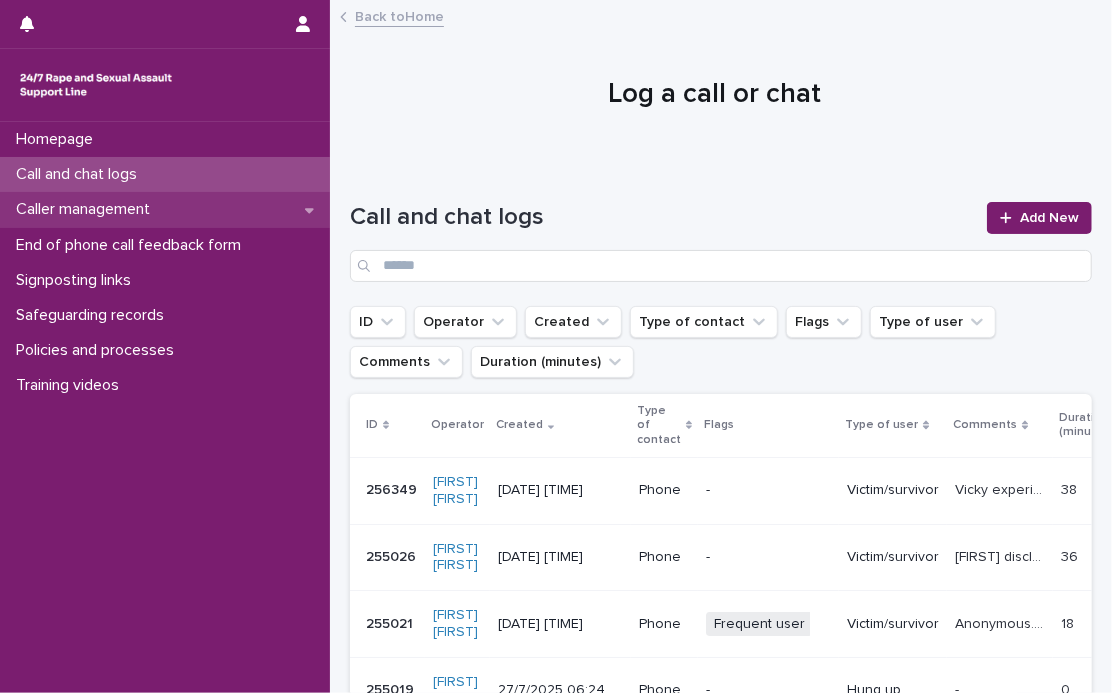 click on "Caller management" at bounding box center [87, 209] 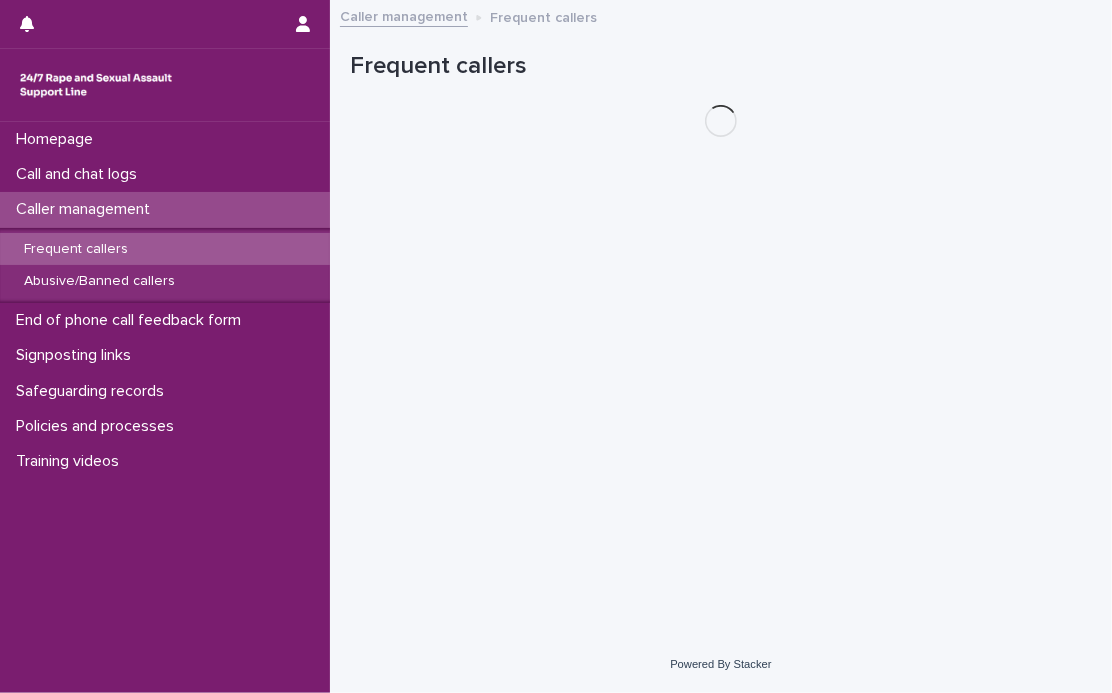 click on "Frequent callers" at bounding box center (165, 249) 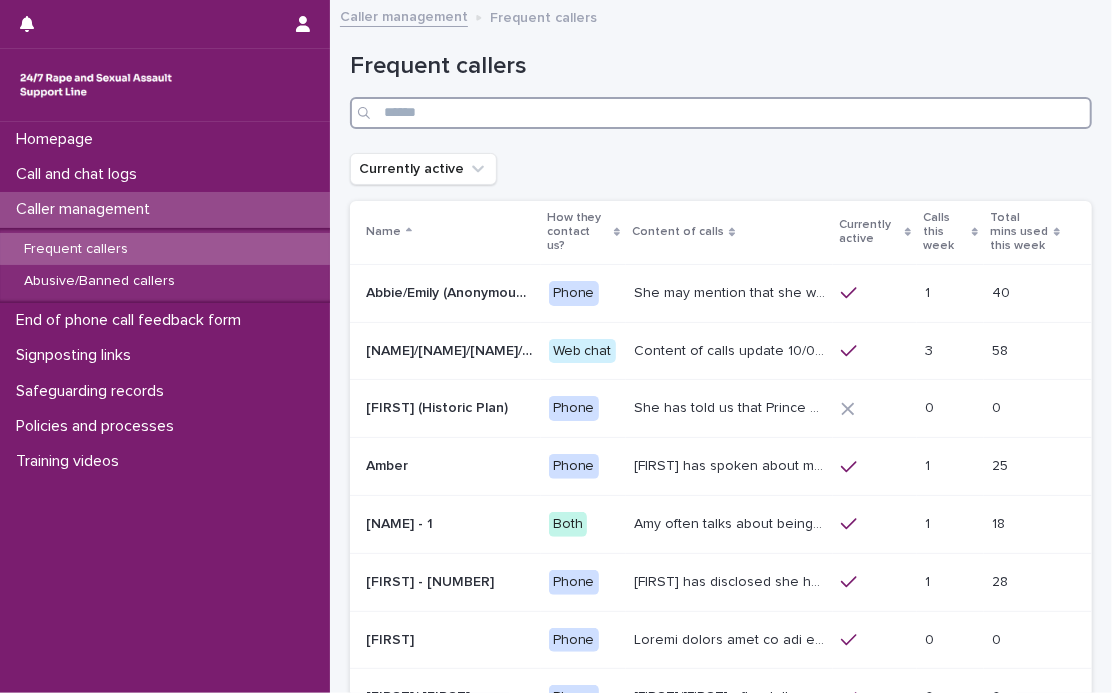 click at bounding box center [721, 113] 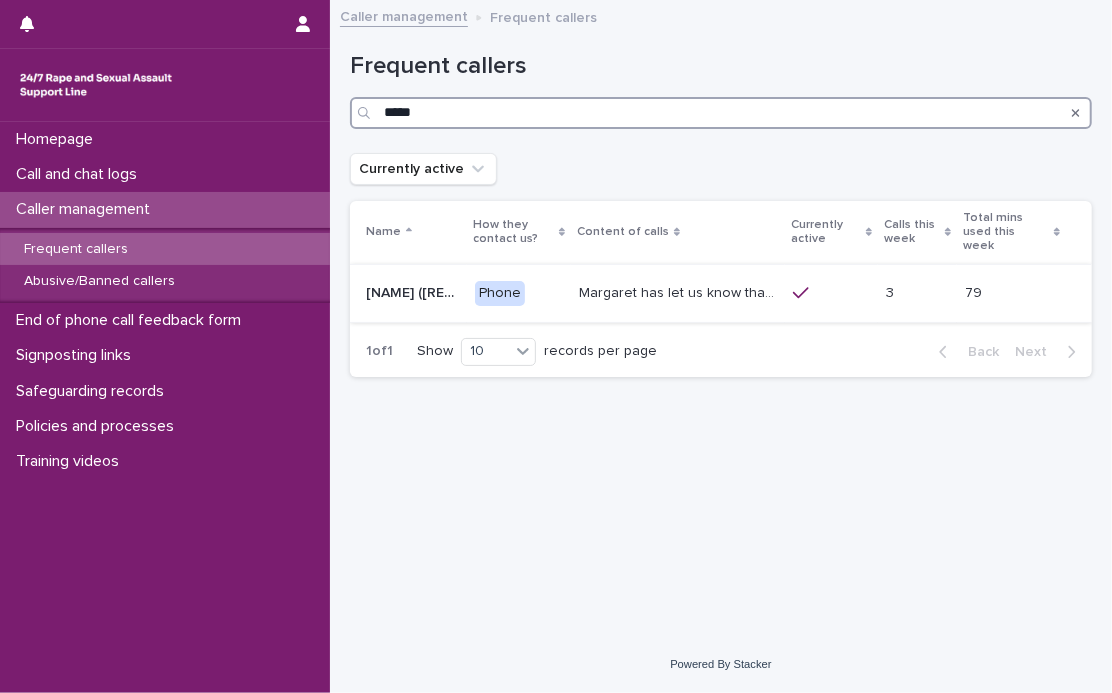 type on "*****" 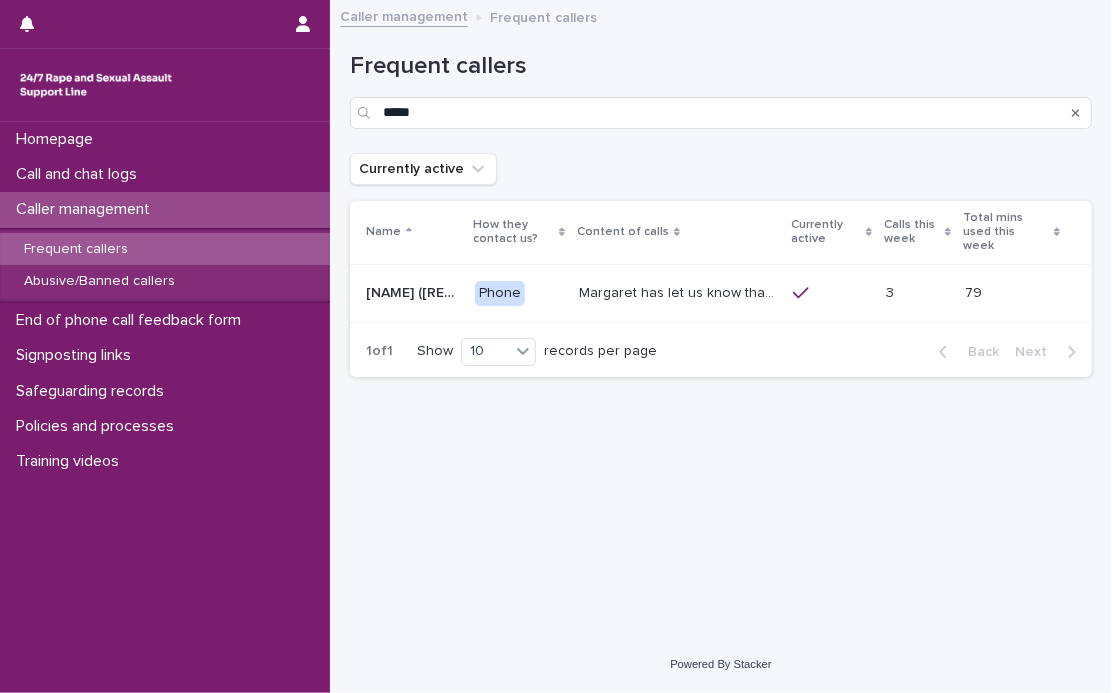 click on "[NAME] has let us know that she experienced child sexual abuse by a doctor. She was raped by her ex-partner, who also subjected her to physical abuse. She met this ex-partner online. Last year, she described that he is still contacting her. She had to move into a shelter for a year.
She is a widow, and describes the relationship with her late husband as positive. She has described feeling lonely and isolated. [NAME] has let us know that she experienced child sexual abuse by a doctor. She was raped by her ex-partner, who also subjected her to physical abuse. She met this ex-partner online. Last year, she described that he is still contacting her. She had to move into a shelter for a year.
She is a widow, and describes the relationship with her late husband as positive. She has described feeling lonely and isolated." at bounding box center [678, 293] 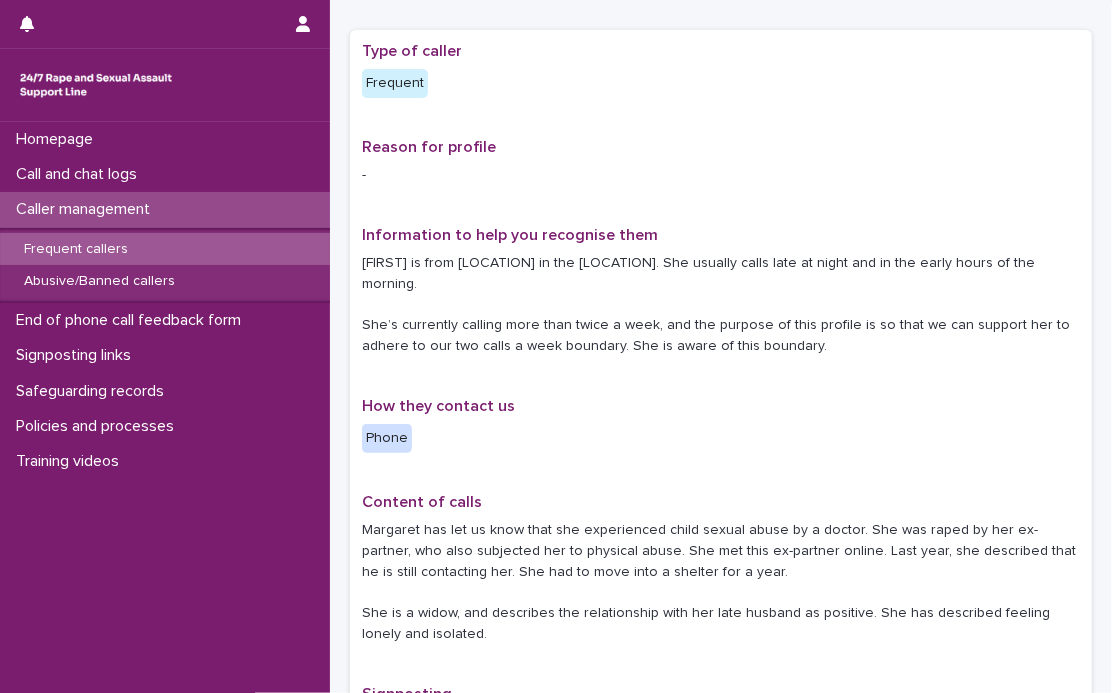 scroll, scrollTop: 0, scrollLeft: 0, axis: both 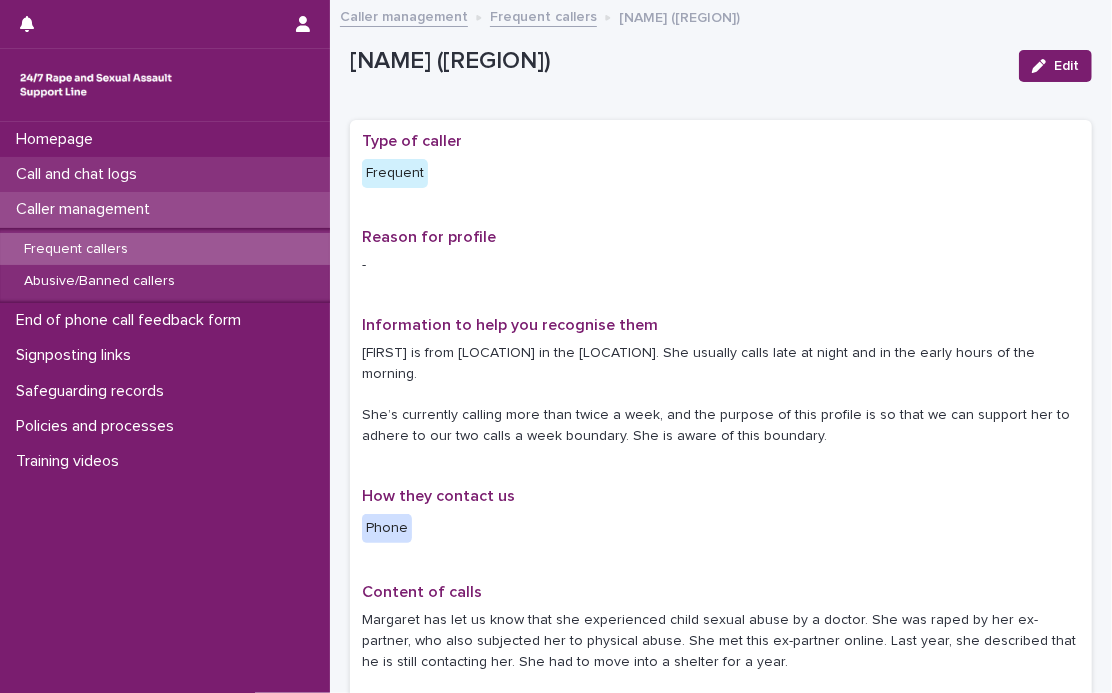 click on "Call and chat logs" at bounding box center (80, 174) 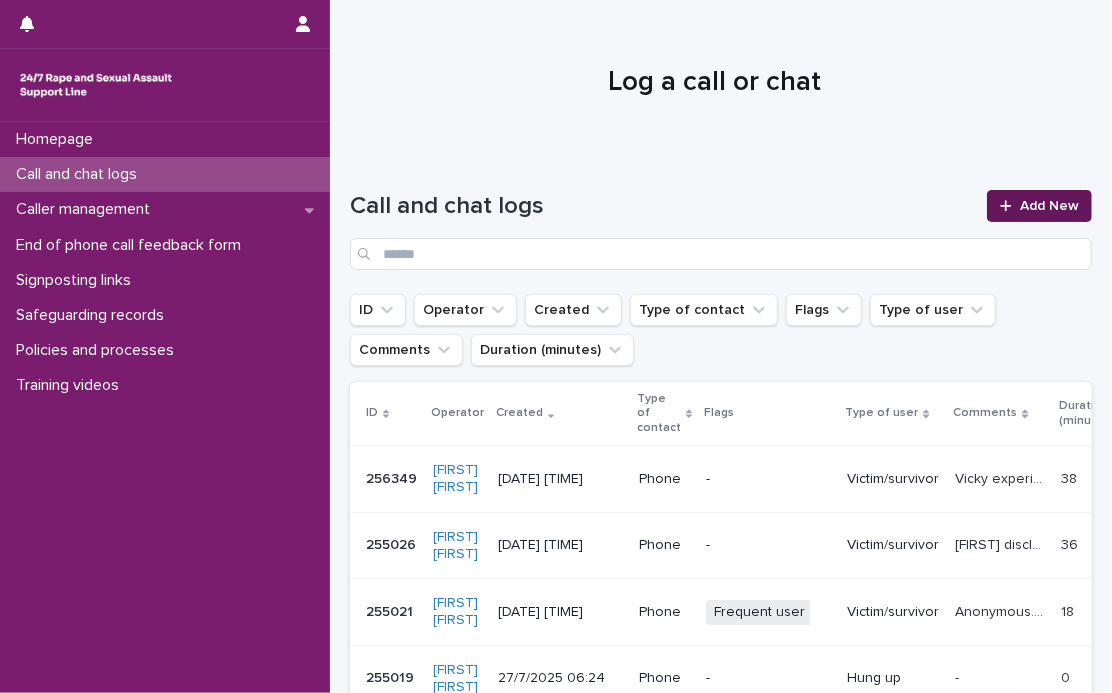 click on "Add New" at bounding box center [1049, 206] 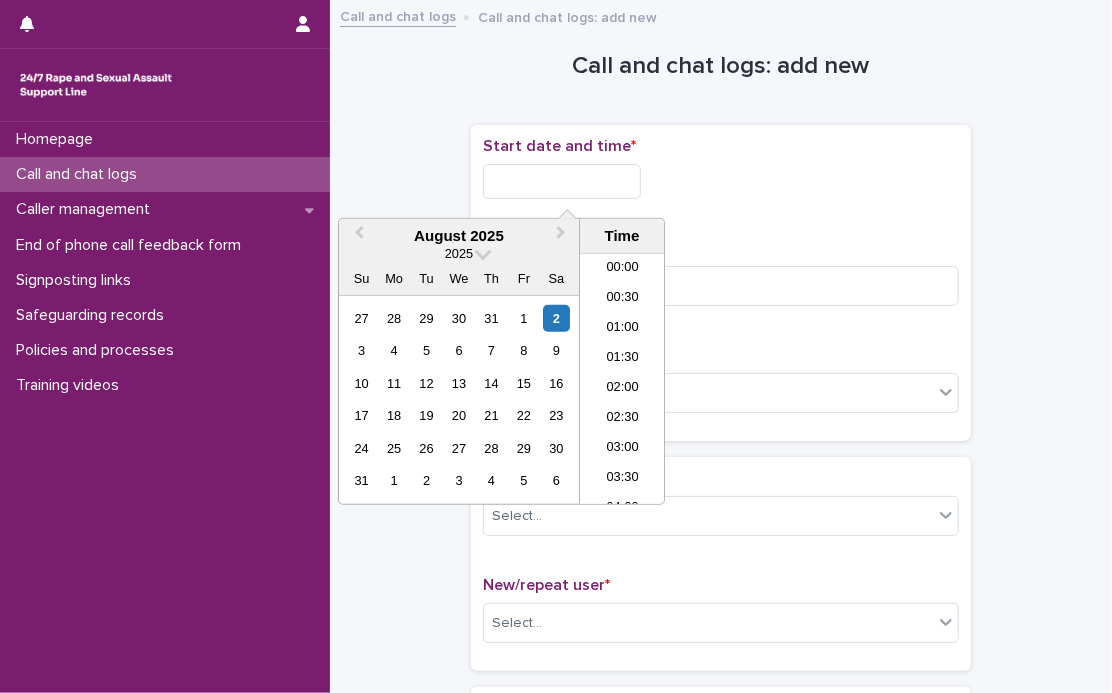 click at bounding box center [562, 181] 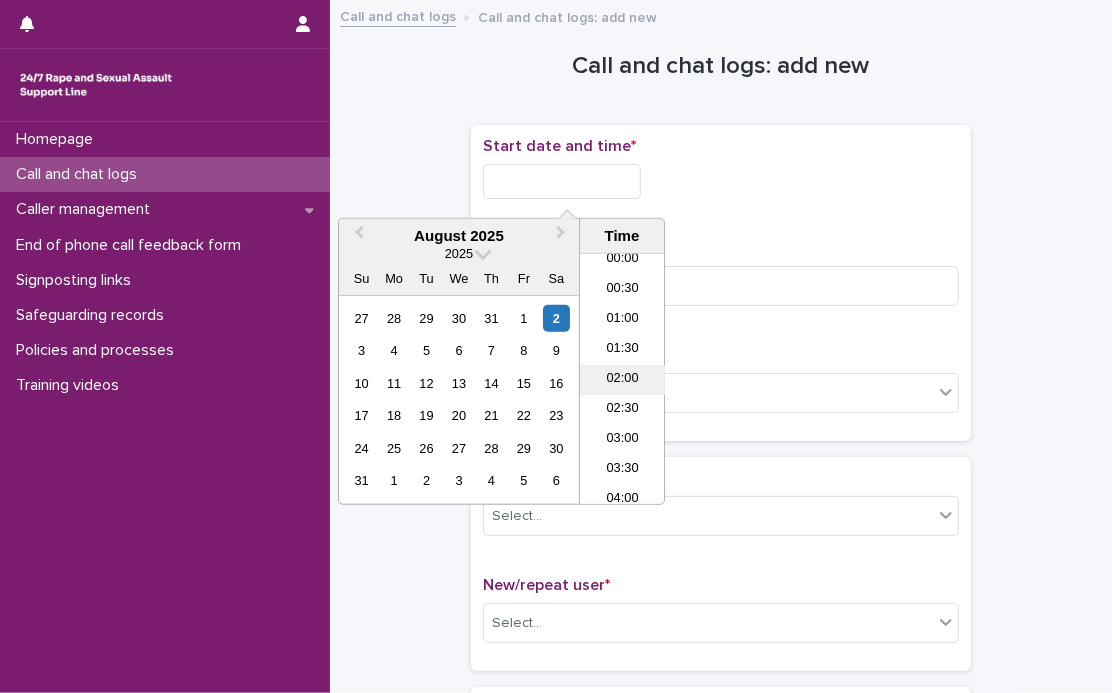 click on "02:00" at bounding box center [622, 380] 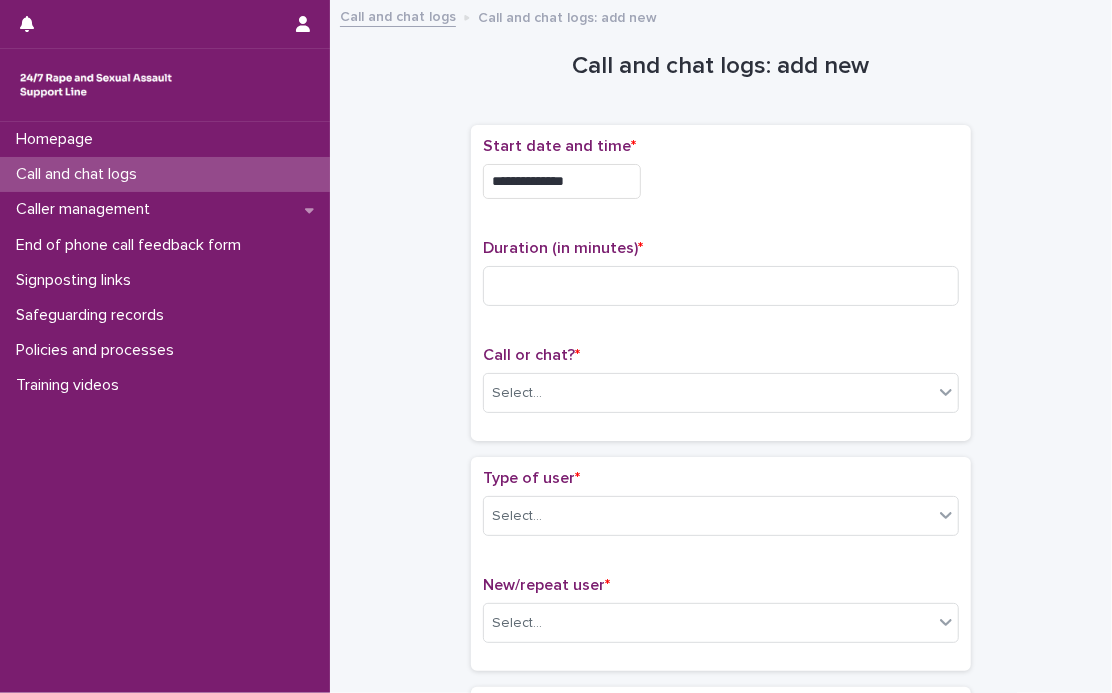 drag, startPoint x: 571, startPoint y: 180, endPoint x: 582, endPoint y: 180, distance: 11 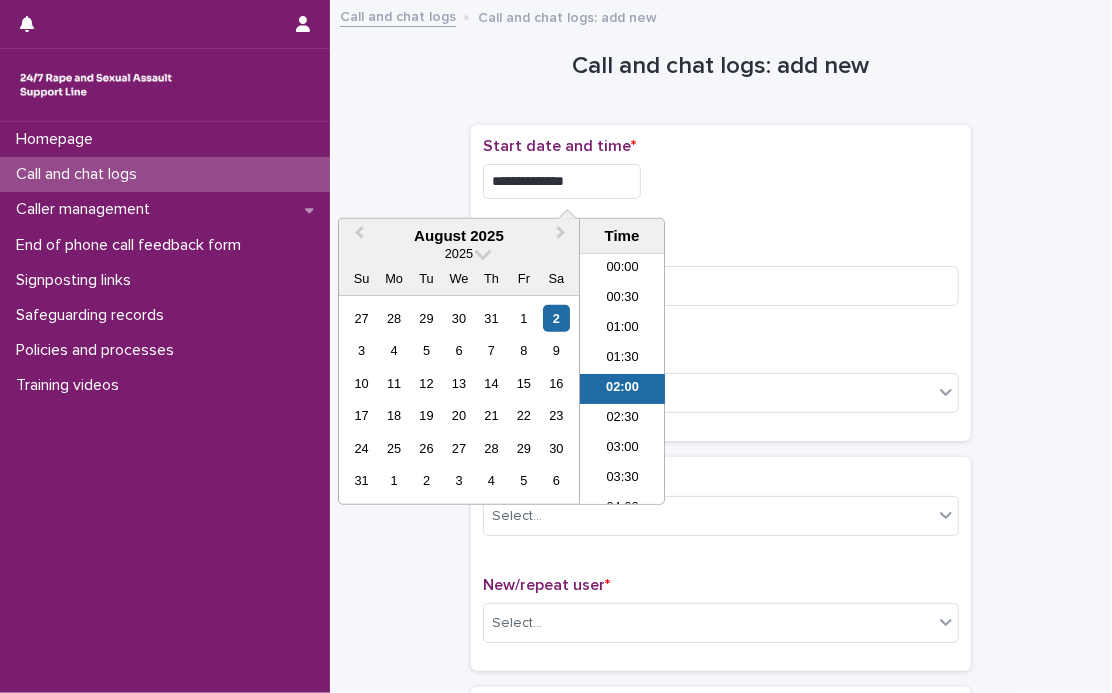 scroll, scrollTop: 9, scrollLeft: 0, axis: vertical 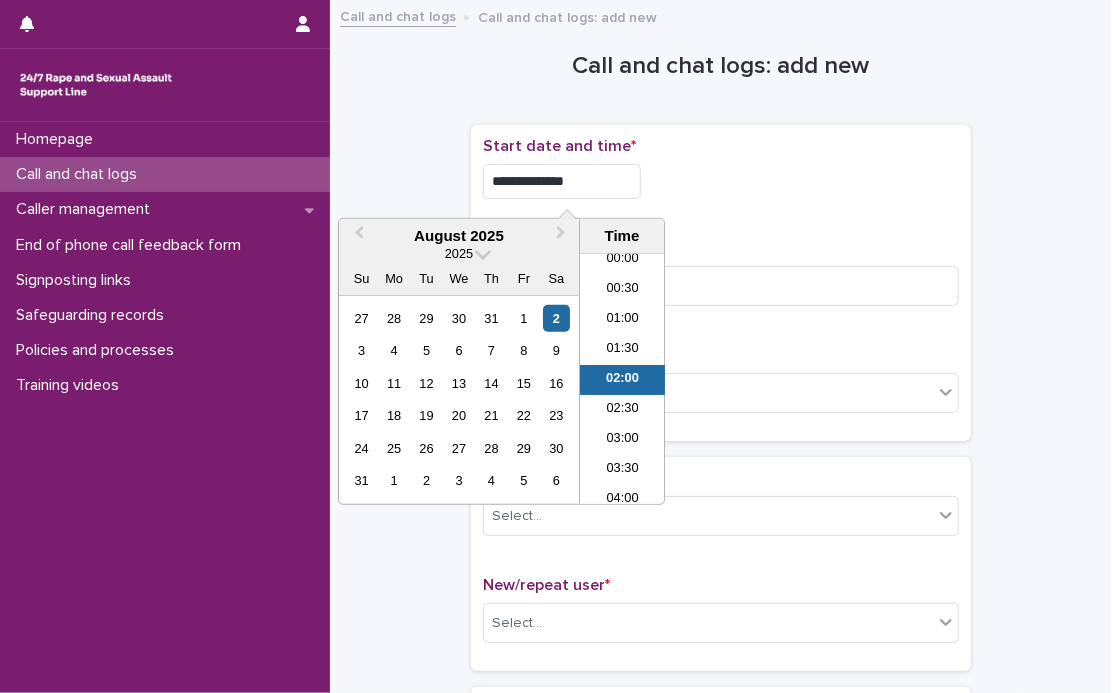 type on "**********" 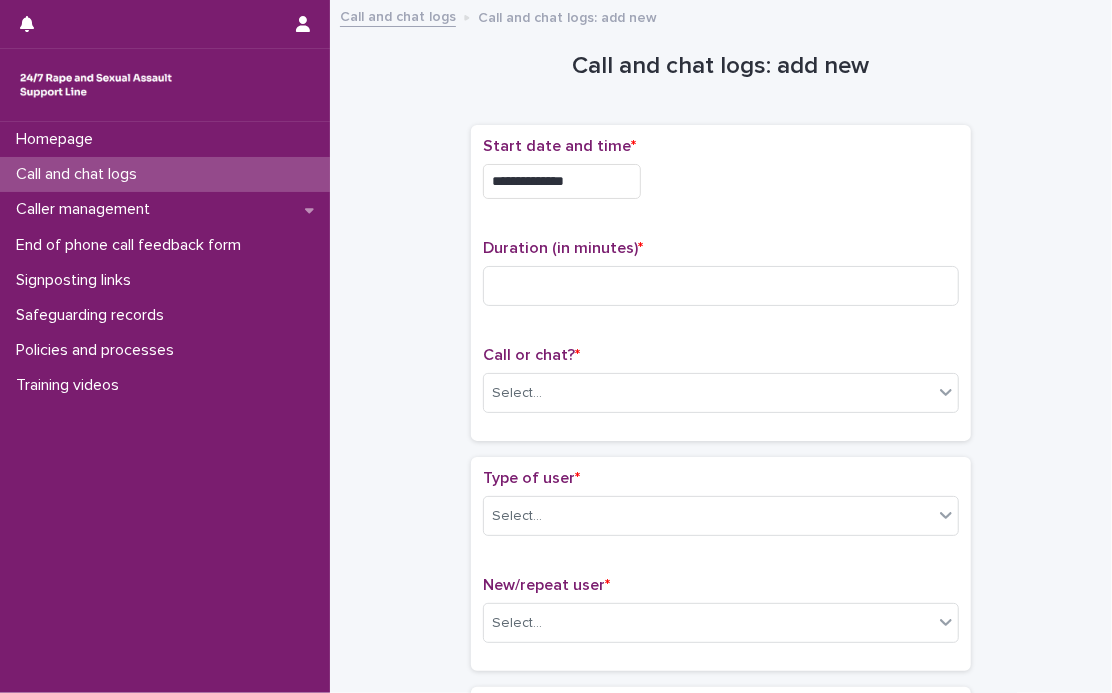 click on "Duration (in minutes) *" at bounding box center (721, 248) 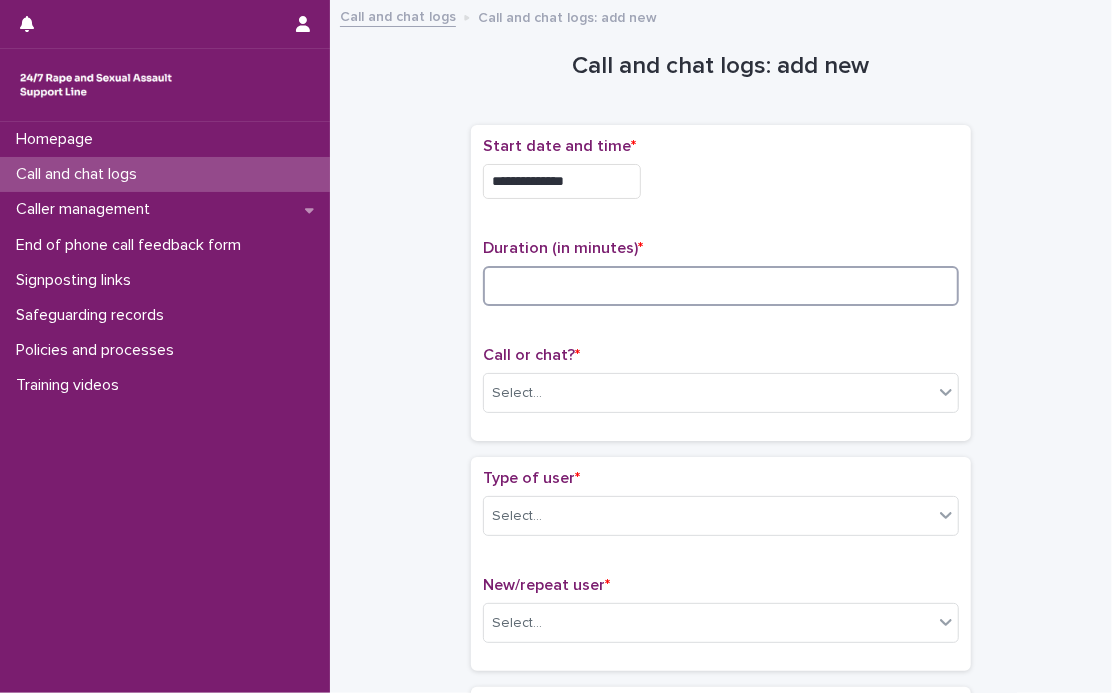 click at bounding box center (721, 286) 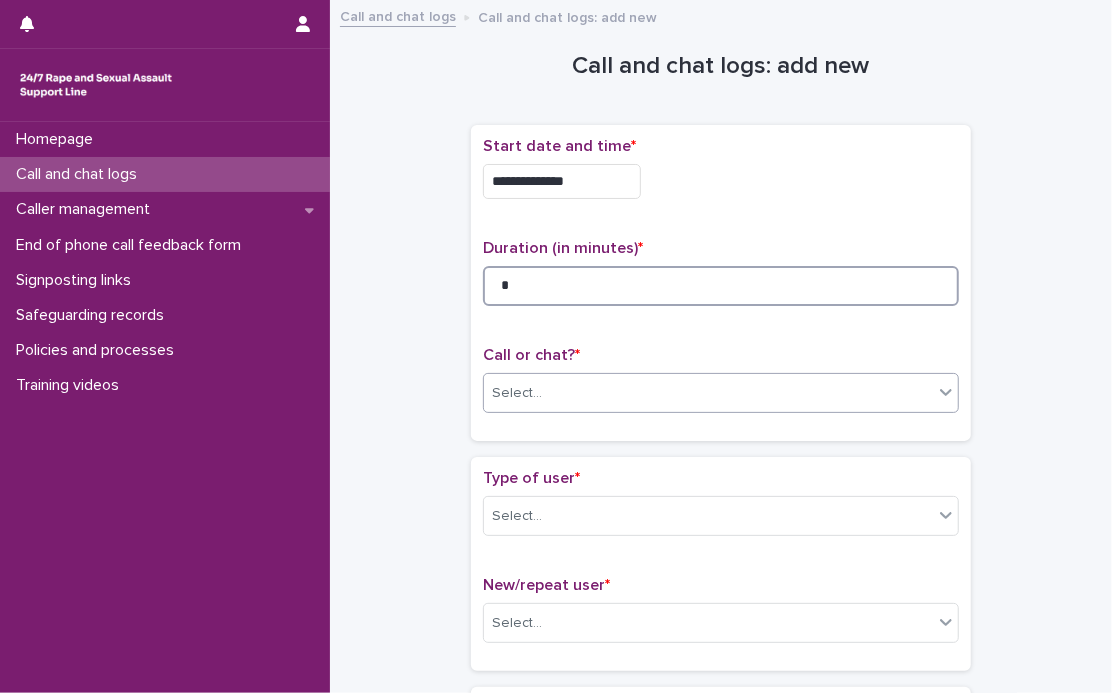 type on "*" 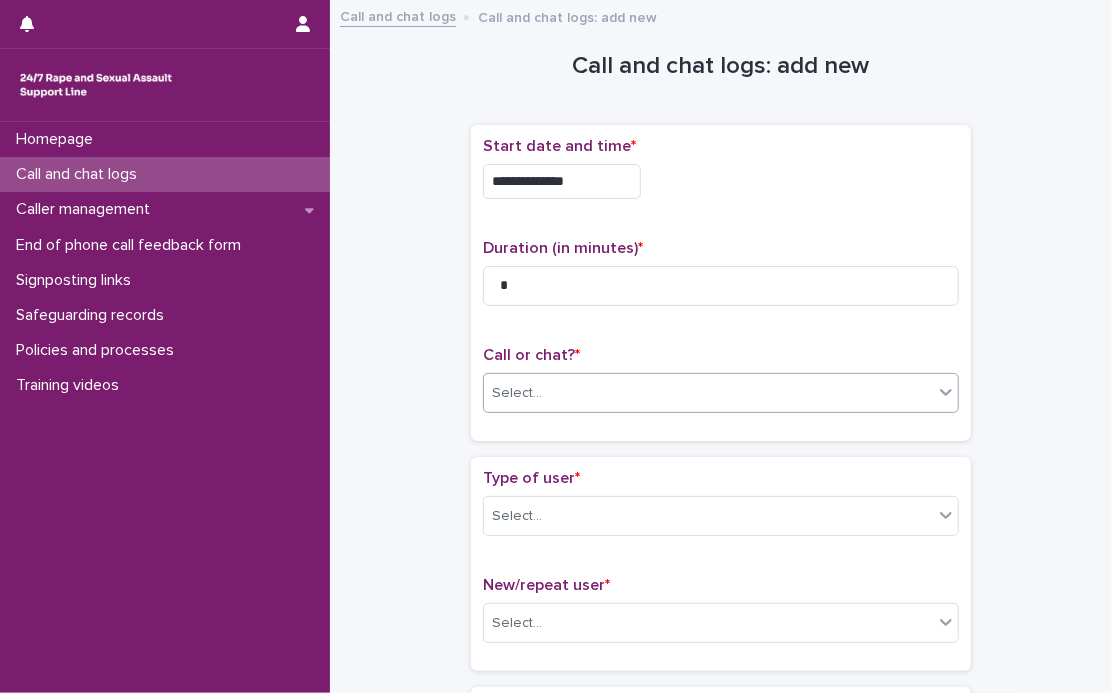 click on "Select..." at bounding box center (708, 393) 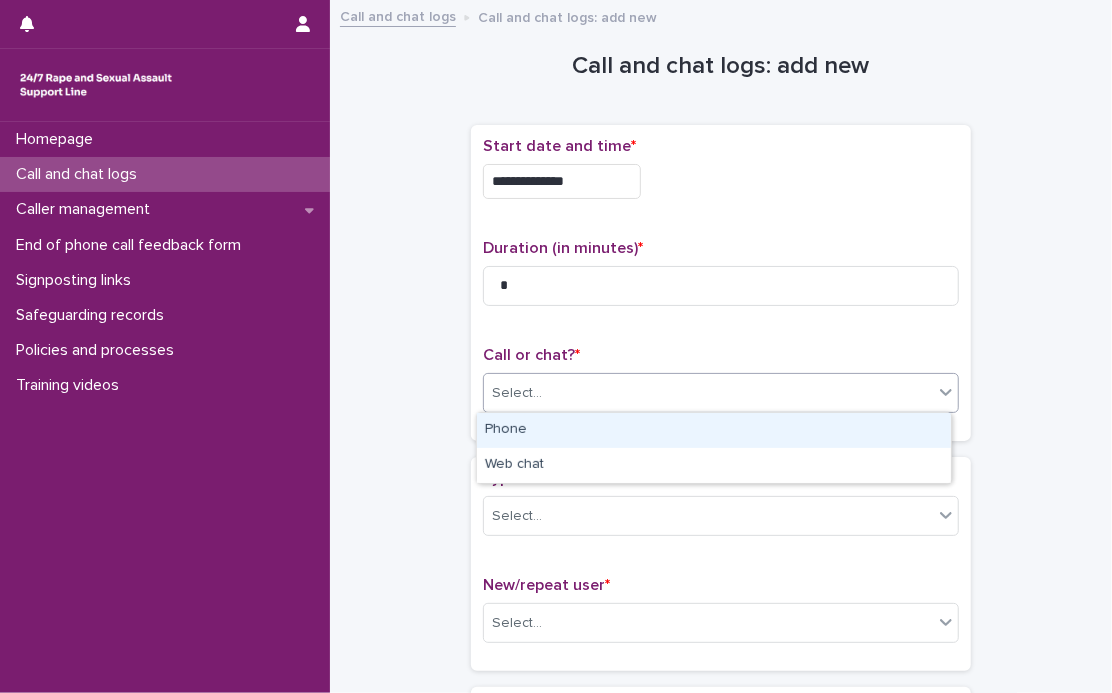 click on "Phone" at bounding box center (714, 430) 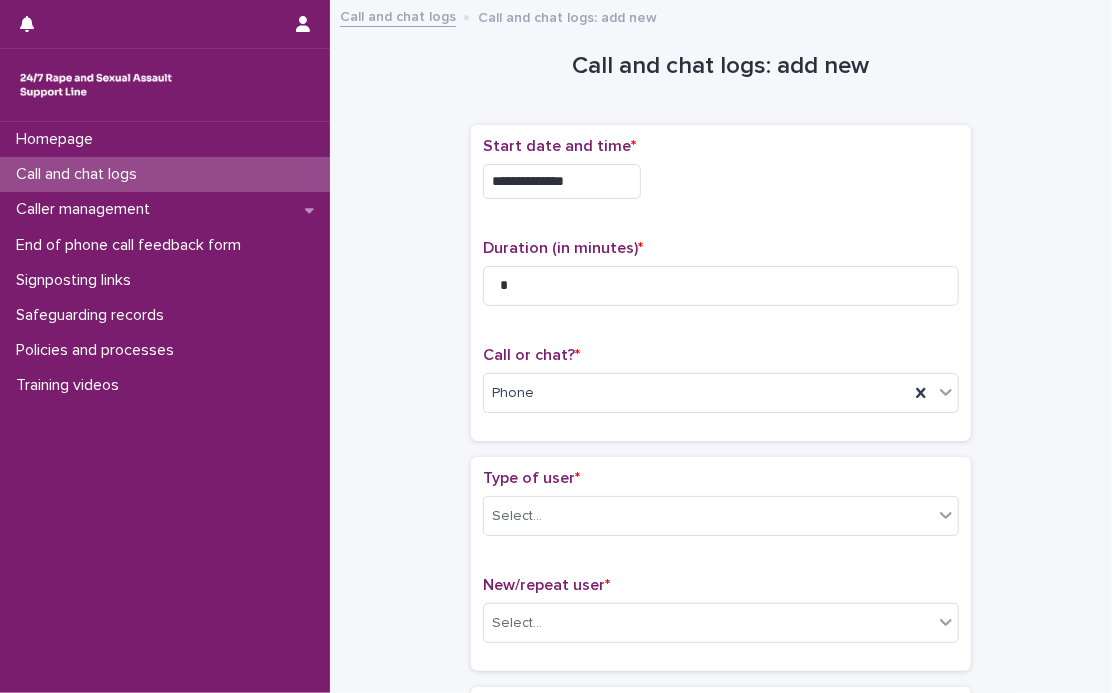 click on "Type of user * Select... New/repeat user * Select..." at bounding box center (721, 564) 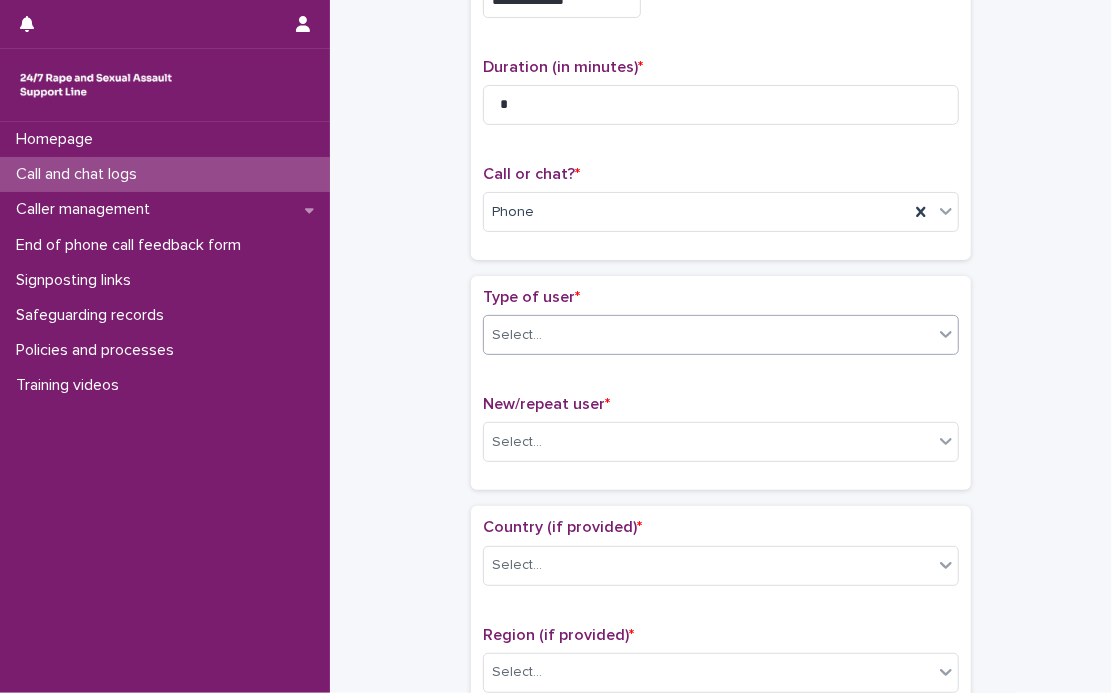 click on "Select..." at bounding box center (708, 335) 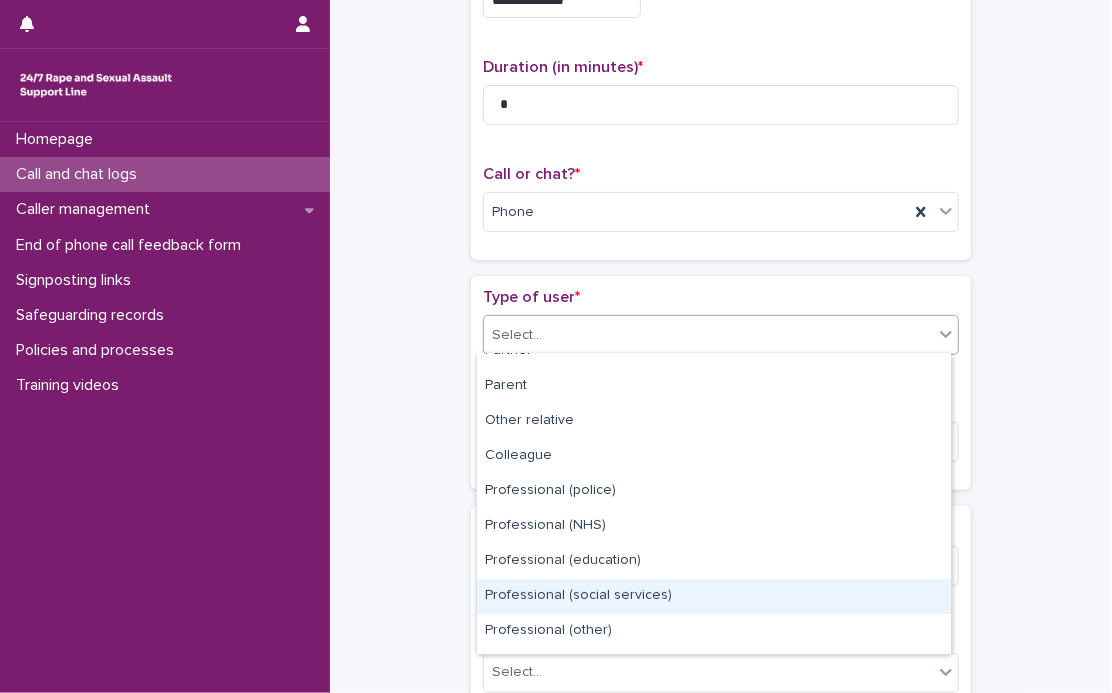 scroll, scrollTop: 224, scrollLeft: 0, axis: vertical 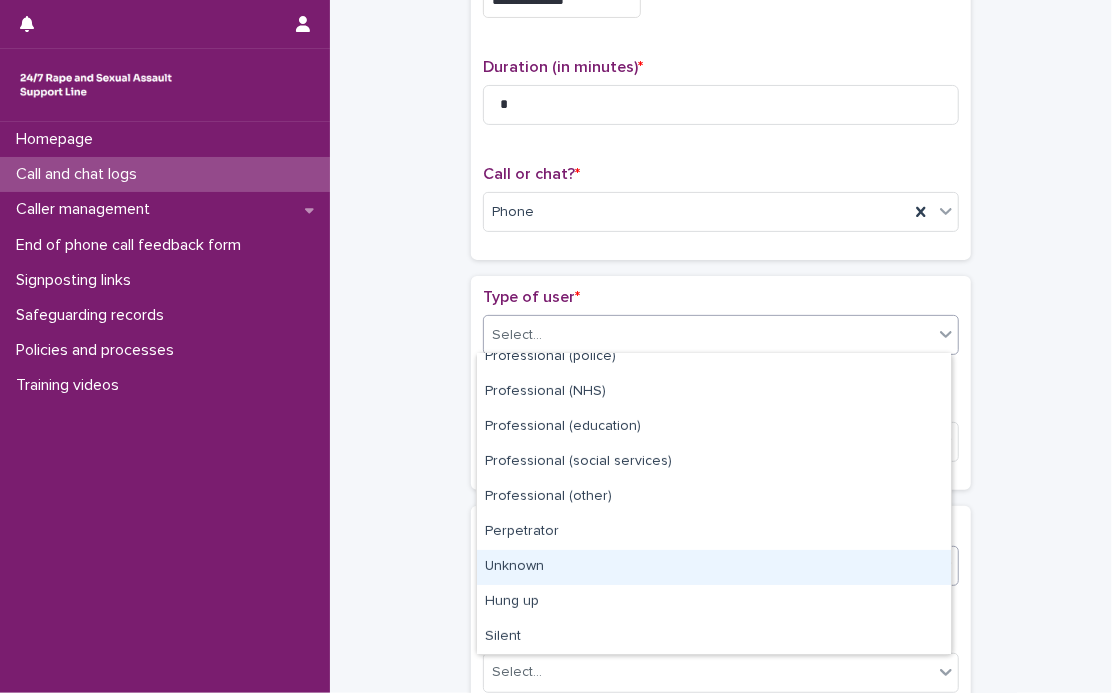 click on "Unknown" at bounding box center (714, 567) 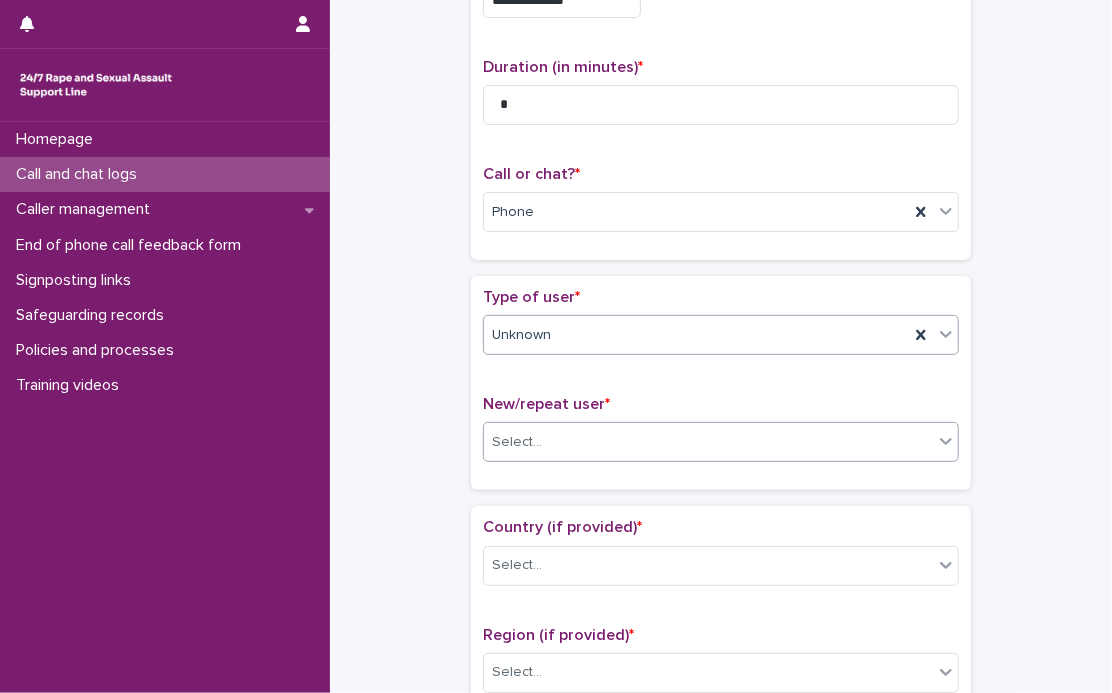 click on "Select..." at bounding box center (517, 442) 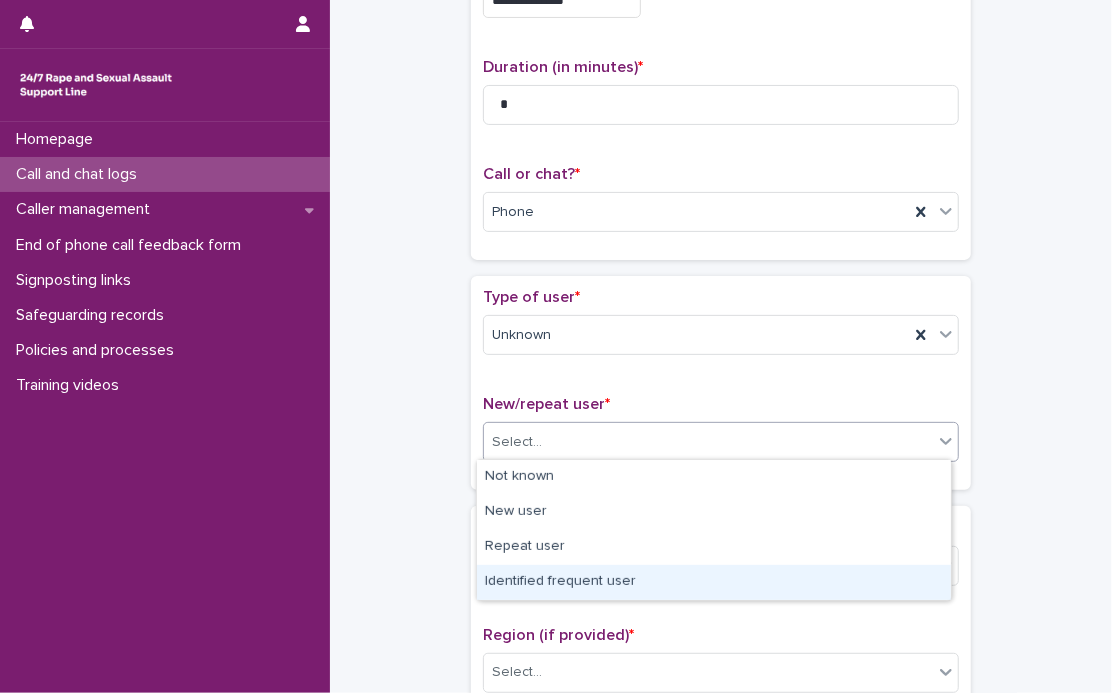 click on "Identified frequent user" at bounding box center (714, 582) 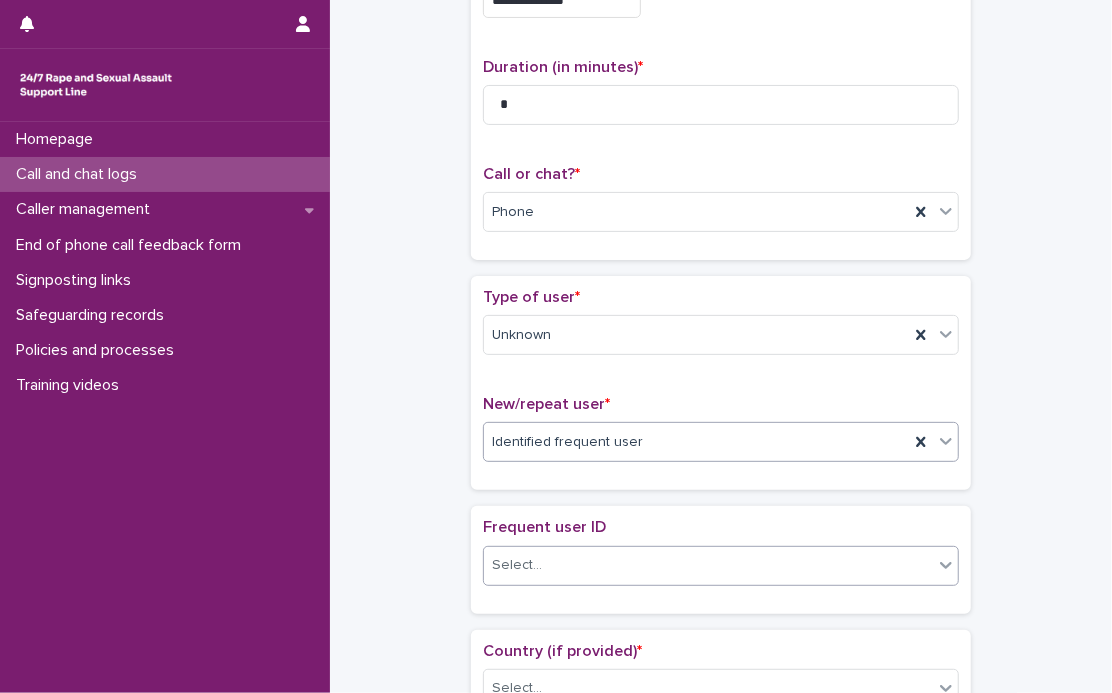 click on "Select..." at bounding box center (708, 565) 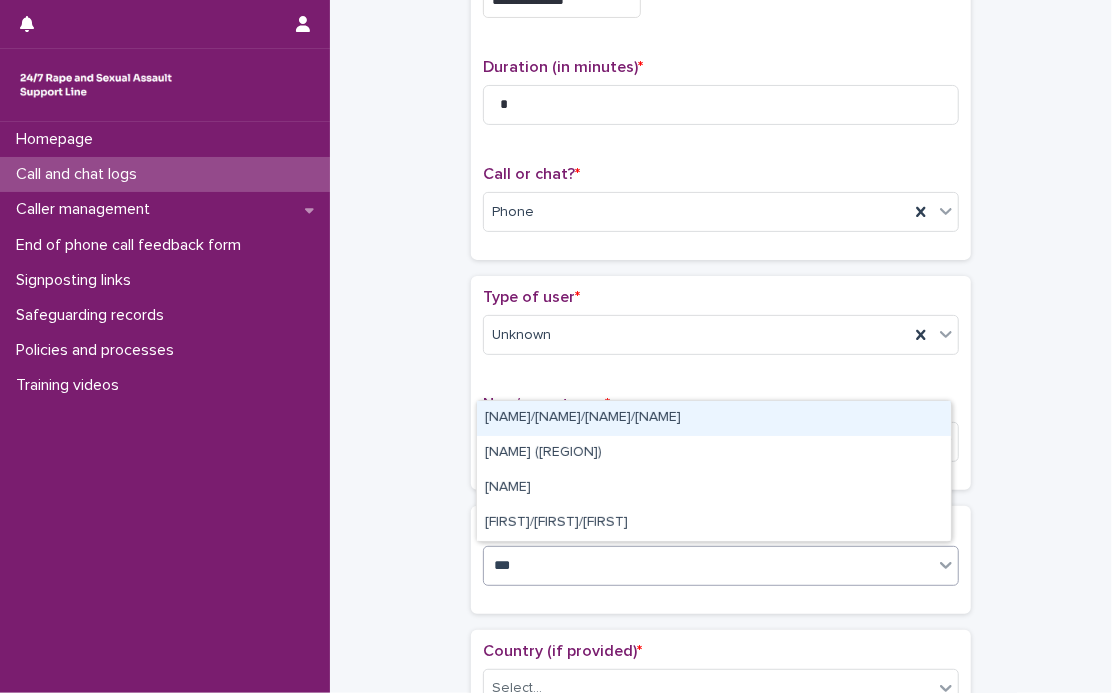 type on "****" 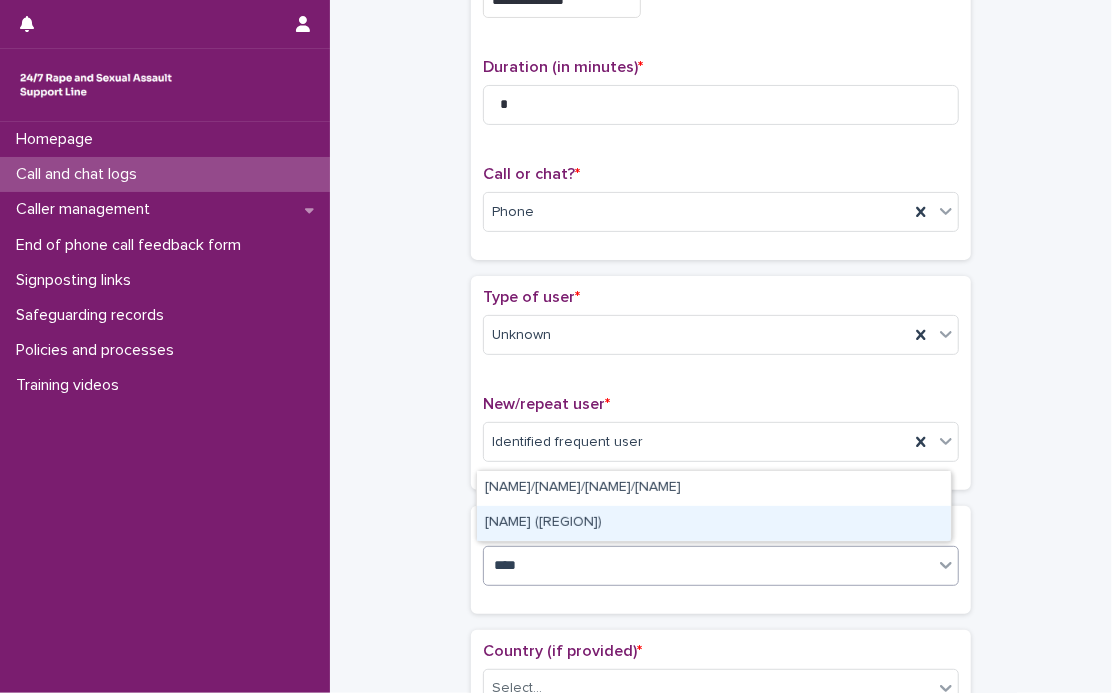click on "[NAME] ([REGION])" at bounding box center [714, 523] 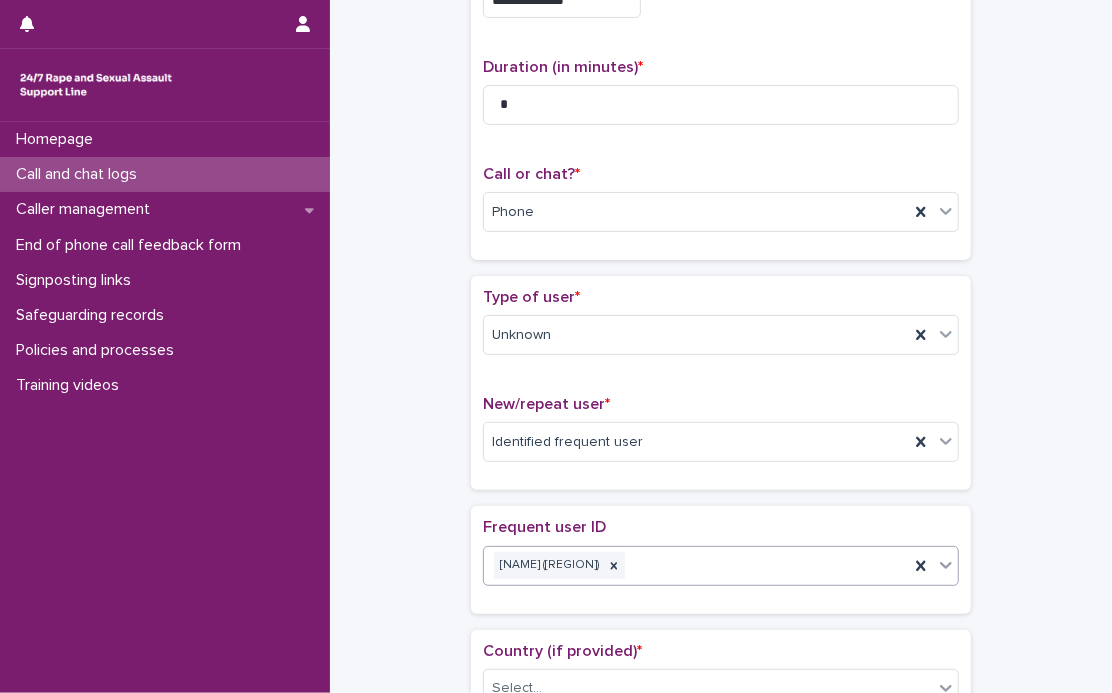 click on "**********" at bounding box center (721, 914) 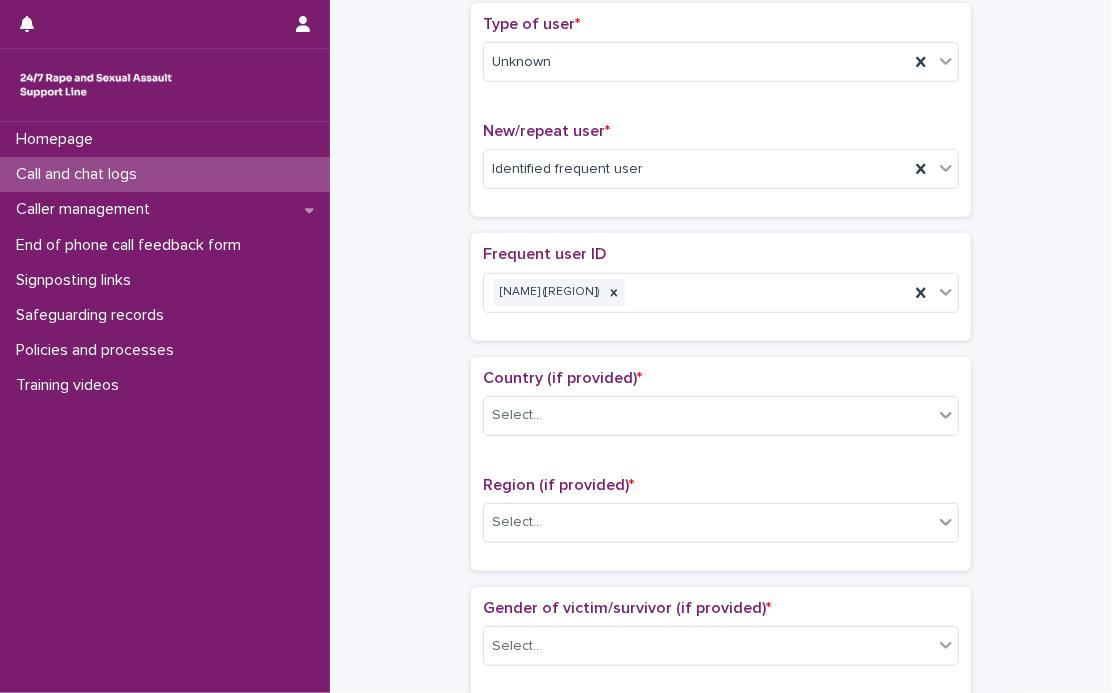 scroll, scrollTop: 636, scrollLeft: 0, axis: vertical 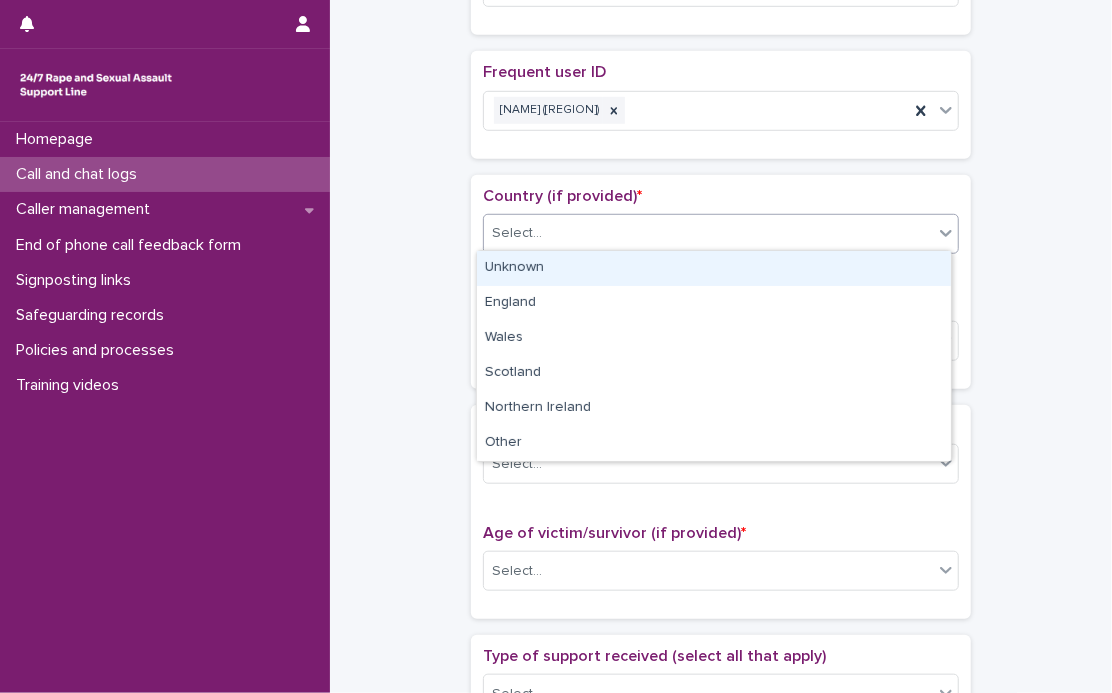 click on "Select..." at bounding box center (708, 233) 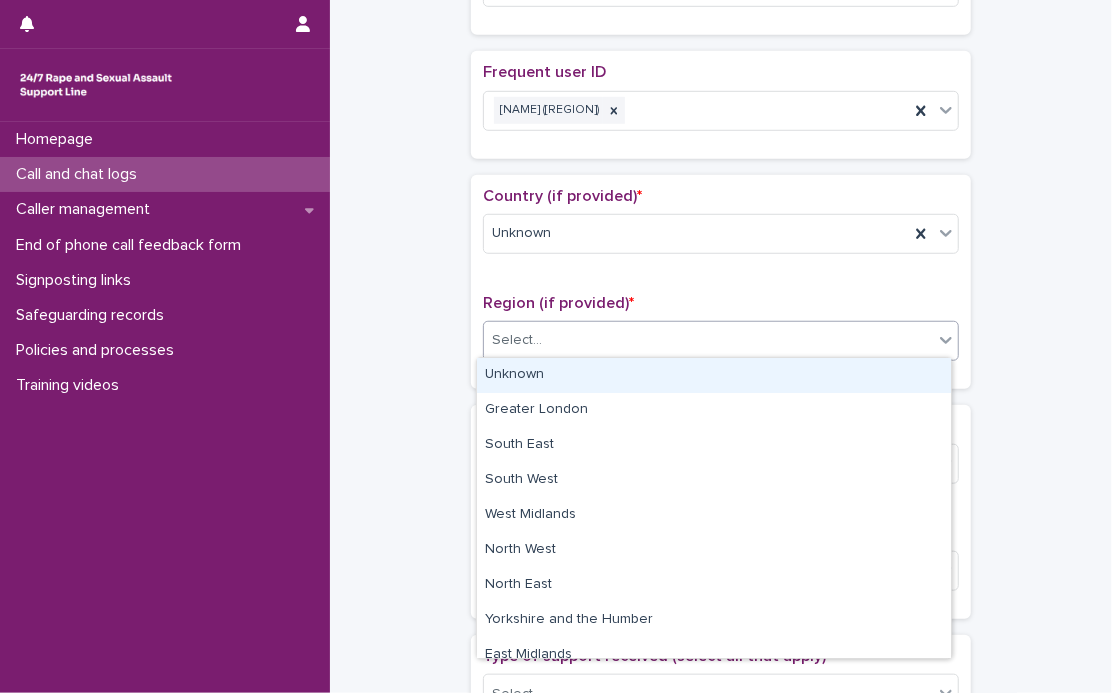 click on "Select..." at bounding box center [708, 340] 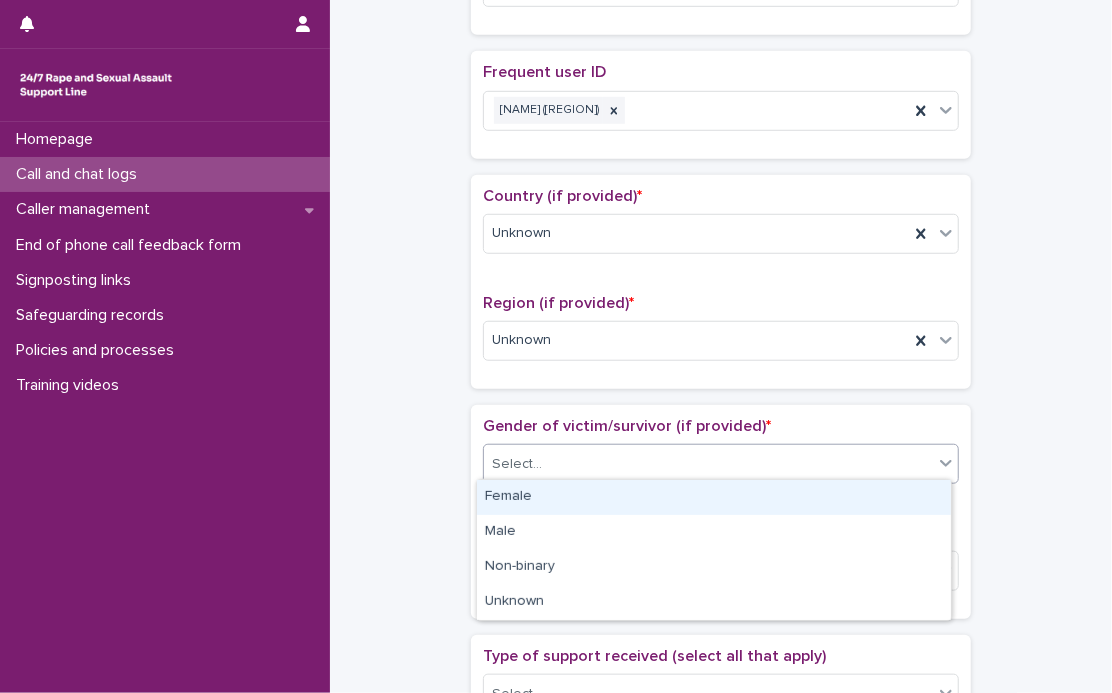 click on "Select..." at bounding box center (708, 464) 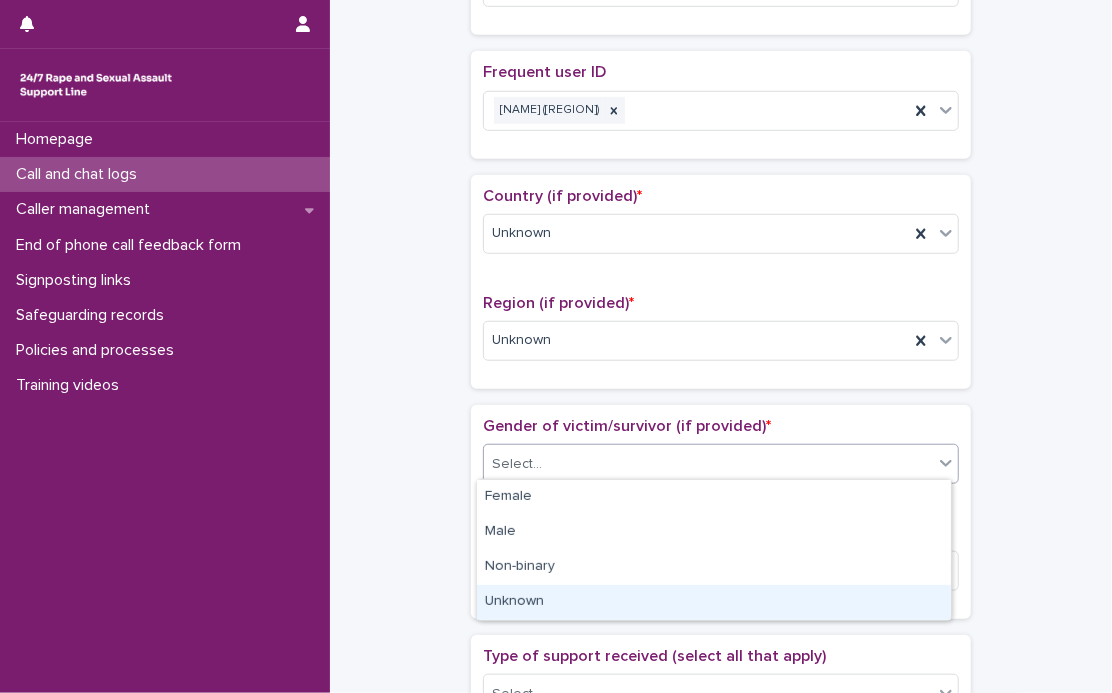 drag, startPoint x: 541, startPoint y: 489, endPoint x: 521, endPoint y: 598, distance: 110.81967 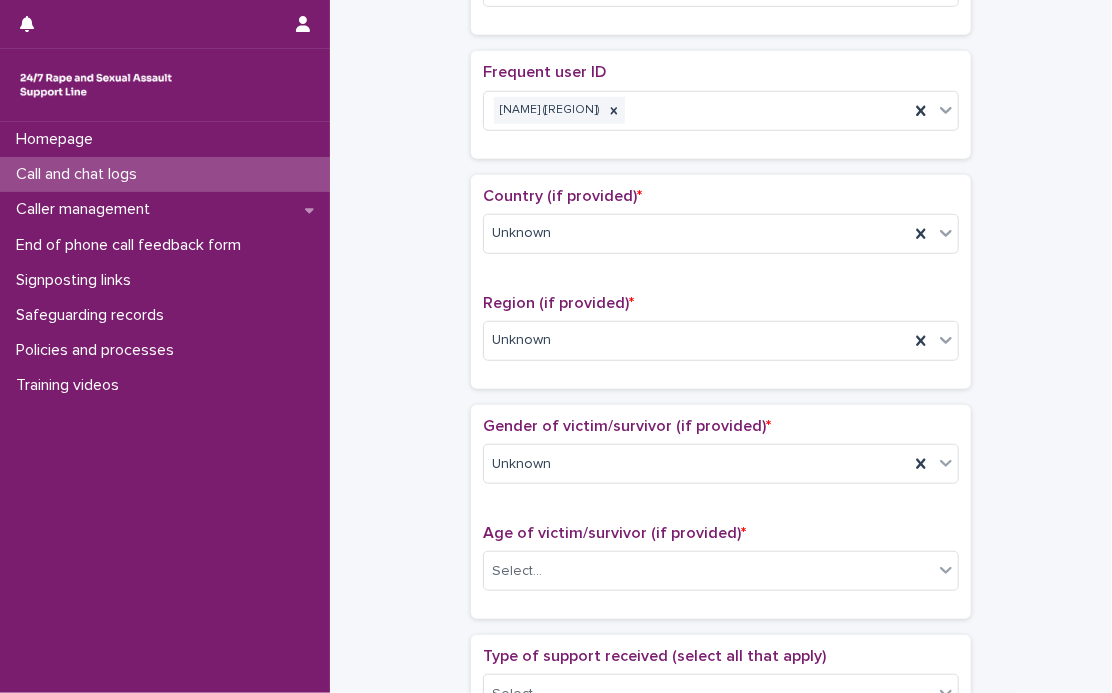 click on "**********" at bounding box center [721, 459] 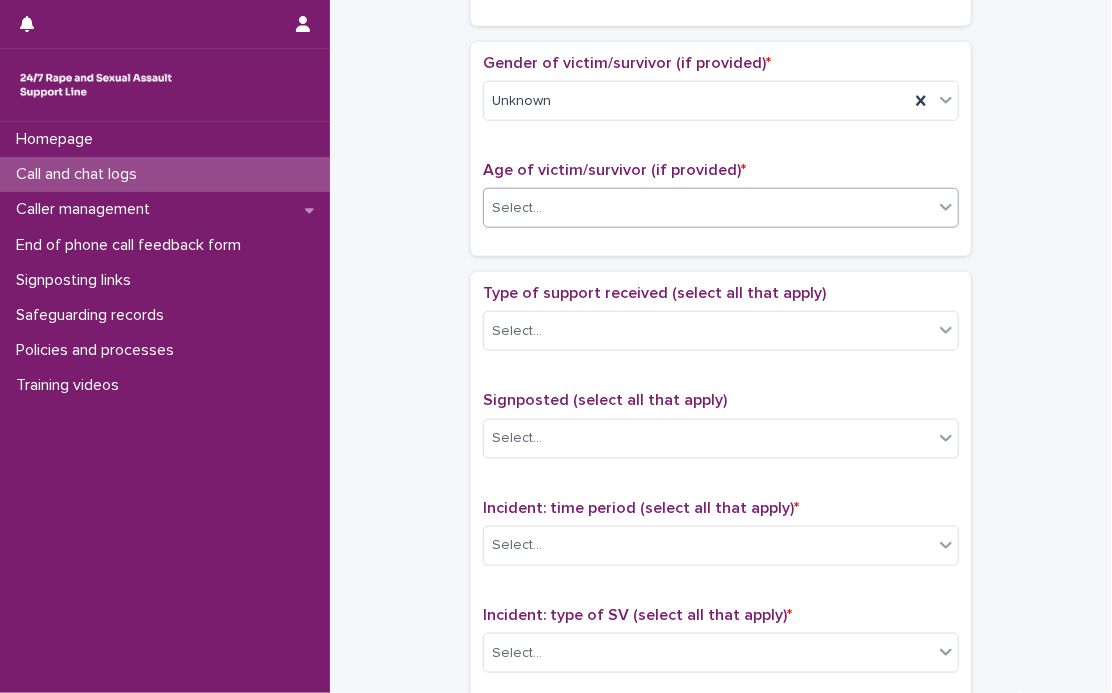 click on "Select..." at bounding box center [708, 208] 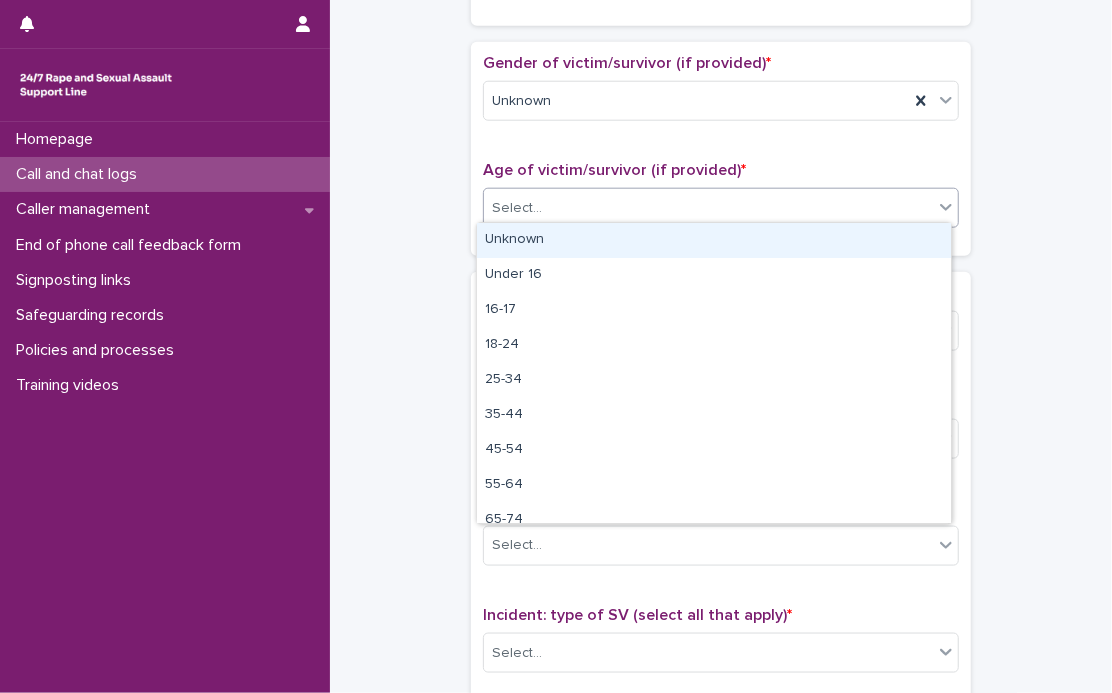 click on "Unknown" at bounding box center [714, 240] 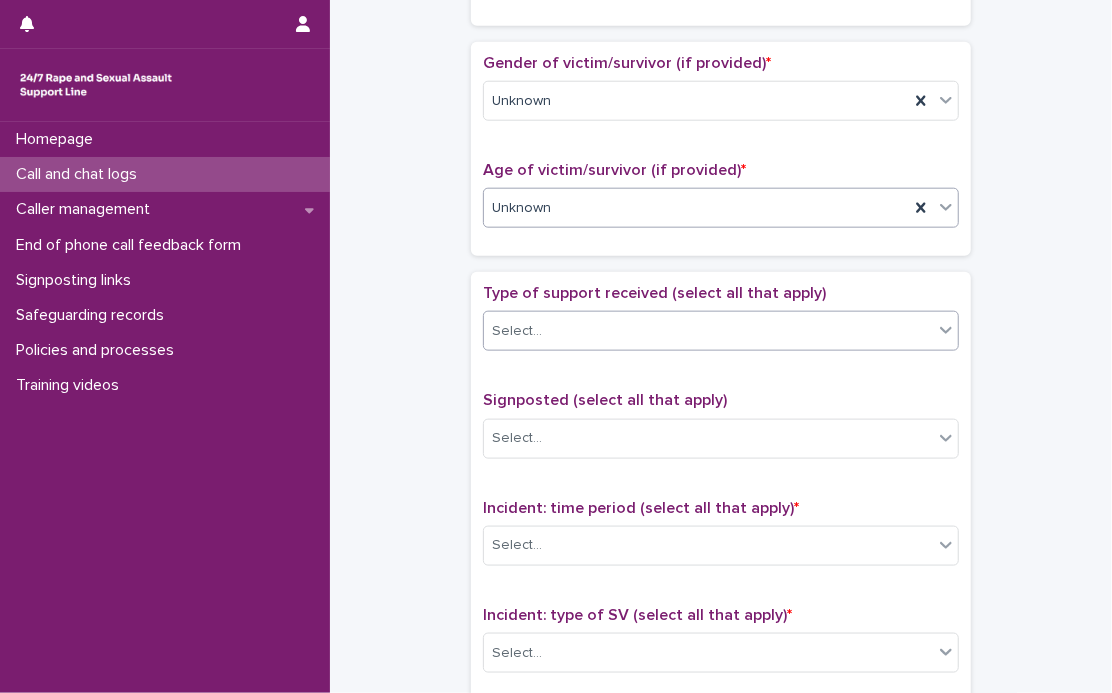 click on "Select..." at bounding box center (708, 331) 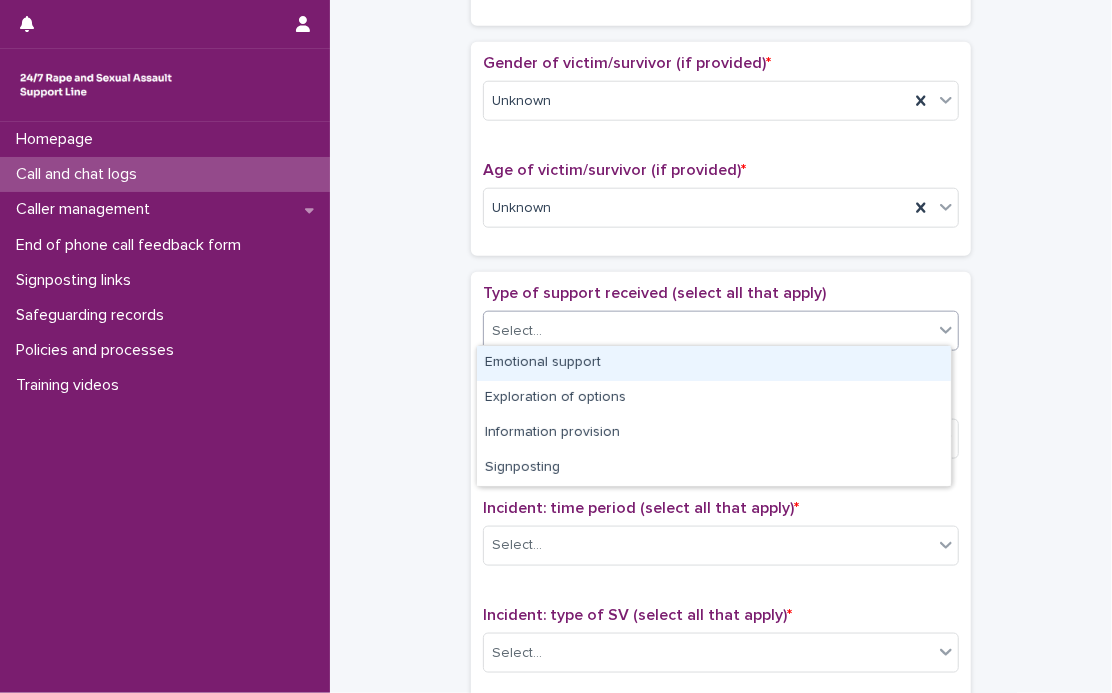 click on "Select..." at bounding box center [708, 331] 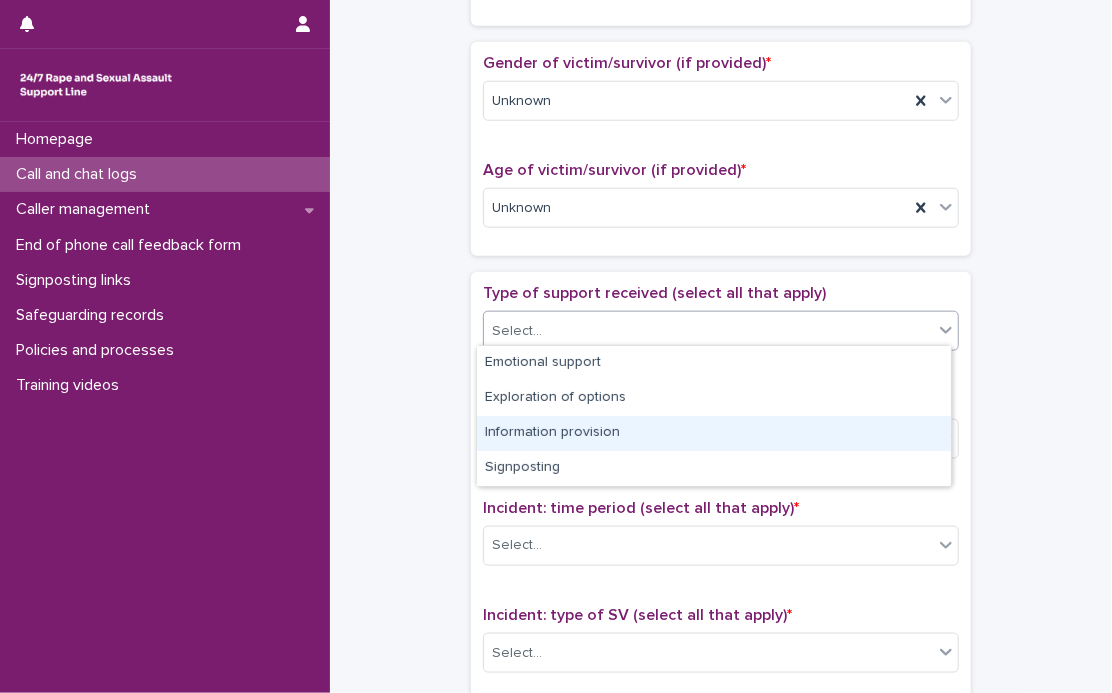 click on "Information provision" at bounding box center (714, 433) 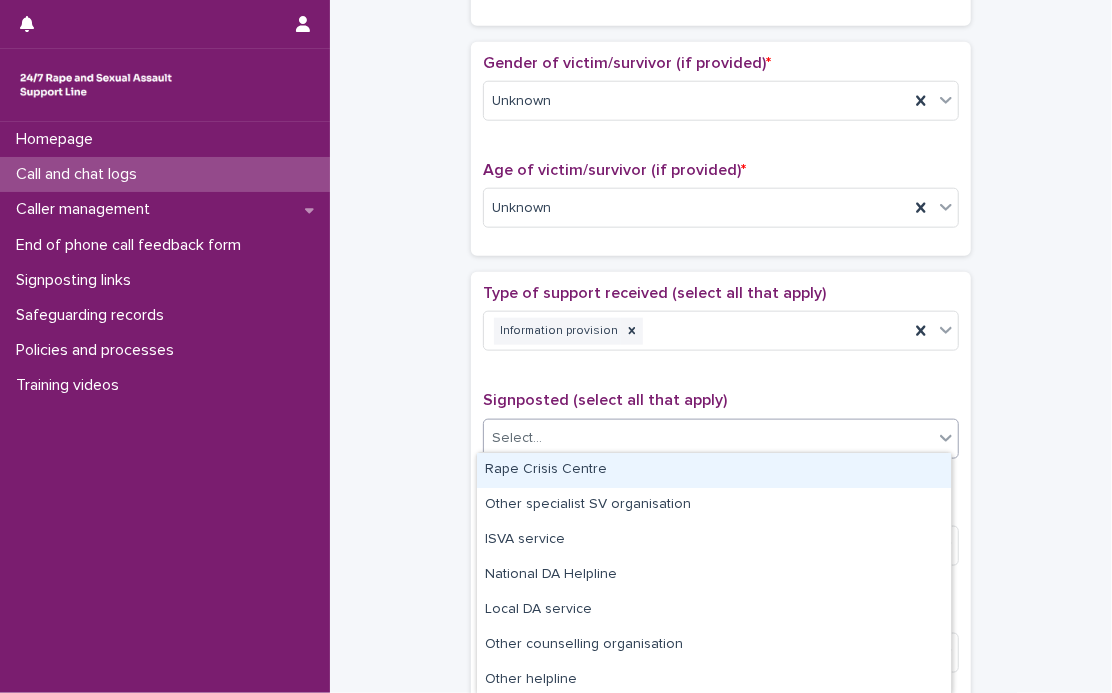 click on "Select..." at bounding box center [708, 438] 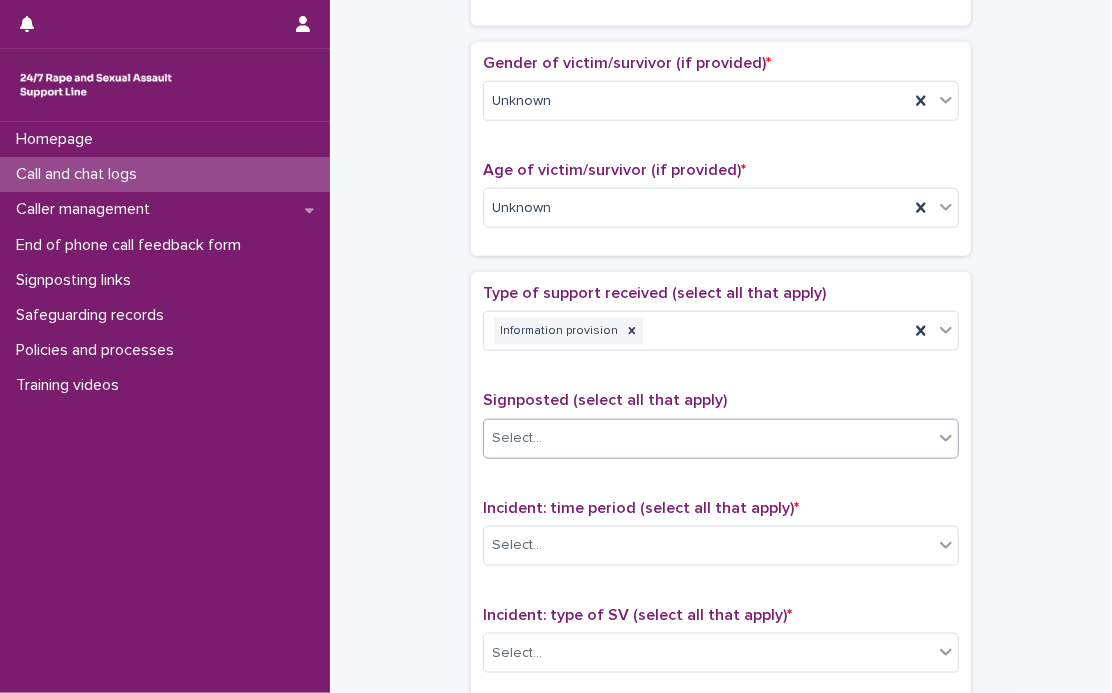 click on "**********" at bounding box center (721, 96) 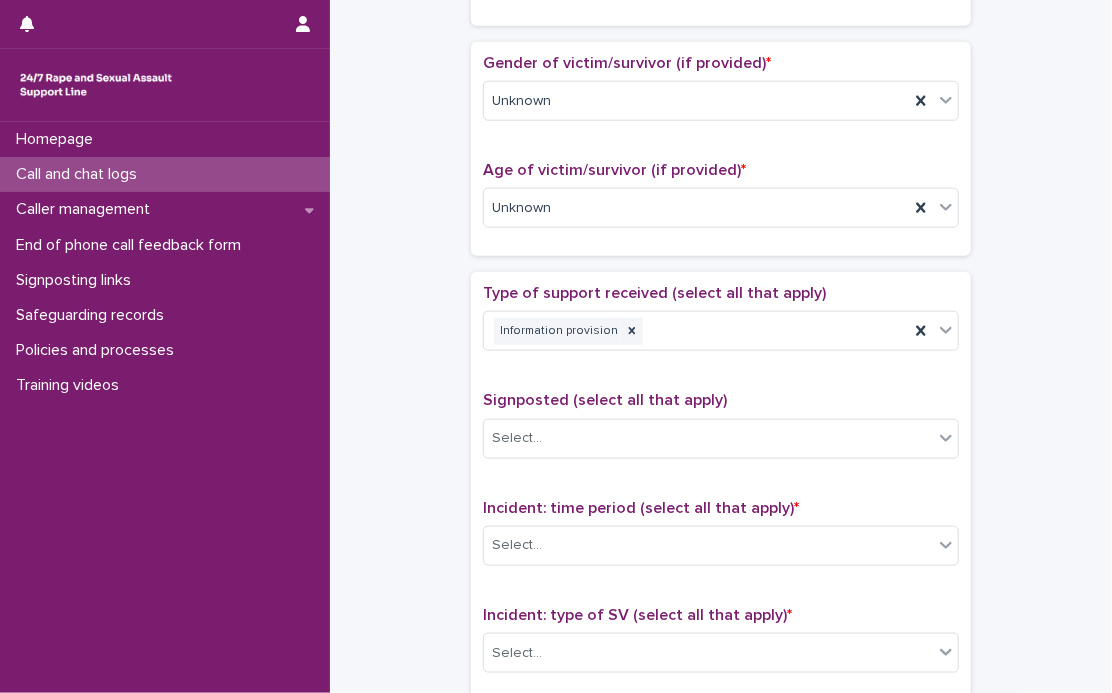 scroll, scrollTop: 1363, scrollLeft: 0, axis: vertical 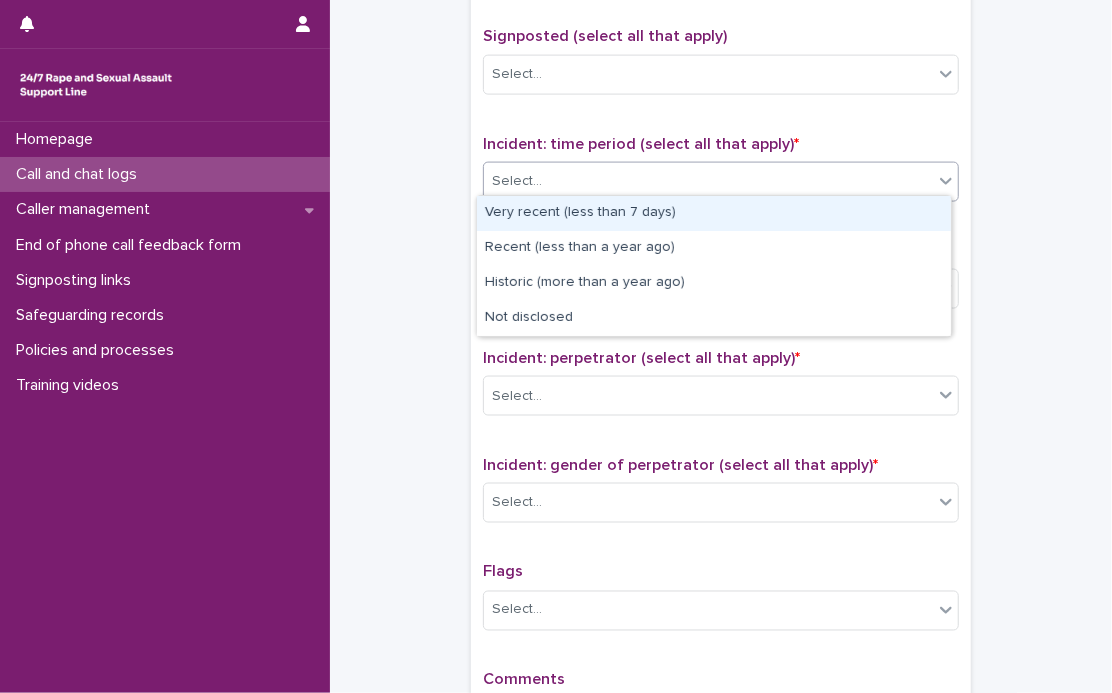 click on "Select..." at bounding box center (721, 182) 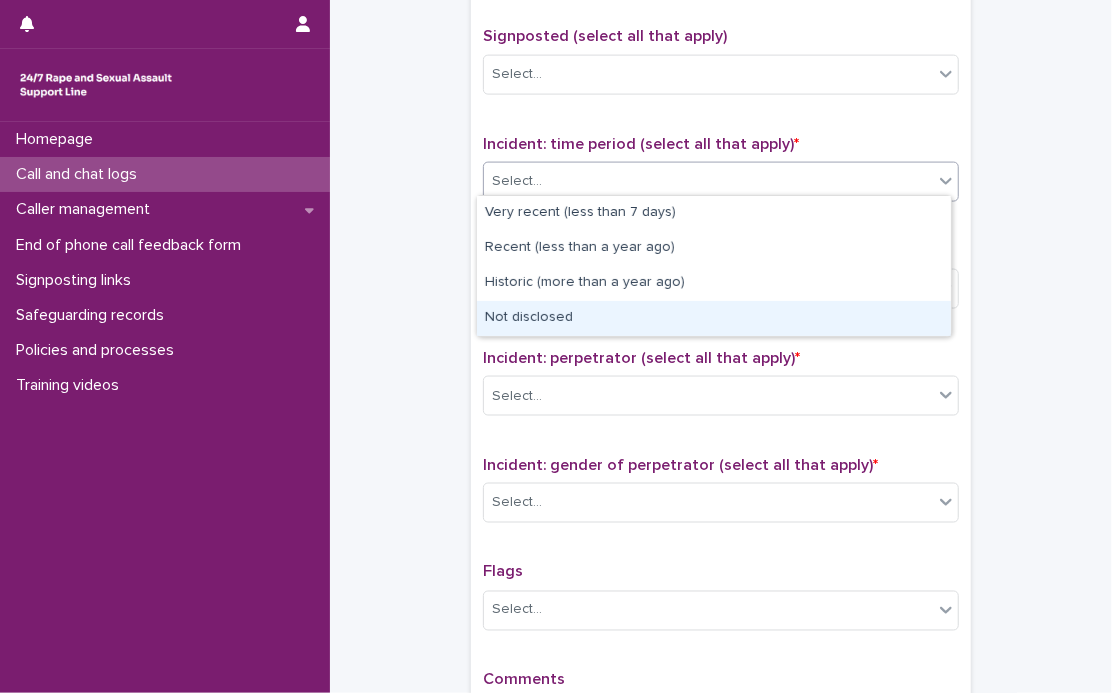 click on "Not disclosed" at bounding box center (714, 318) 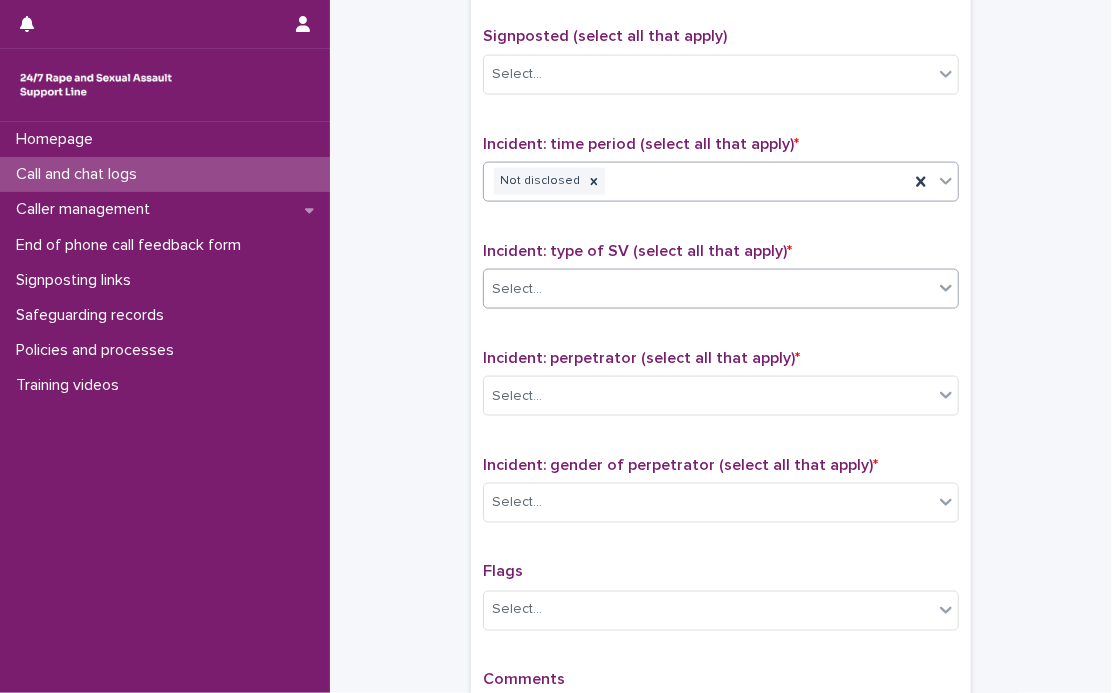 click on "Select..." at bounding box center [708, 289] 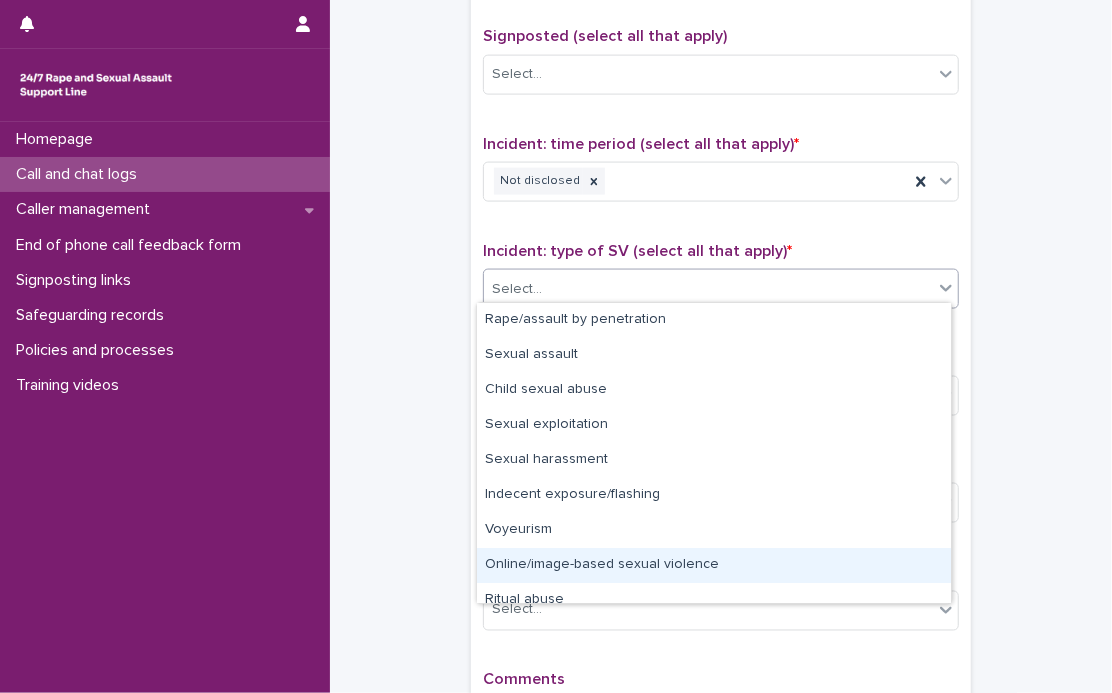 scroll, scrollTop: 49, scrollLeft: 0, axis: vertical 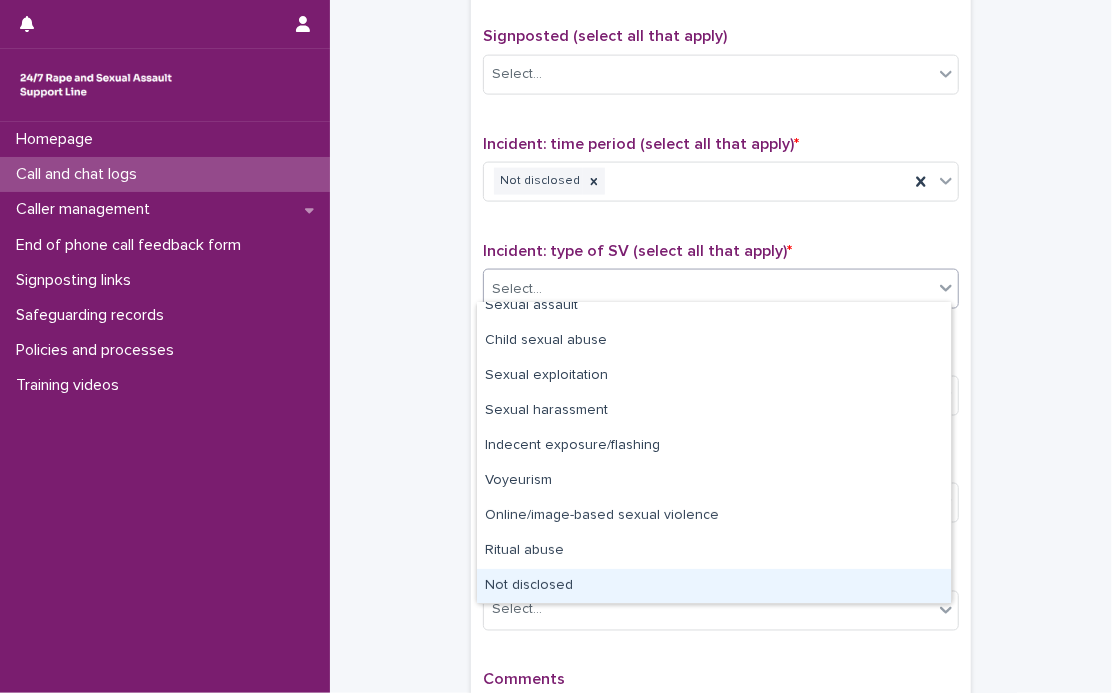 click on "Not disclosed" at bounding box center [714, 586] 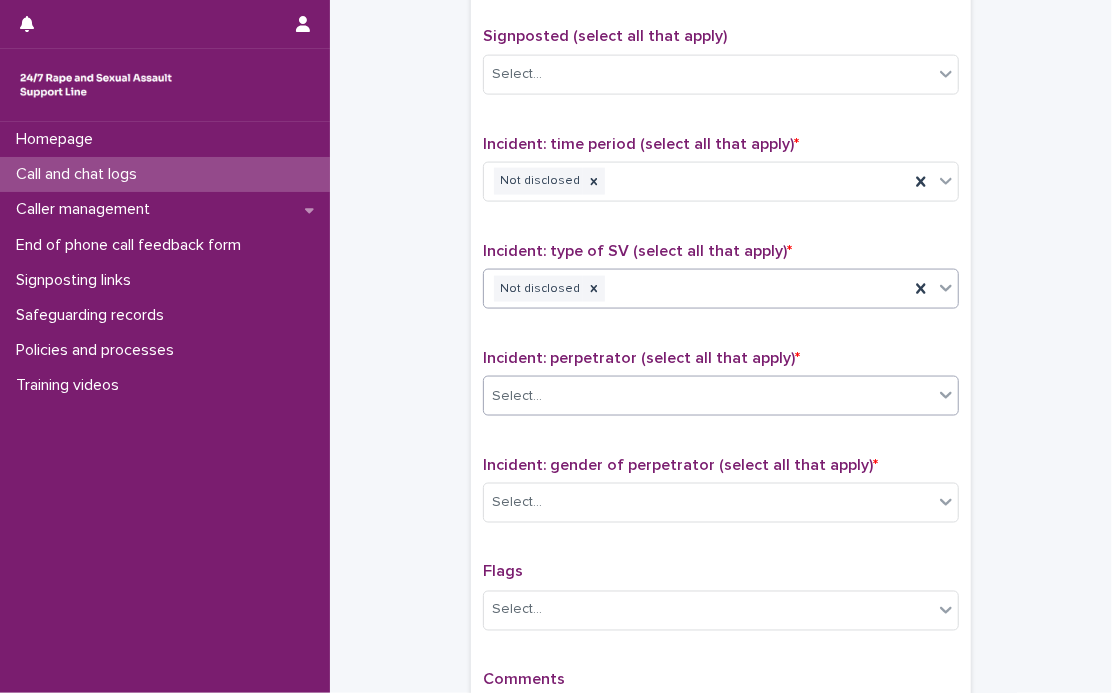 scroll, scrollTop: 1454, scrollLeft: 0, axis: vertical 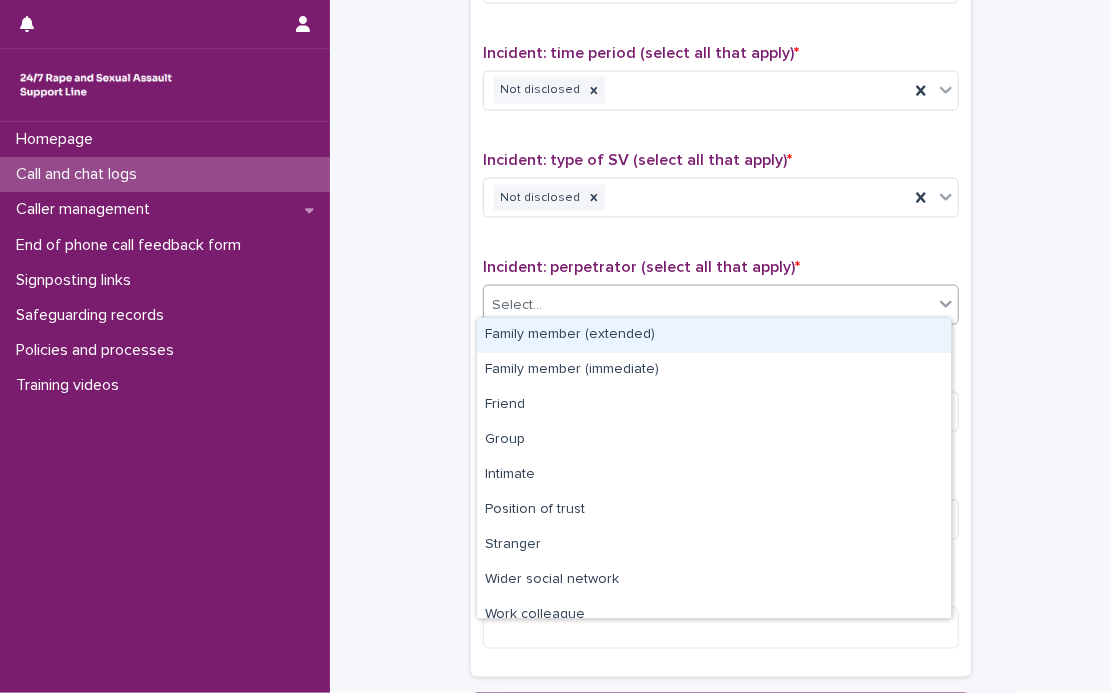 click on "Select..." at bounding box center [708, 305] 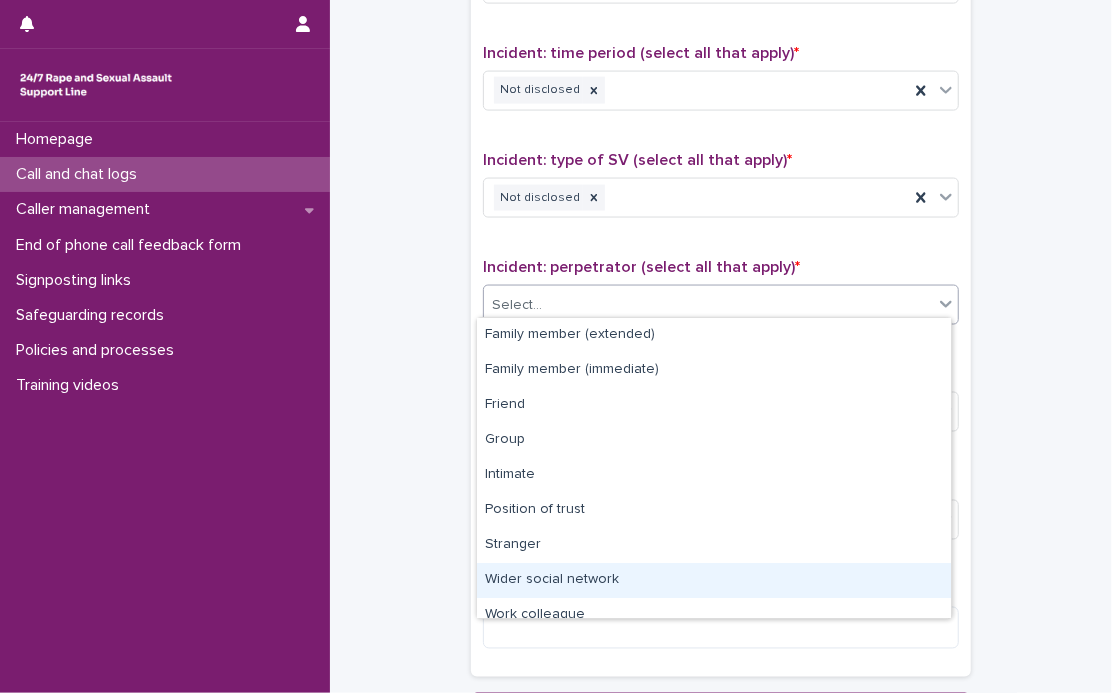scroll, scrollTop: 84, scrollLeft: 0, axis: vertical 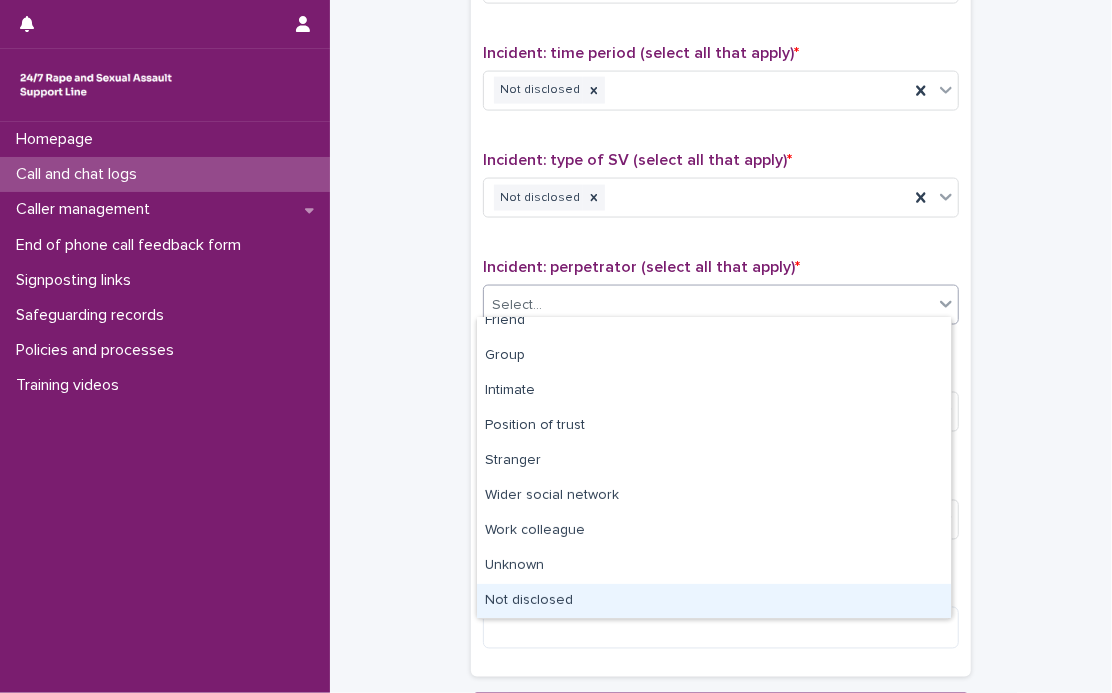 click on "Not disclosed" at bounding box center (714, 601) 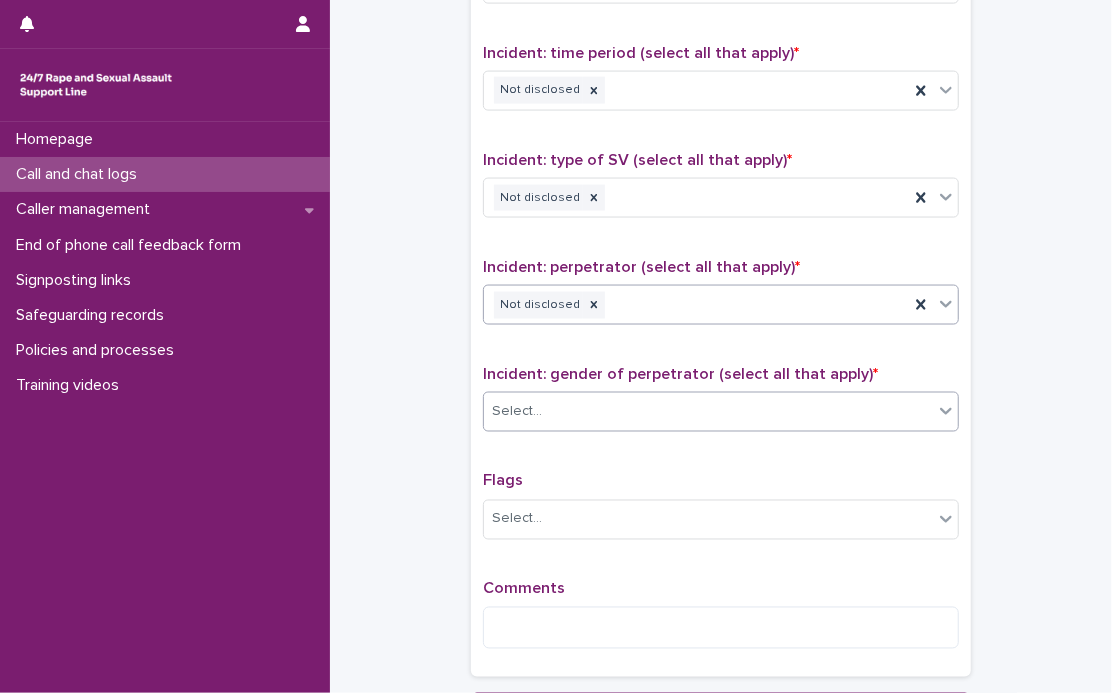 click on "Select..." at bounding box center (708, 412) 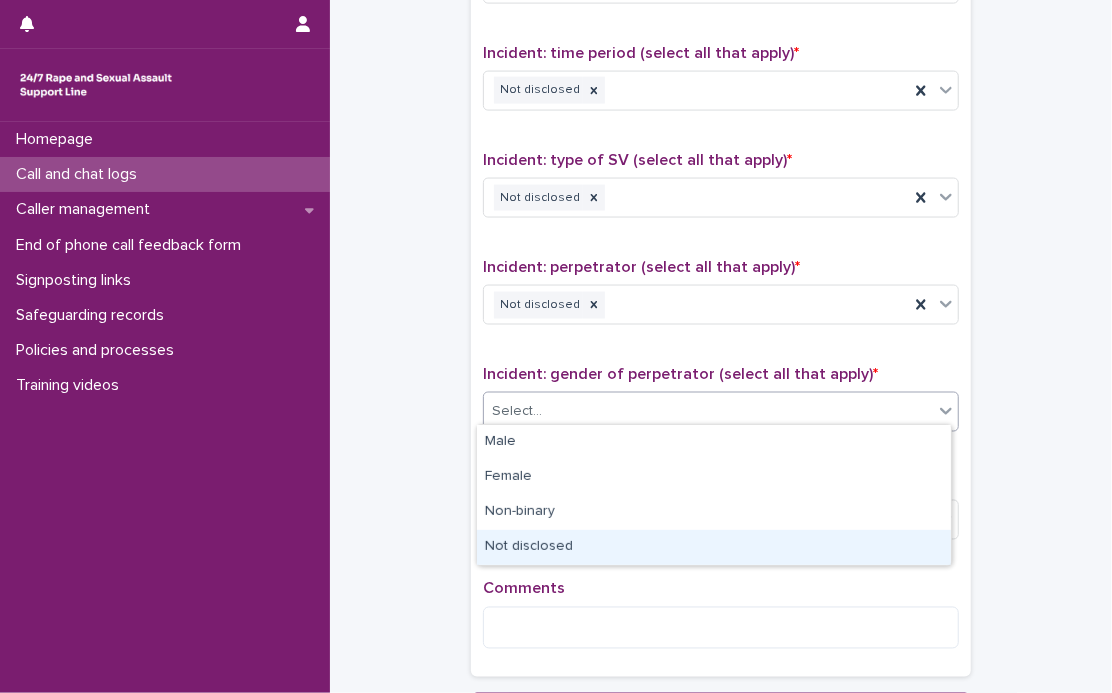 click on "Not disclosed" at bounding box center [714, 547] 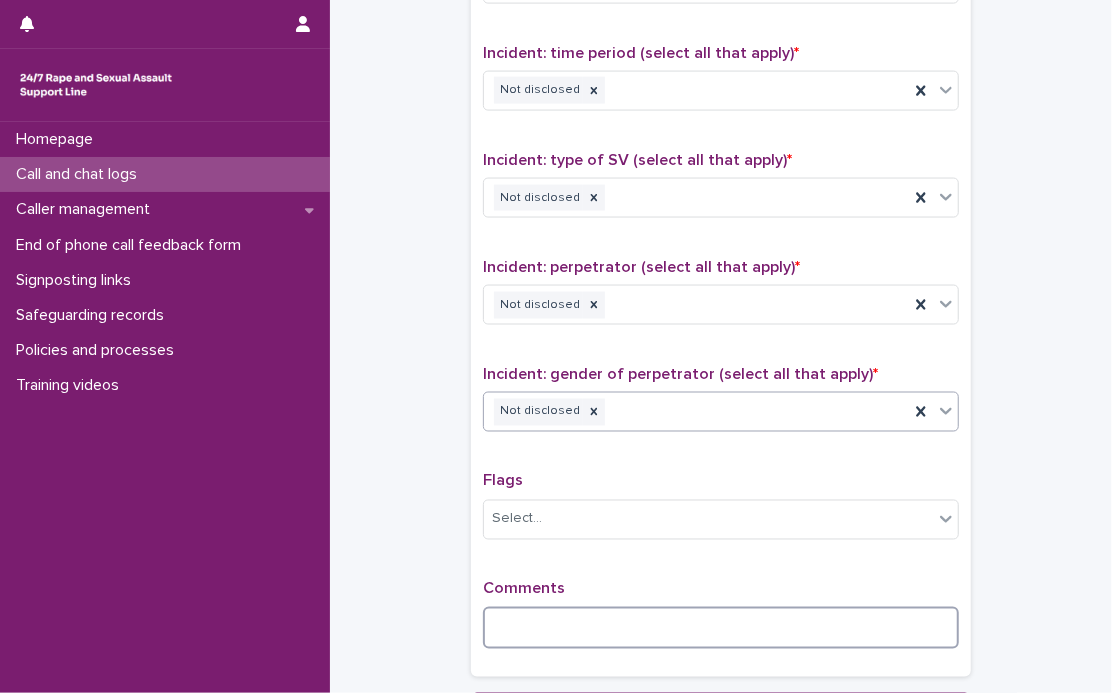 click at bounding box center (721, 628) 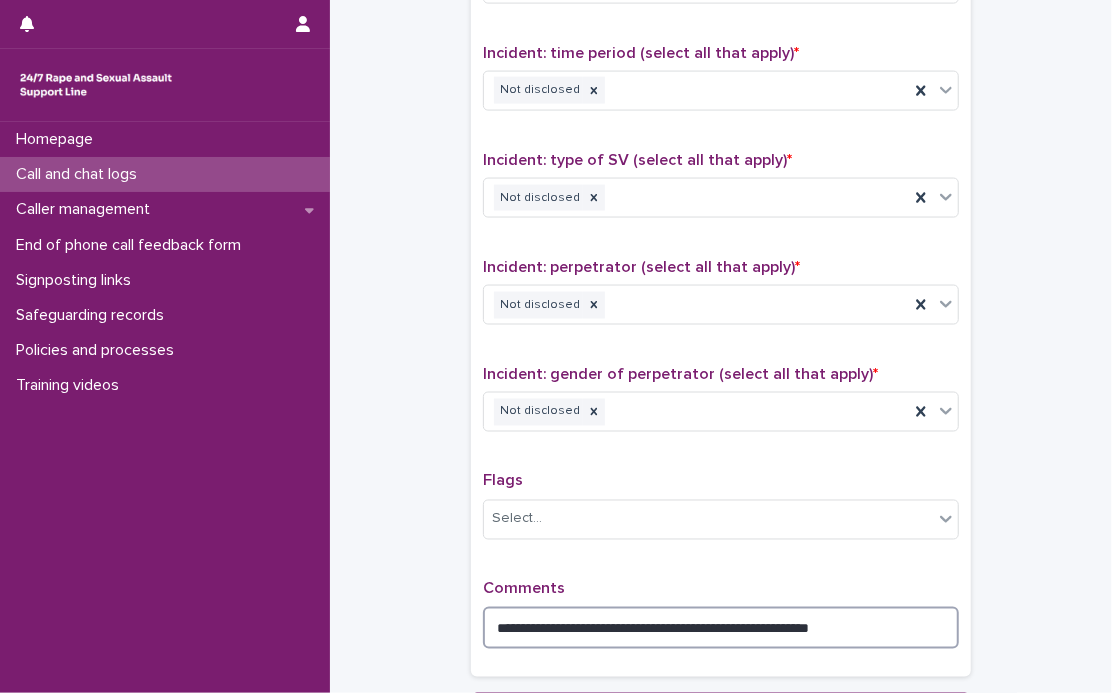 scroll, scrollTop: 1634, scrollLeft: 0, axis: vertical 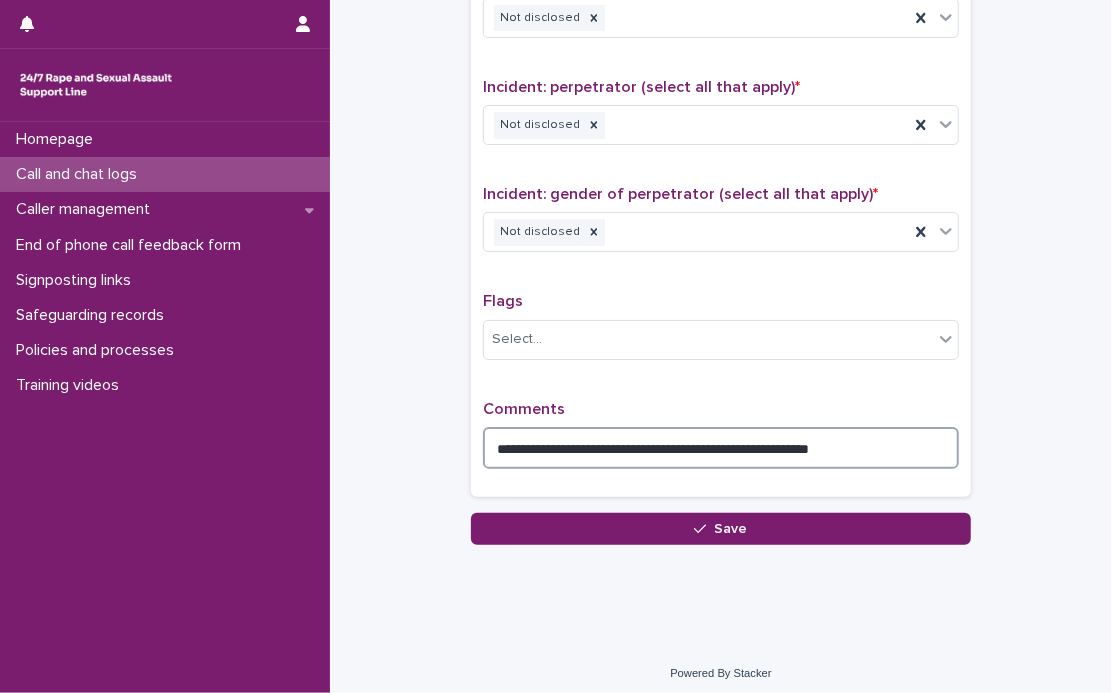 click on "**********" at bounding box center (721, 448) 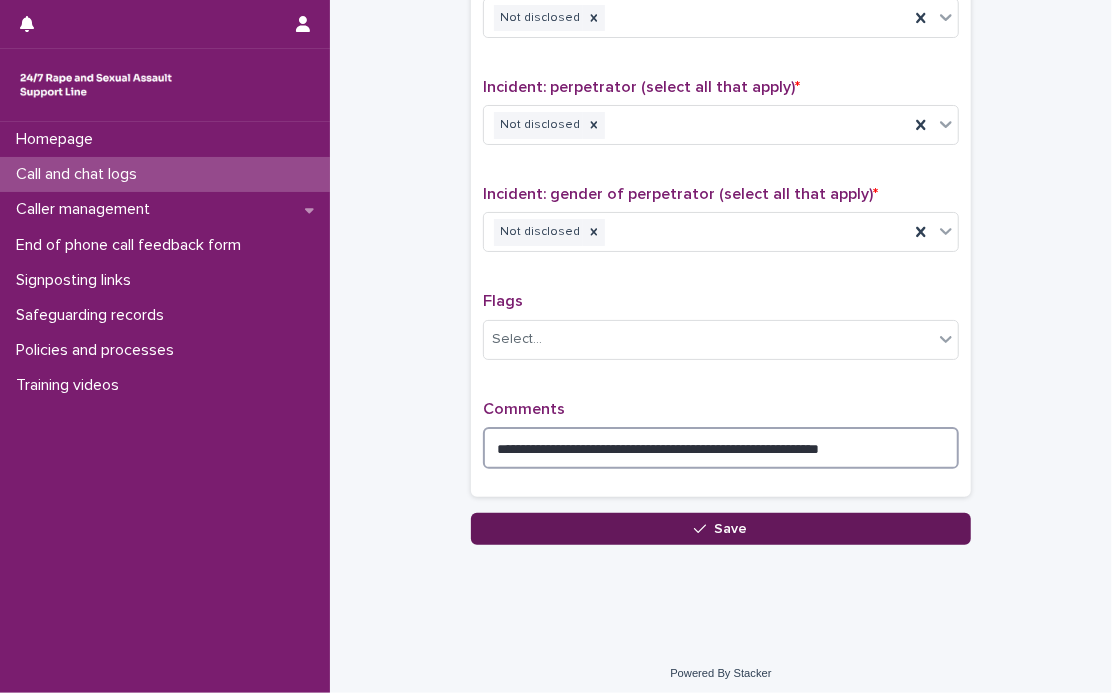 type on "**********" 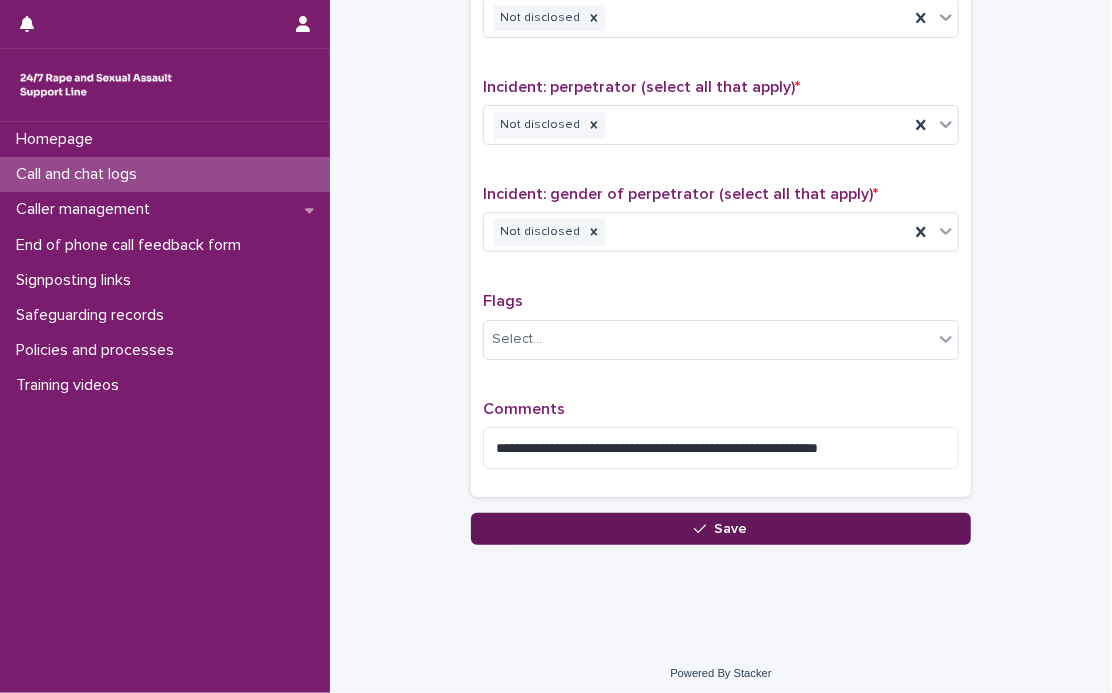 click on "Save" at bounding box center (731, 529) 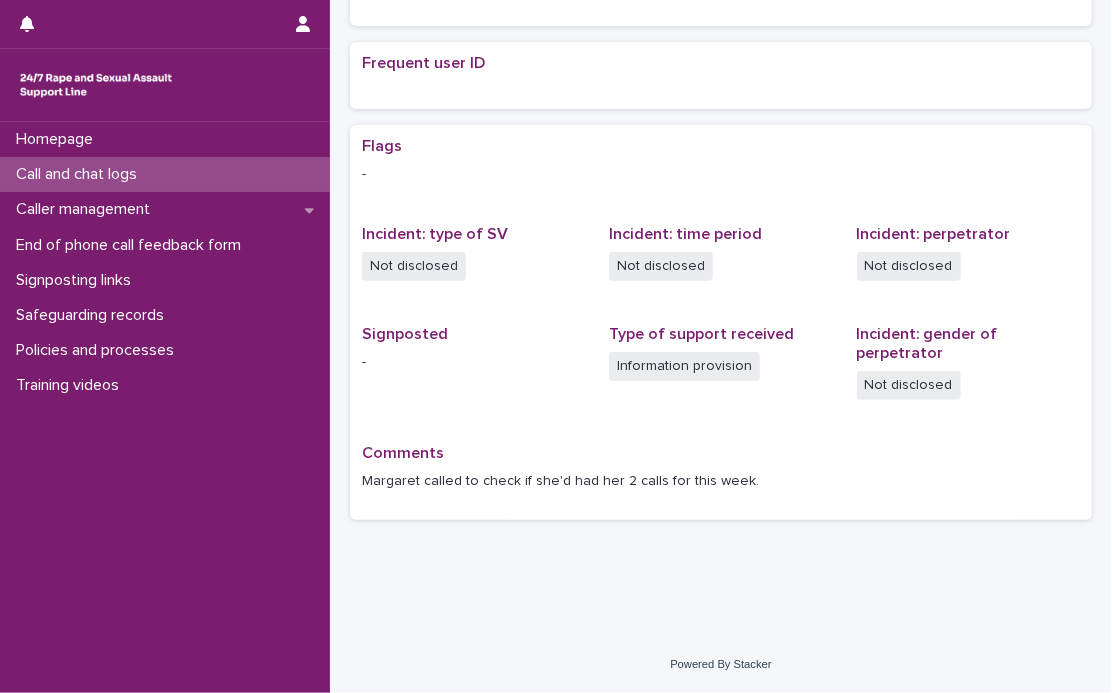 scroll, scrollTop: 0, scrollLeft: 0, axis: both 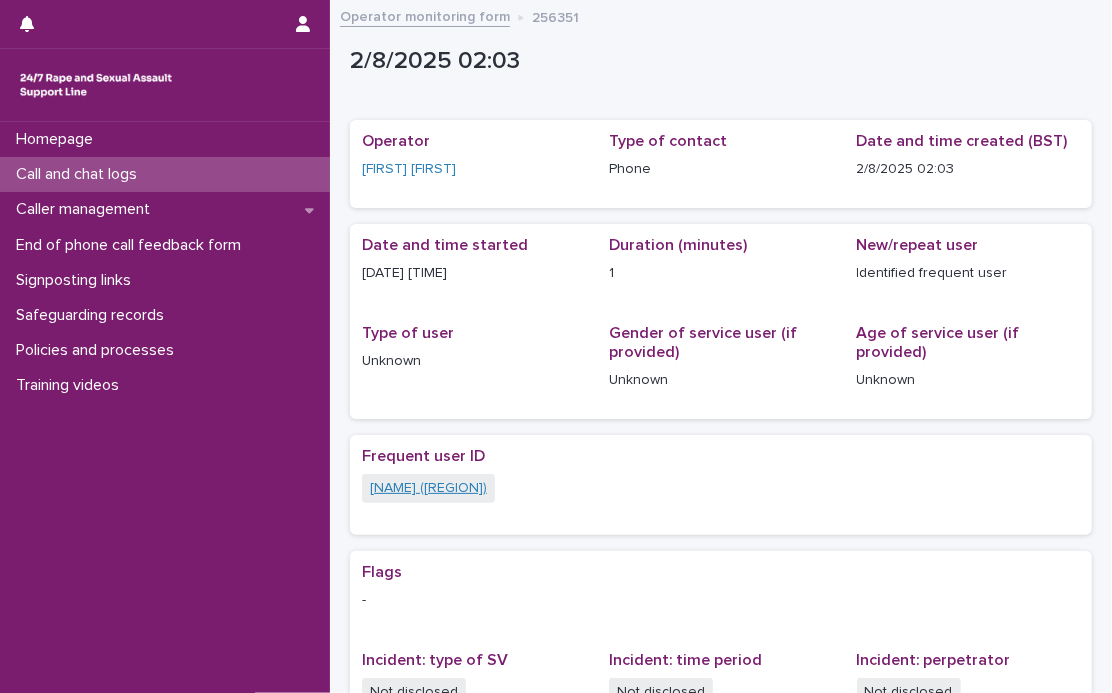 click on "[NAME] ([REGION])" at bounding box center (428, 488) 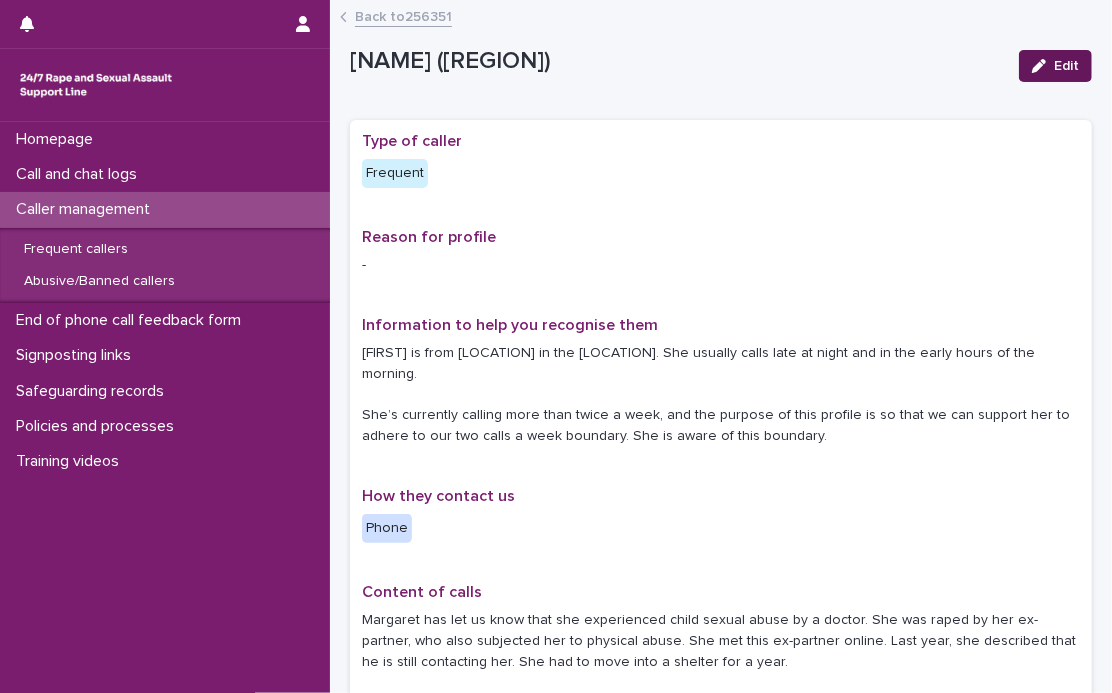 click on "Edit" at bounding box center (1055, 66) 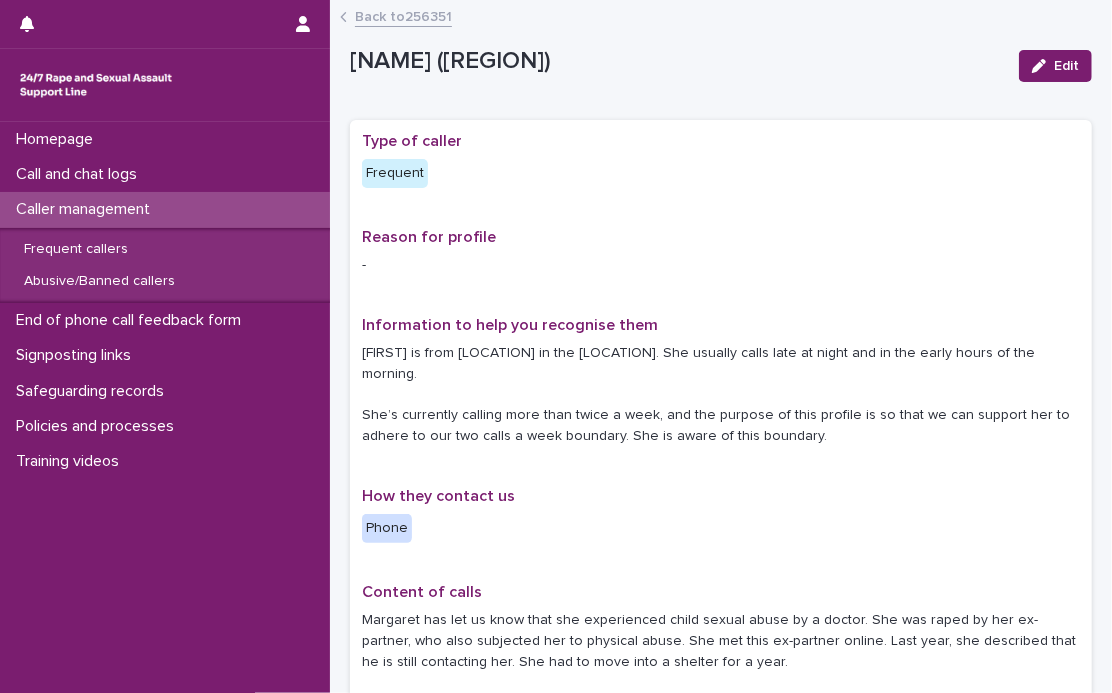 click on "Type of caller Frequent Reason for profile - Information to help you recognise them [FIRST] is from [CITY] in the [REGION] of England. She usually calls late at night and in the early hours of the morning.
She’s currently calling more than twice a week, and the purpose of this profile is so that we can support her to adhere to our two calls a week boundary. She is aware of this boundary. How they contact us Phone Content of calls [FIRST] has let us know that she experienced child sexual abuse by a doctor. She was raped by her ex-partner, who also subjected her to physical abuse. She met this ex-partner online. Last year, she described that he is still contacting her. She had to move into a shelter for a year.
She is a widow, and describes the relationship with her late husband as positive. She has described feeling lonely and isolated. Signposting                                         •••                                                                     Actions" at bounding box center (721, 602) 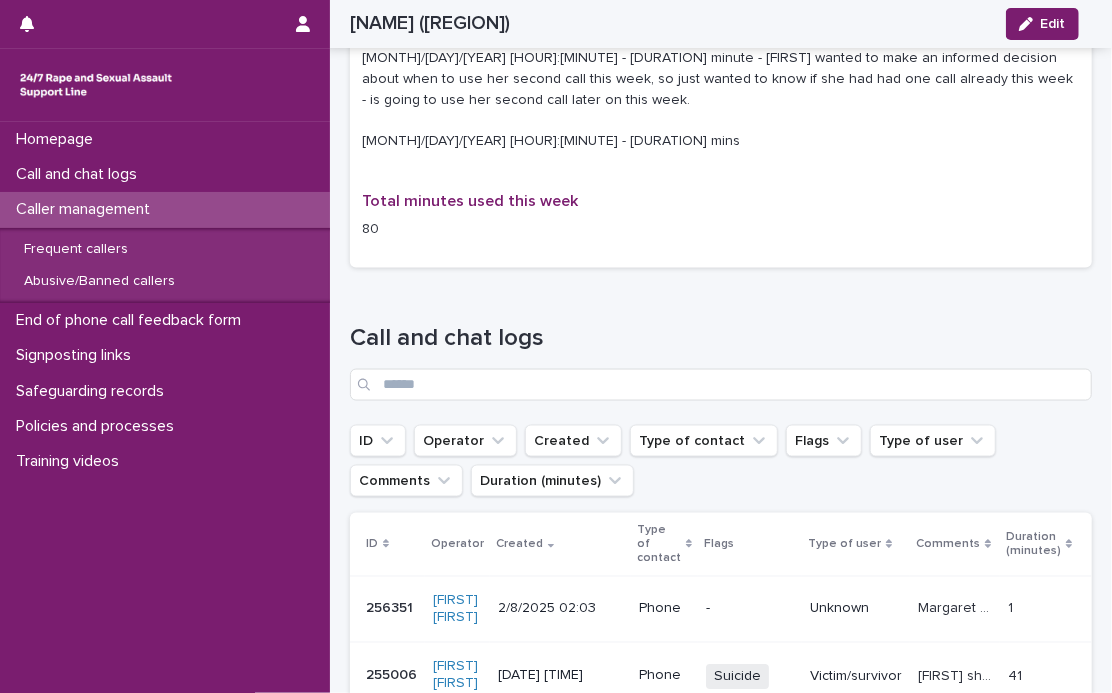 scroll, scrollTop: 1116, scrollLeft: 0, axis: vertical 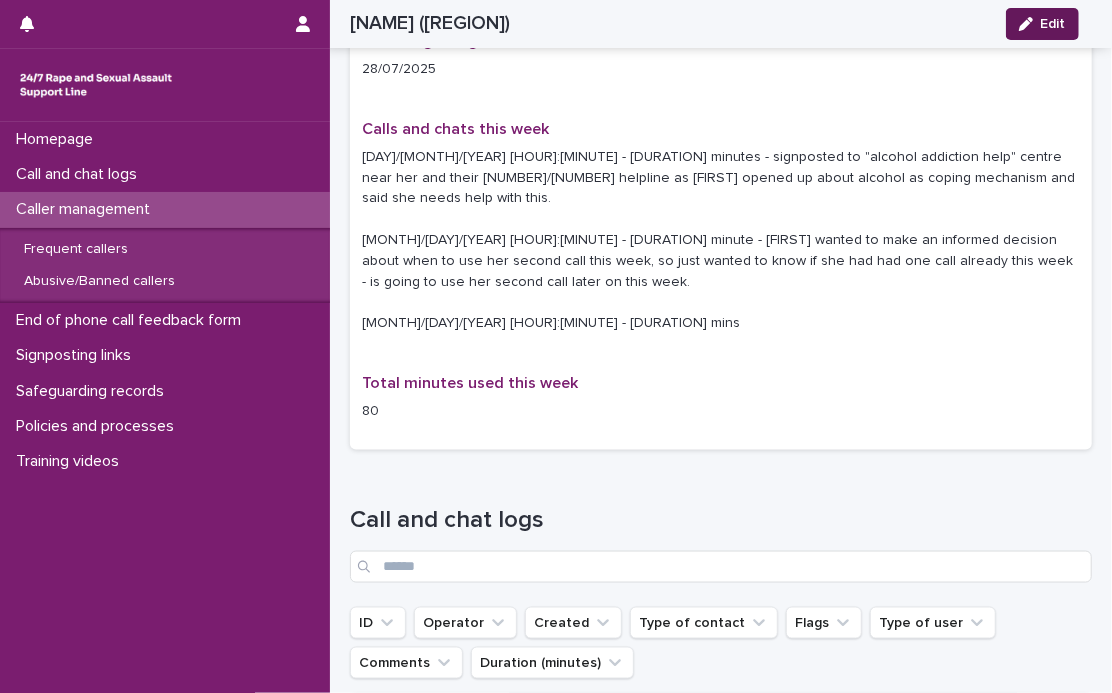 click on "Edit" at bounding box center [1042, 24] 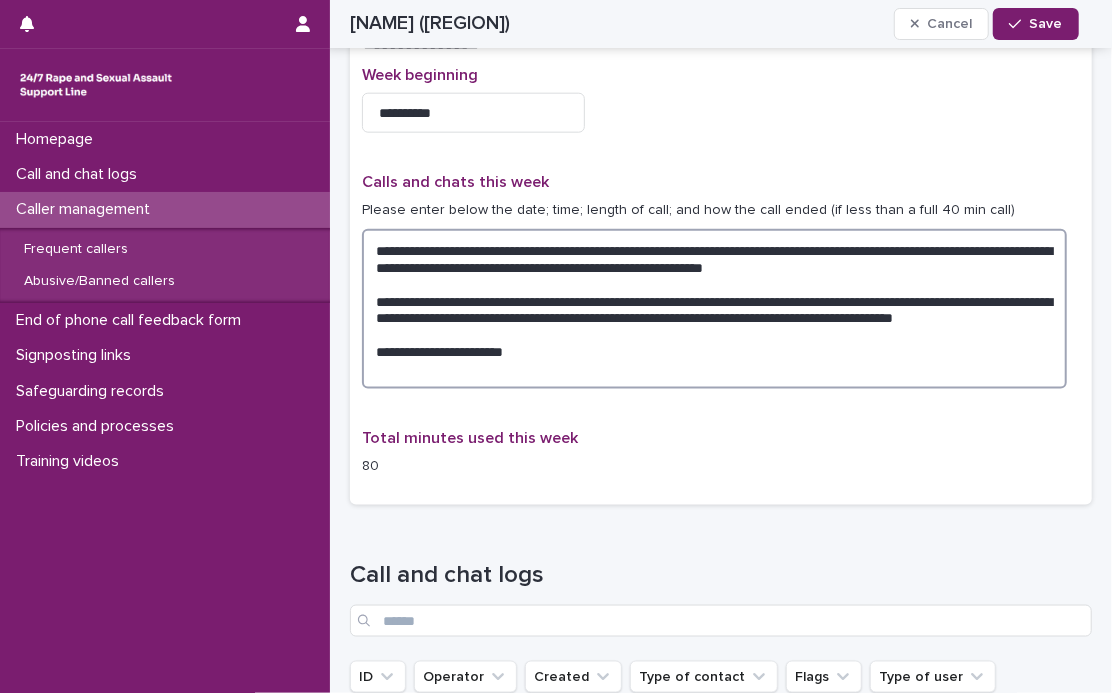 click on "**********" at bounding box center [714, 309] 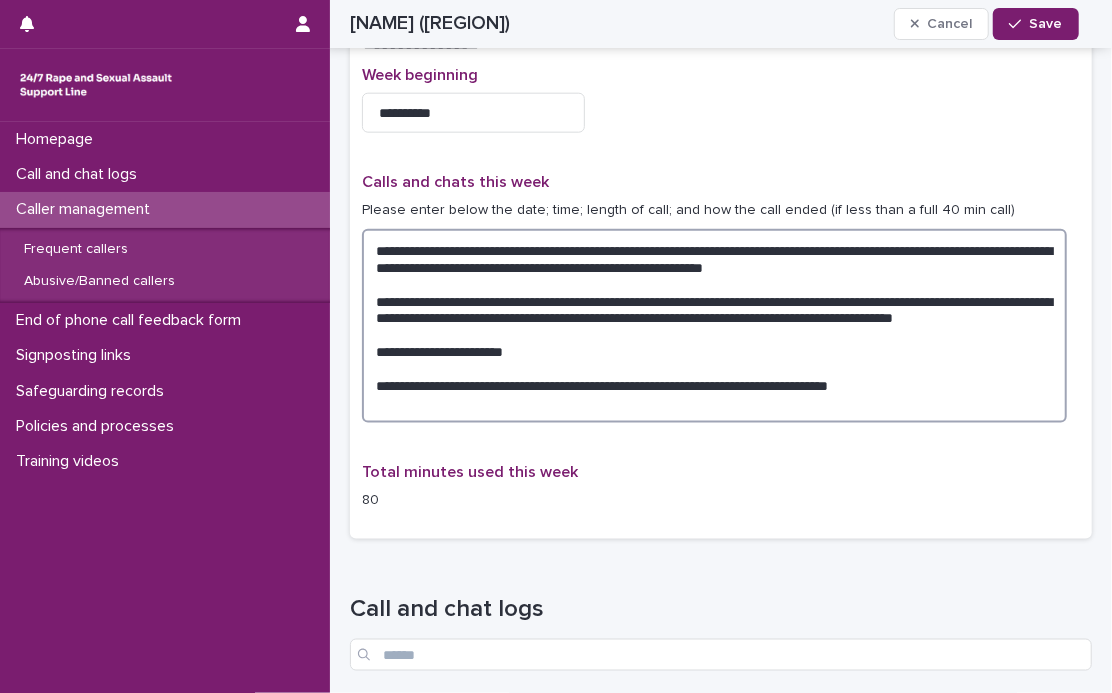 type on "**********" 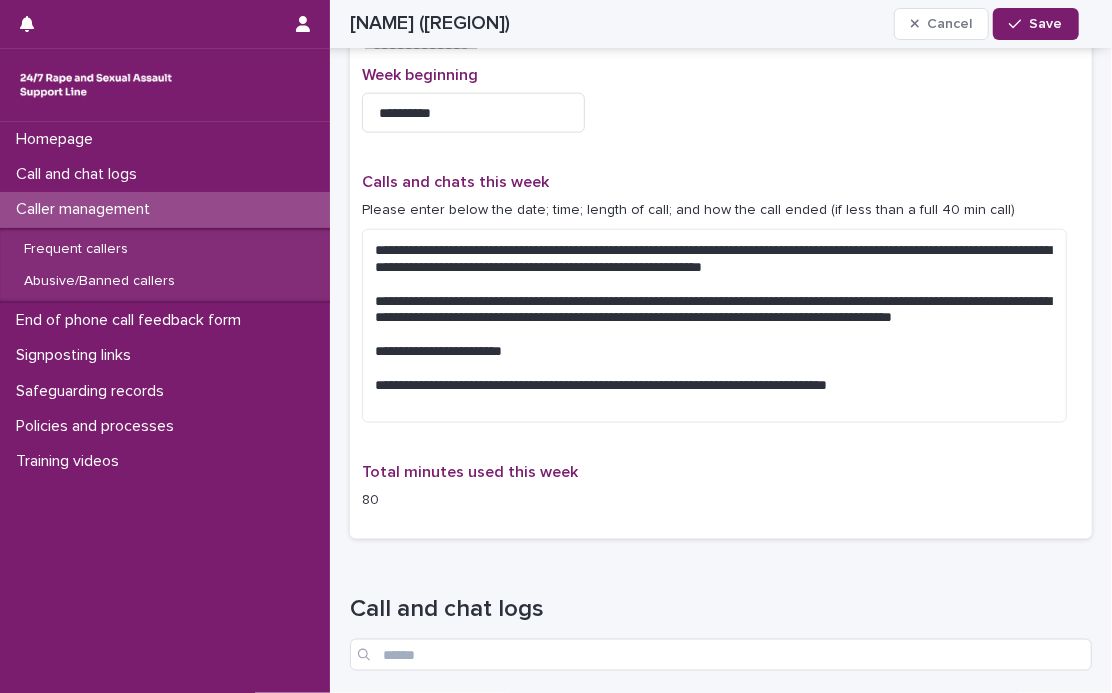 click on "**********" at bounding box center (721, 296) 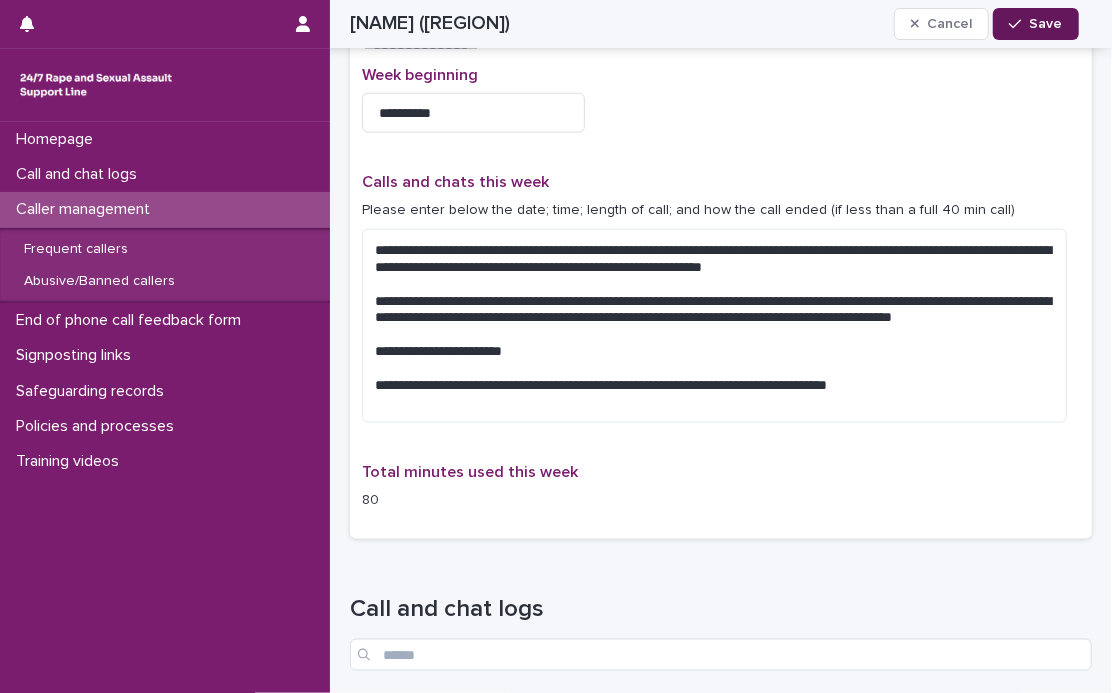 click on "Save" at bounding box center [1035, 24] 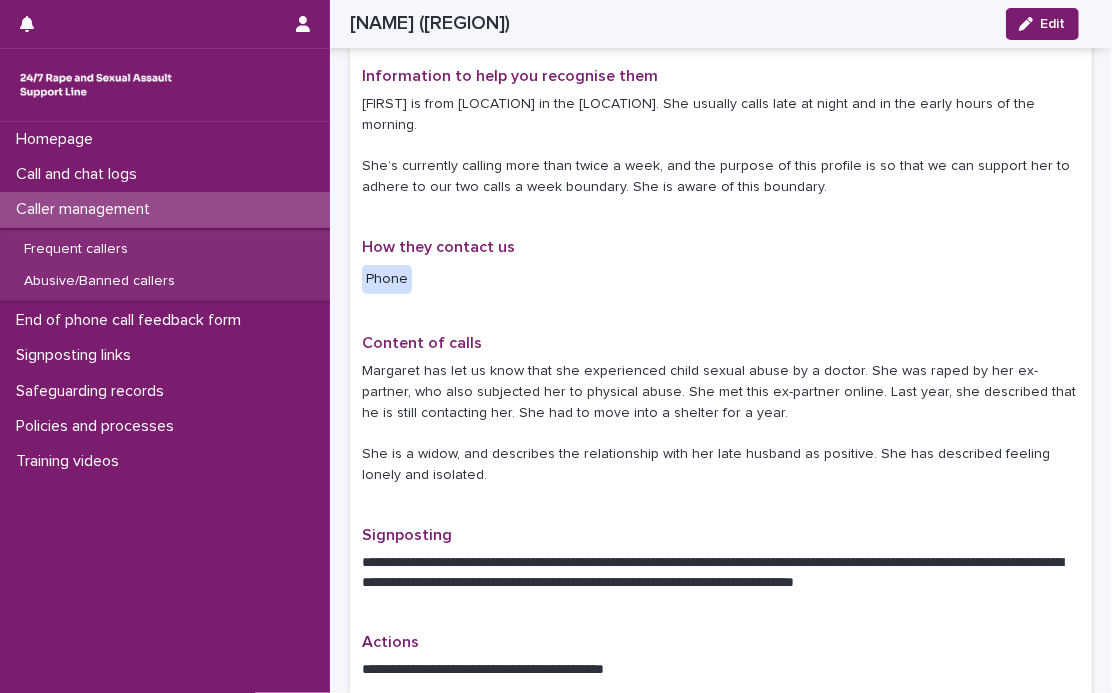 scroll, scrollTop: 67, scrollLeft: 0, axis: vertical 